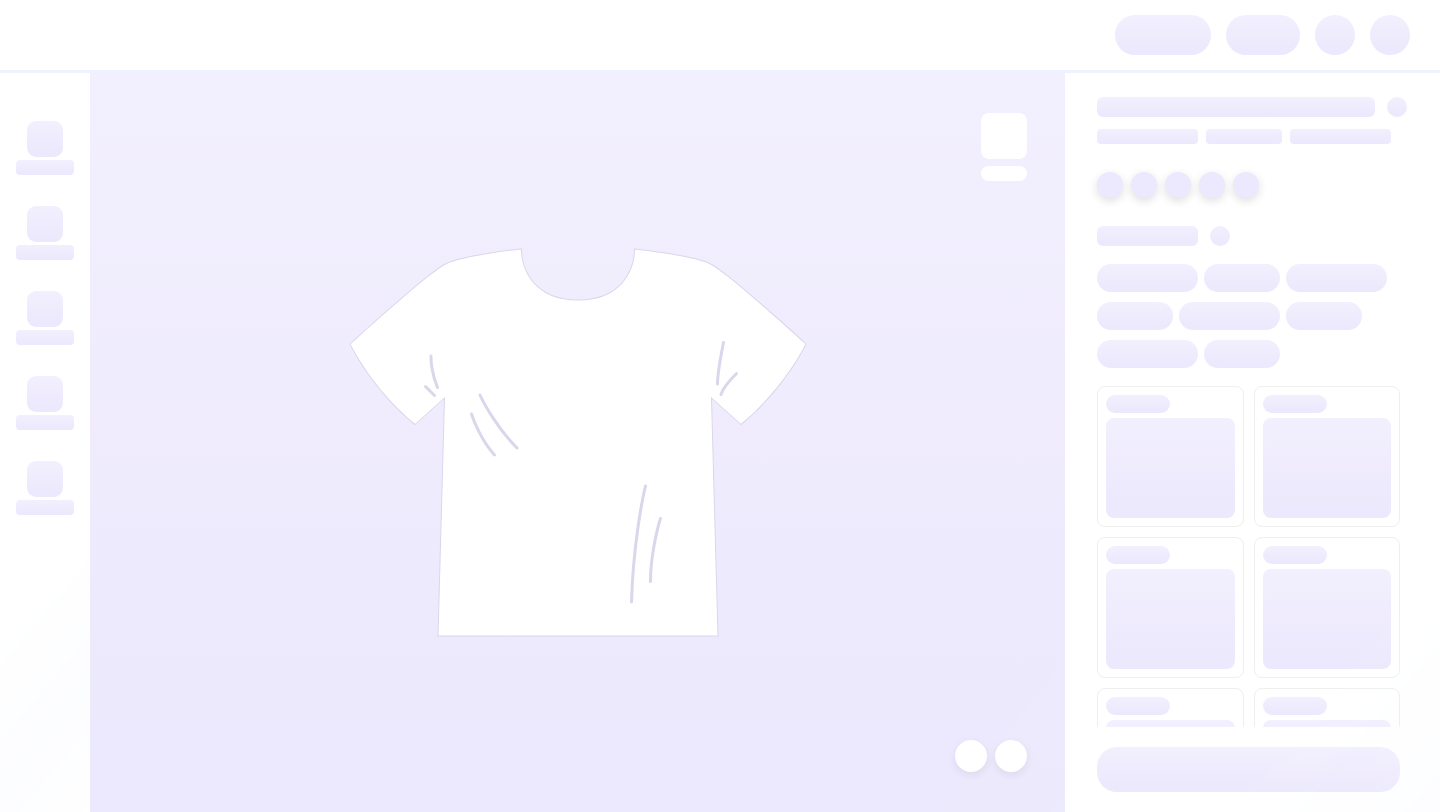 scroll, scrollTop: 0, scrollLeft: 0, axis: both 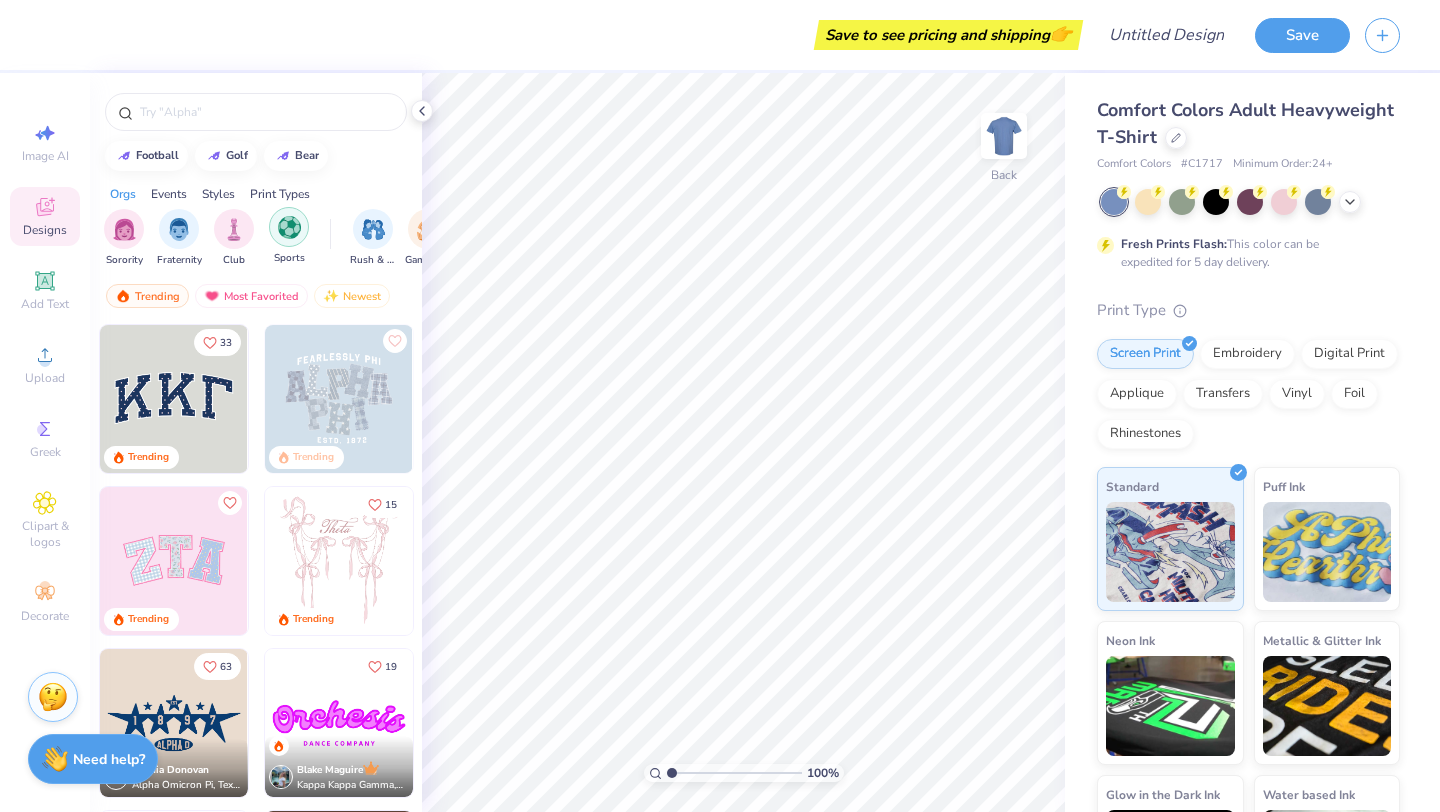 click at bounding box center [289, 227] 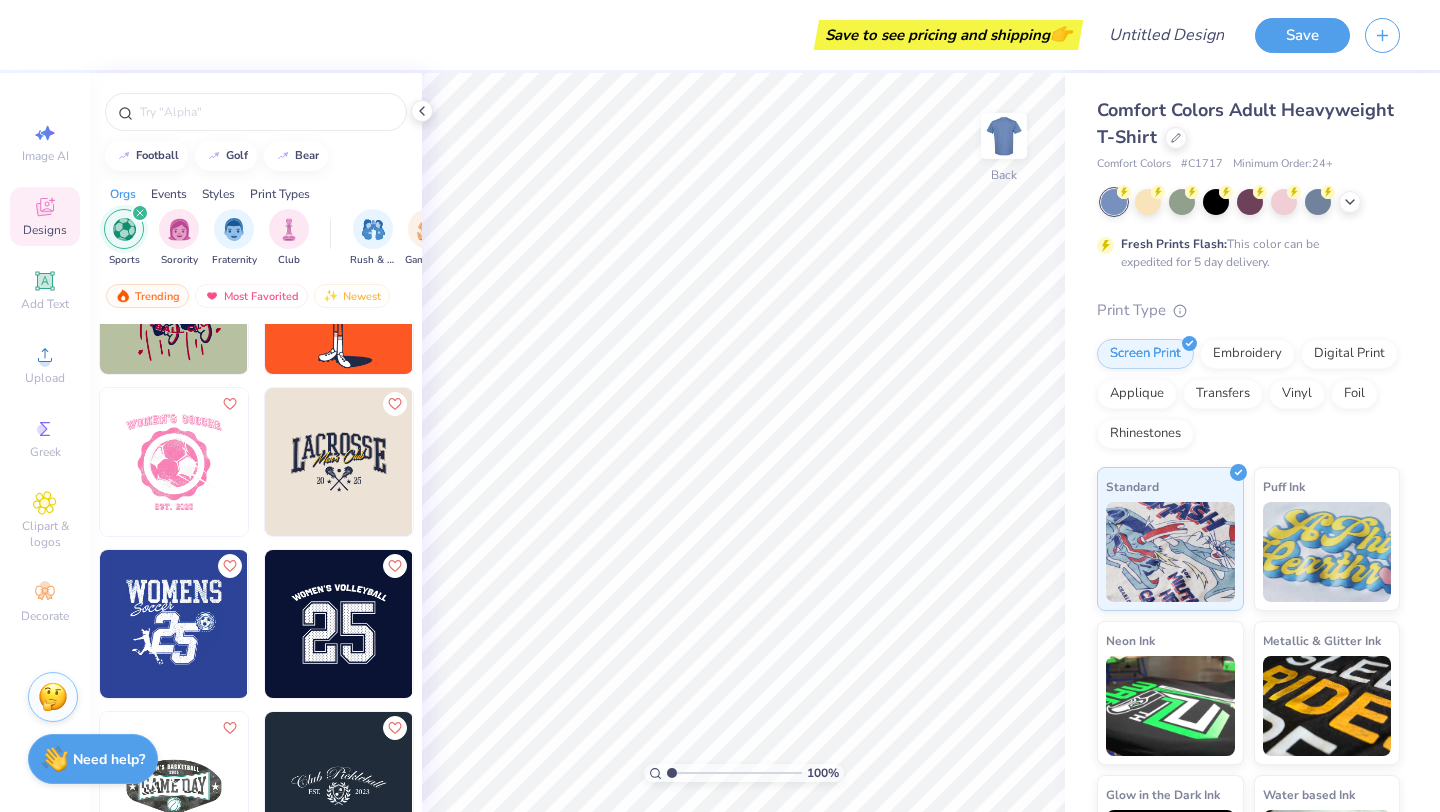scroll, scrollTop: 7405, scrollLeft: 0, axis: vertical 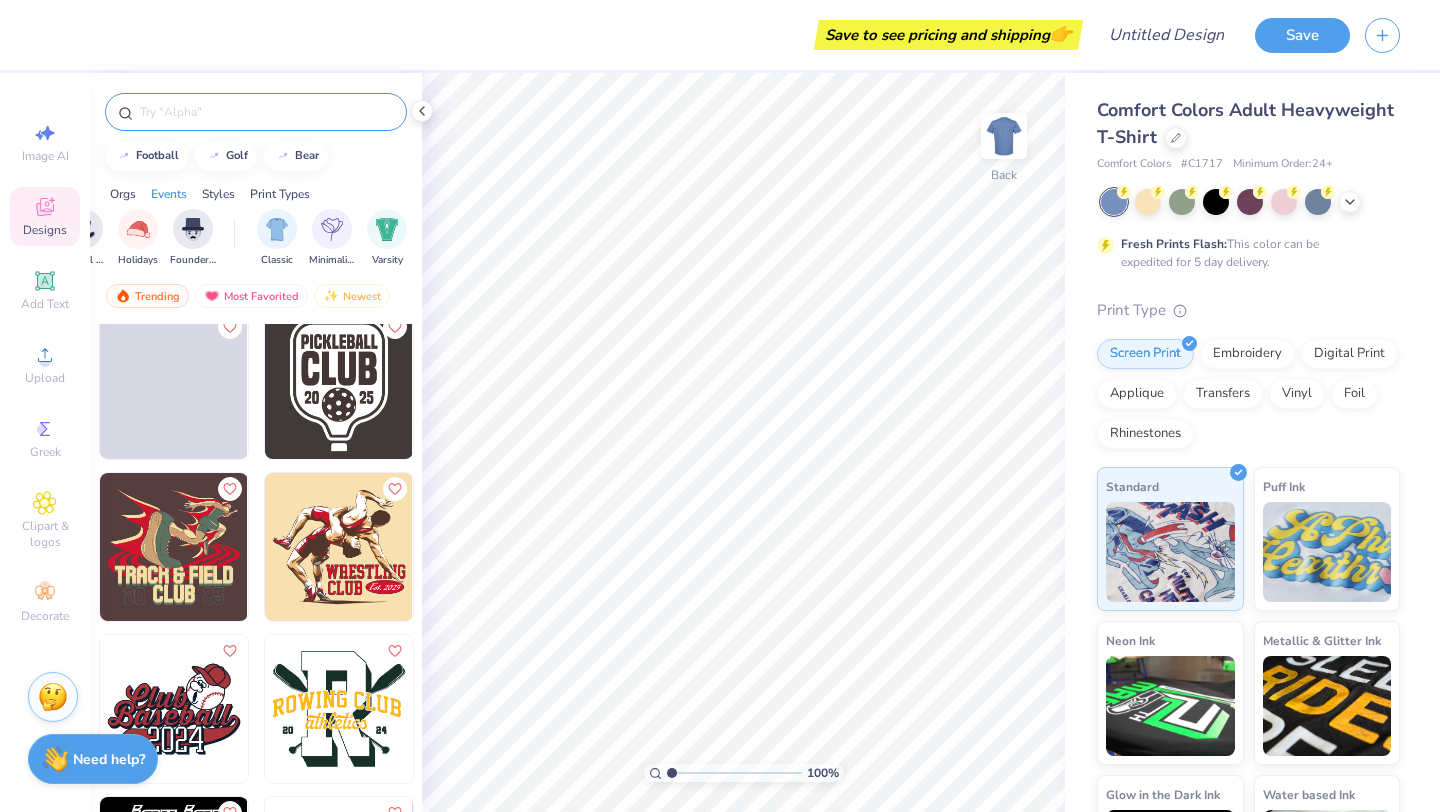 click at bounding box center (266, 112) 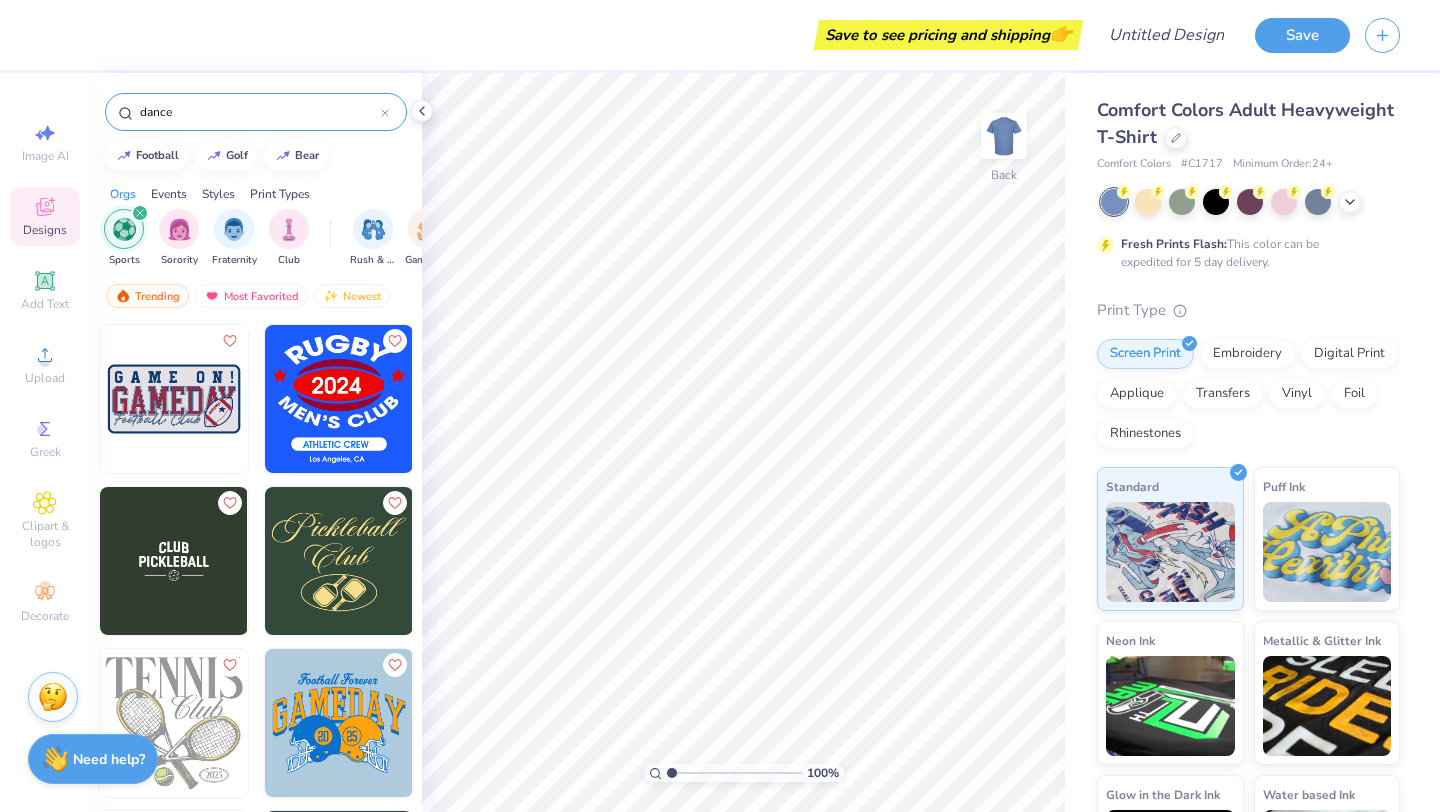 type on "dance" 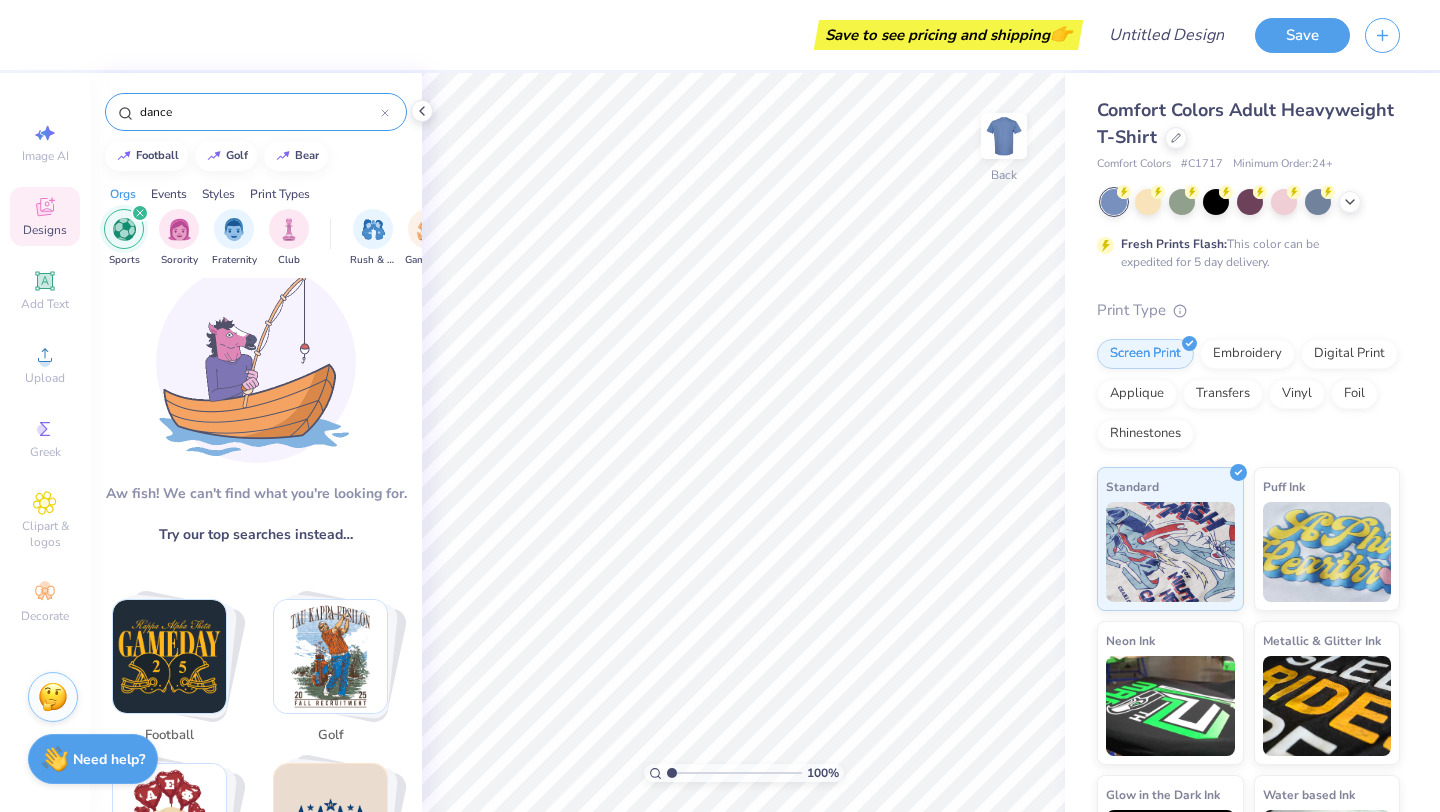 scroll, scrollTop: 0, scrollLeft: 0, axis: both 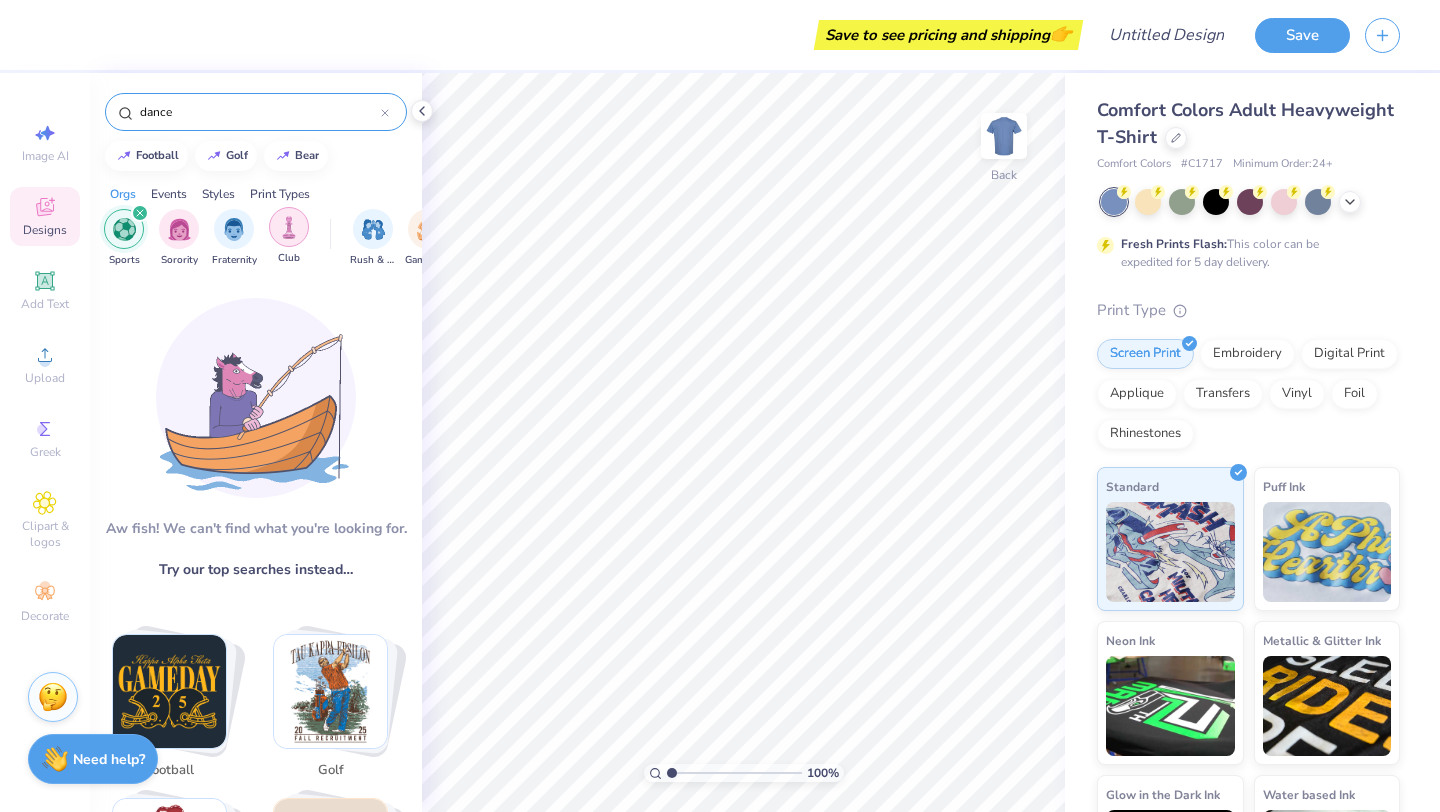 click at bounding box center (289, 227) 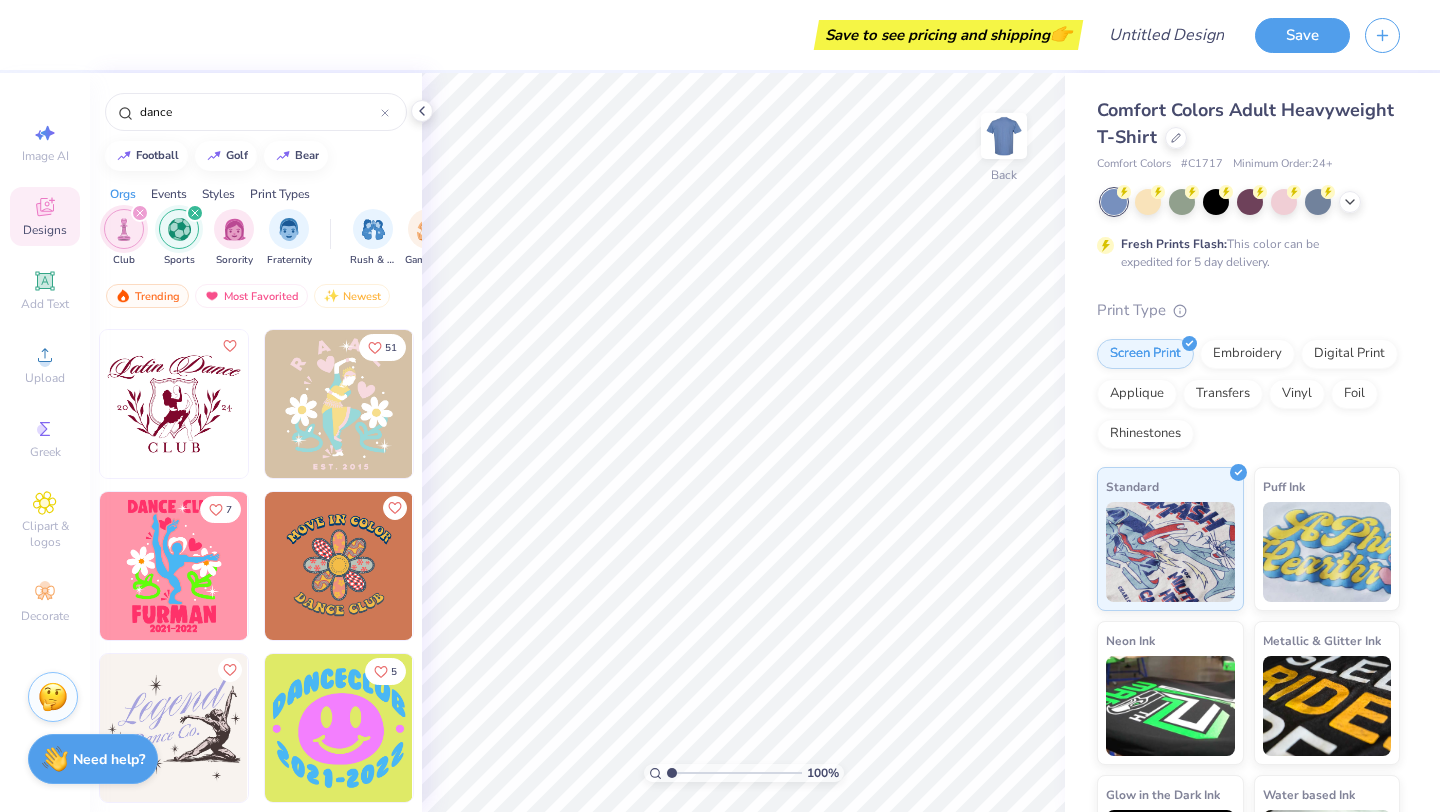scroll, scrollTop: 0, scrollLeft: 0, axis: both 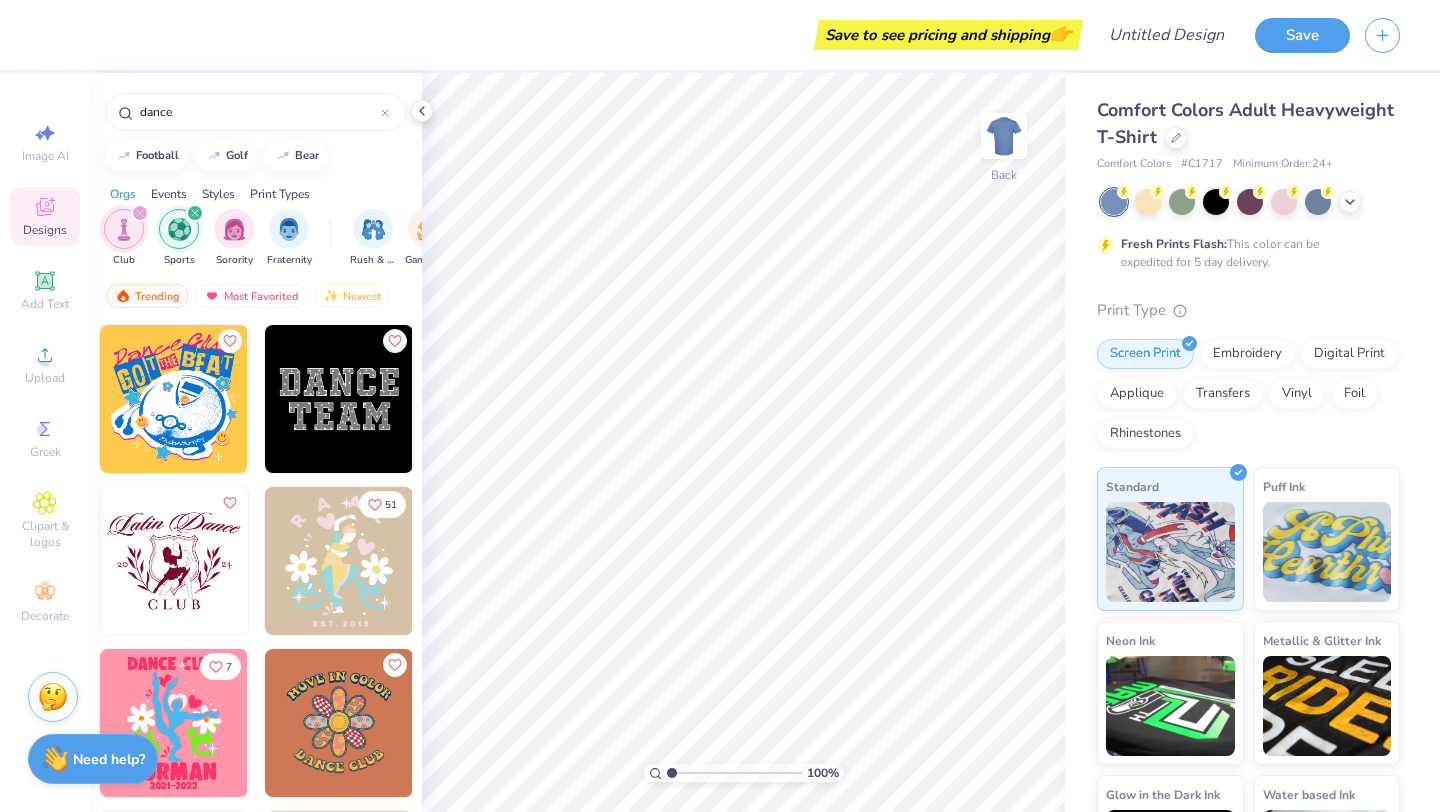 click at bounding box center [339, 561] 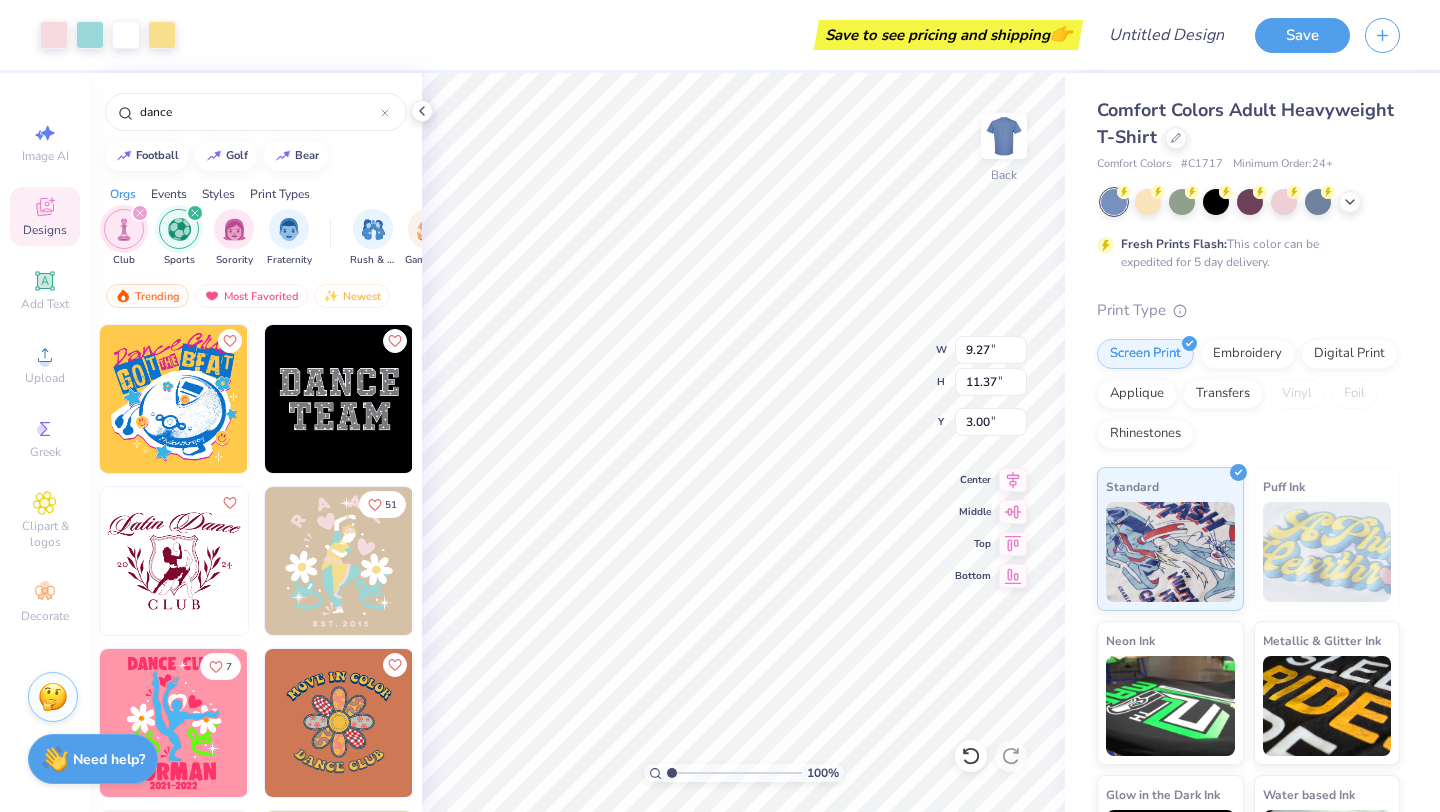 click at bounding box center (174, 399) 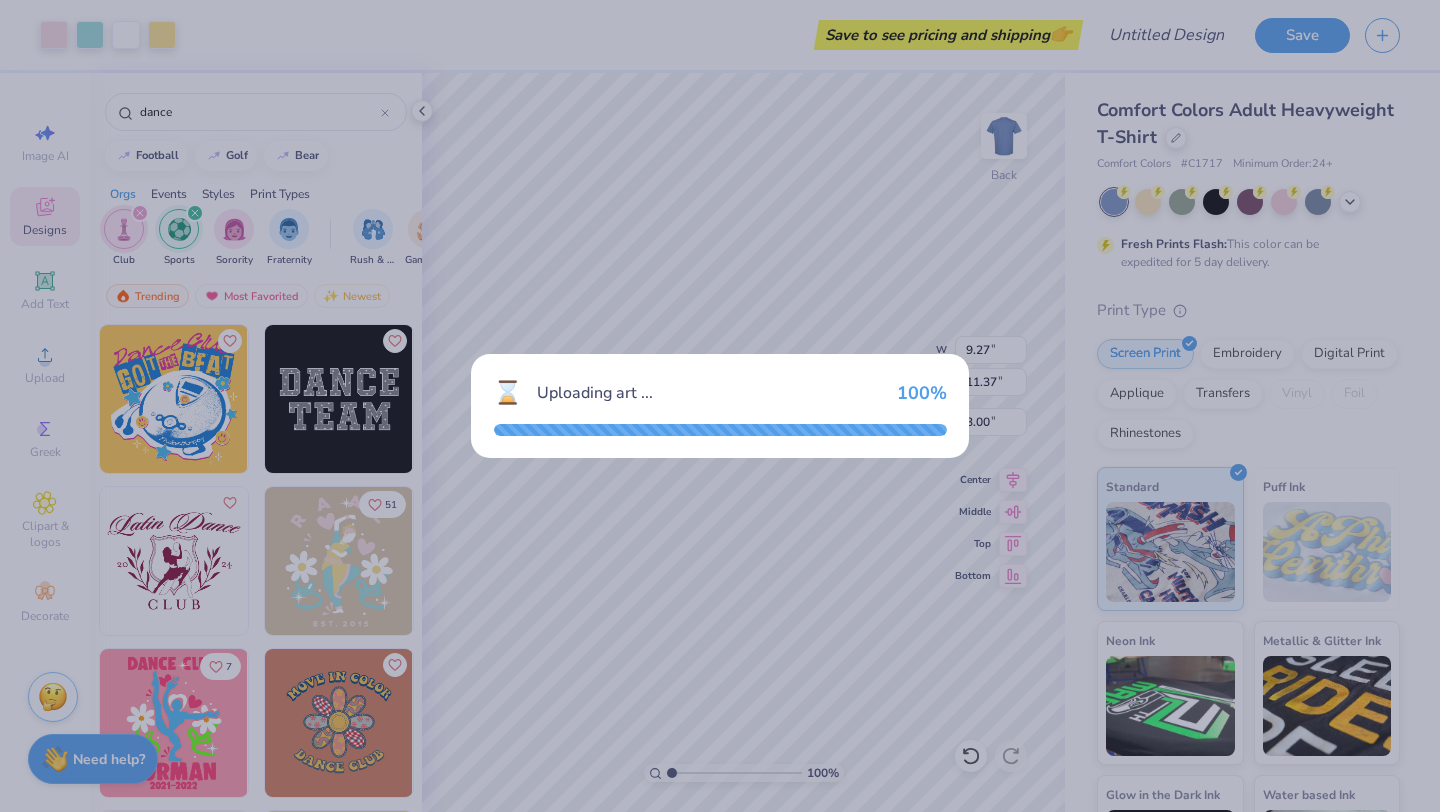 type on "10.25" 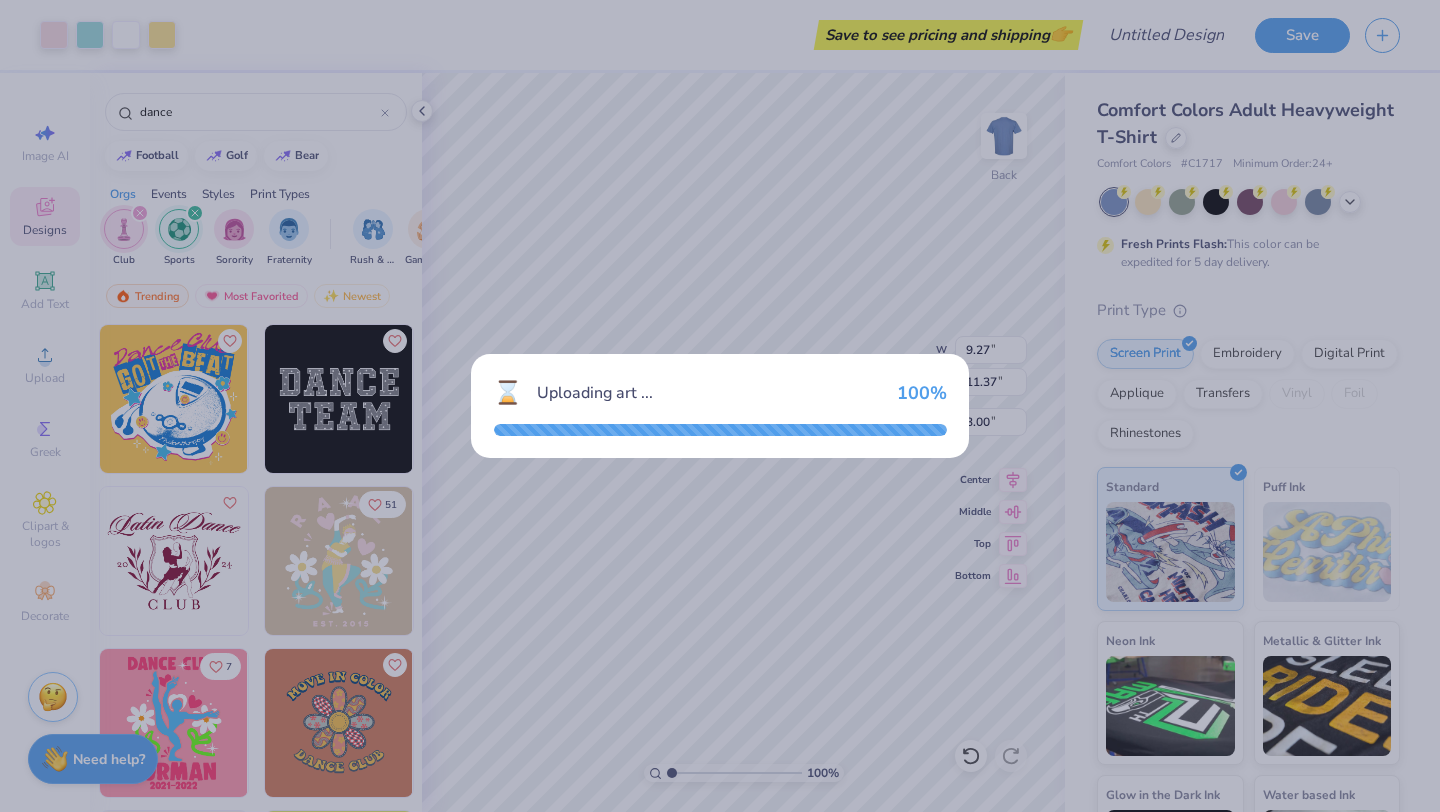 type on "10.75" 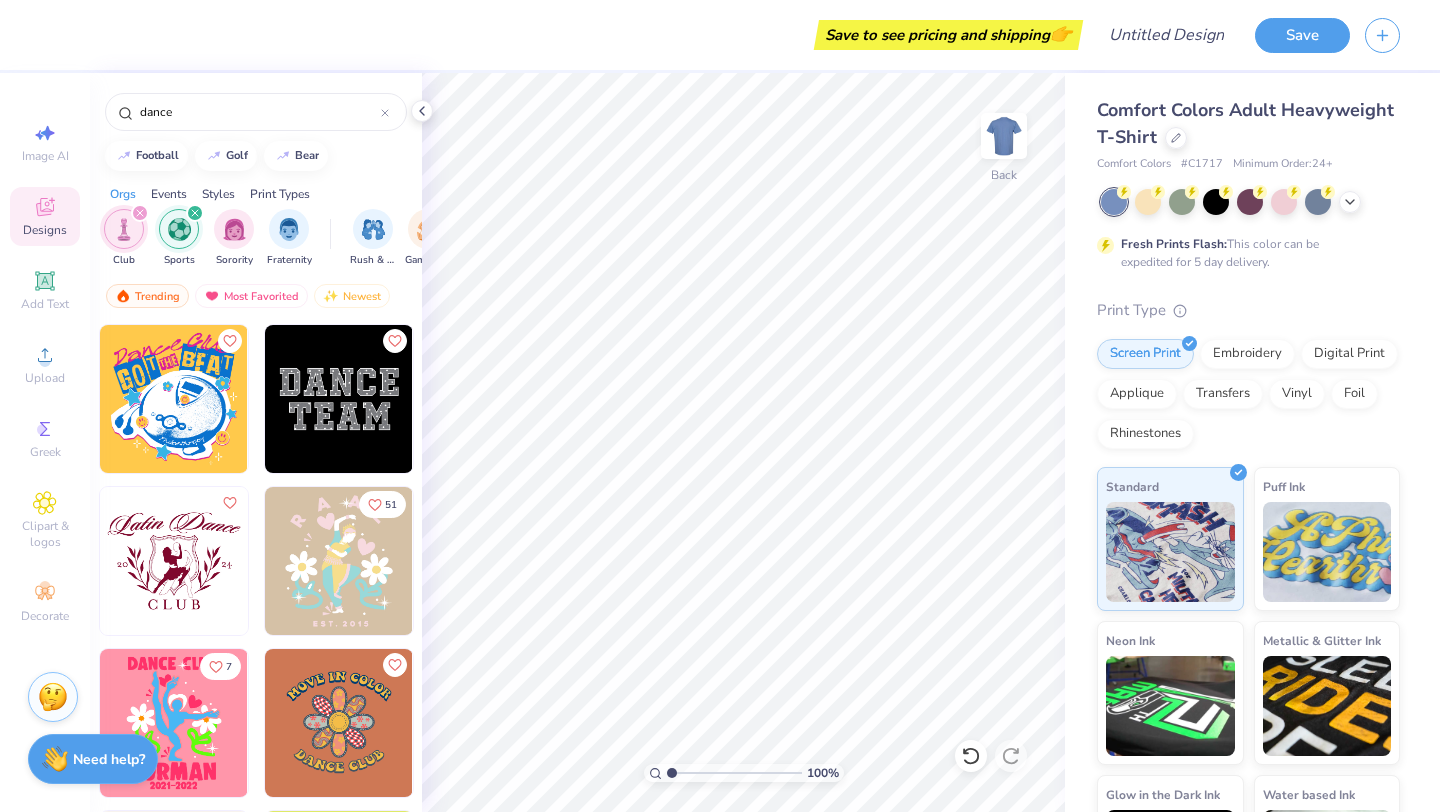 scroll, scrollTop: 243, scrollLeft: 0, axis: vertical 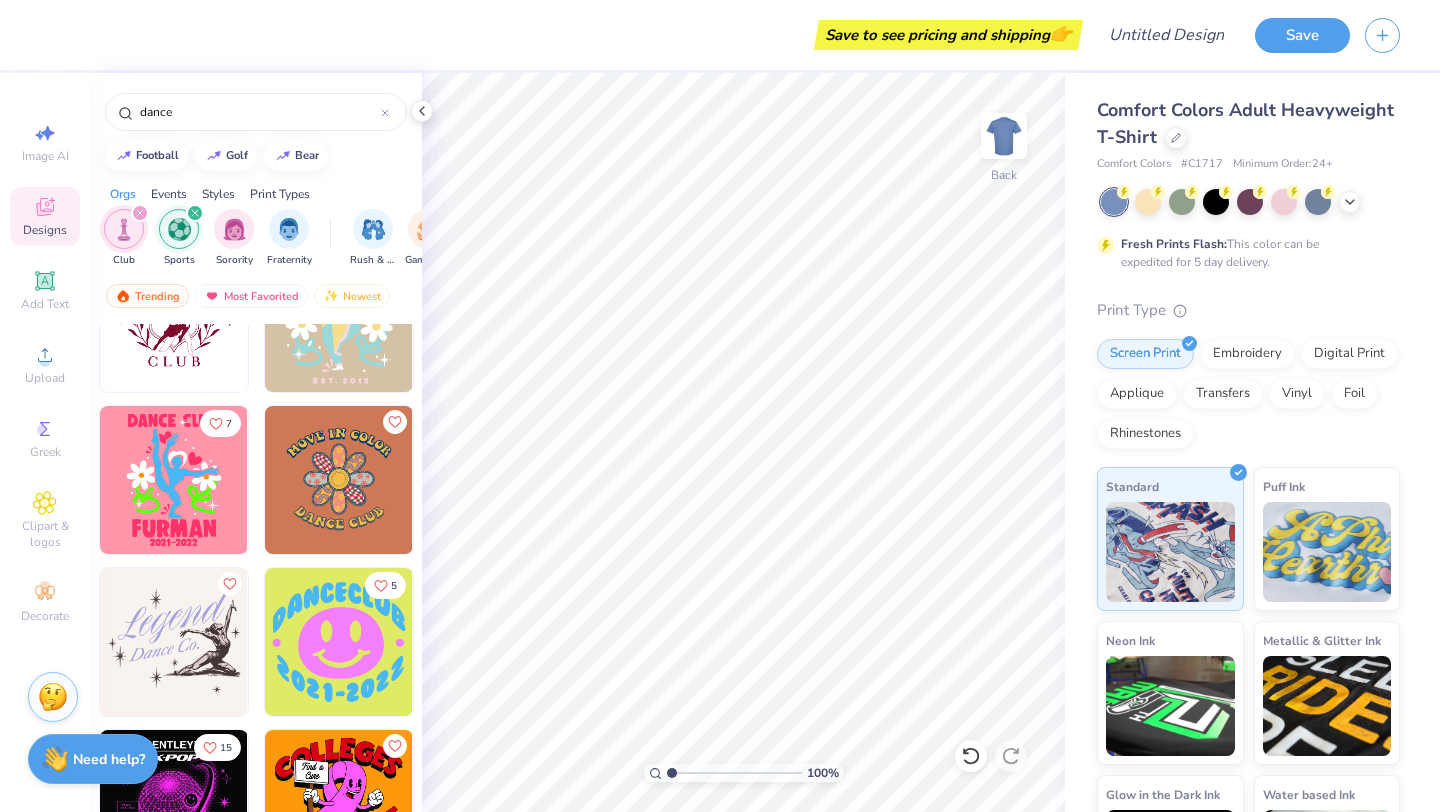 click at bounding box center [174, 642] 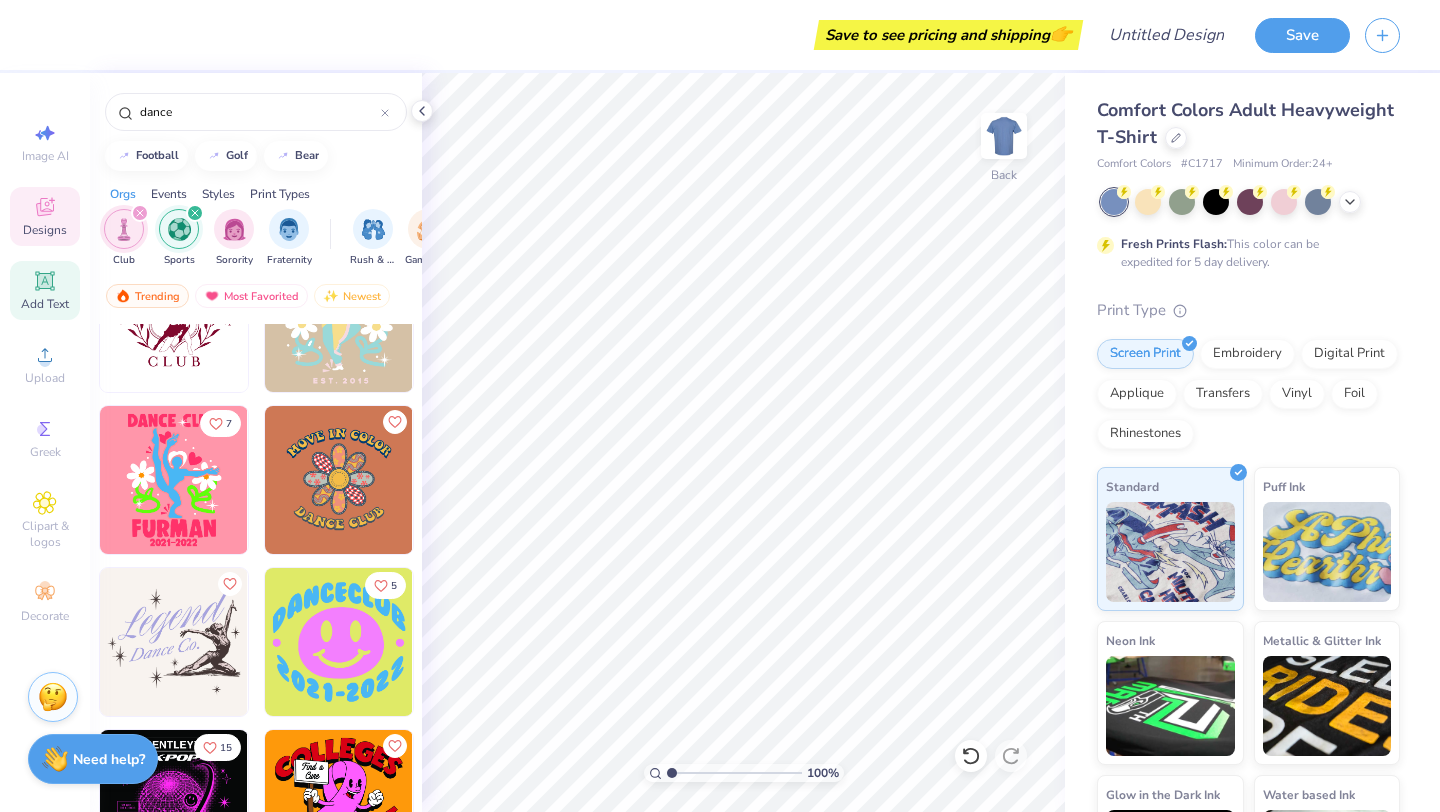 click on "Add Text" at bounding box center [45, 304] 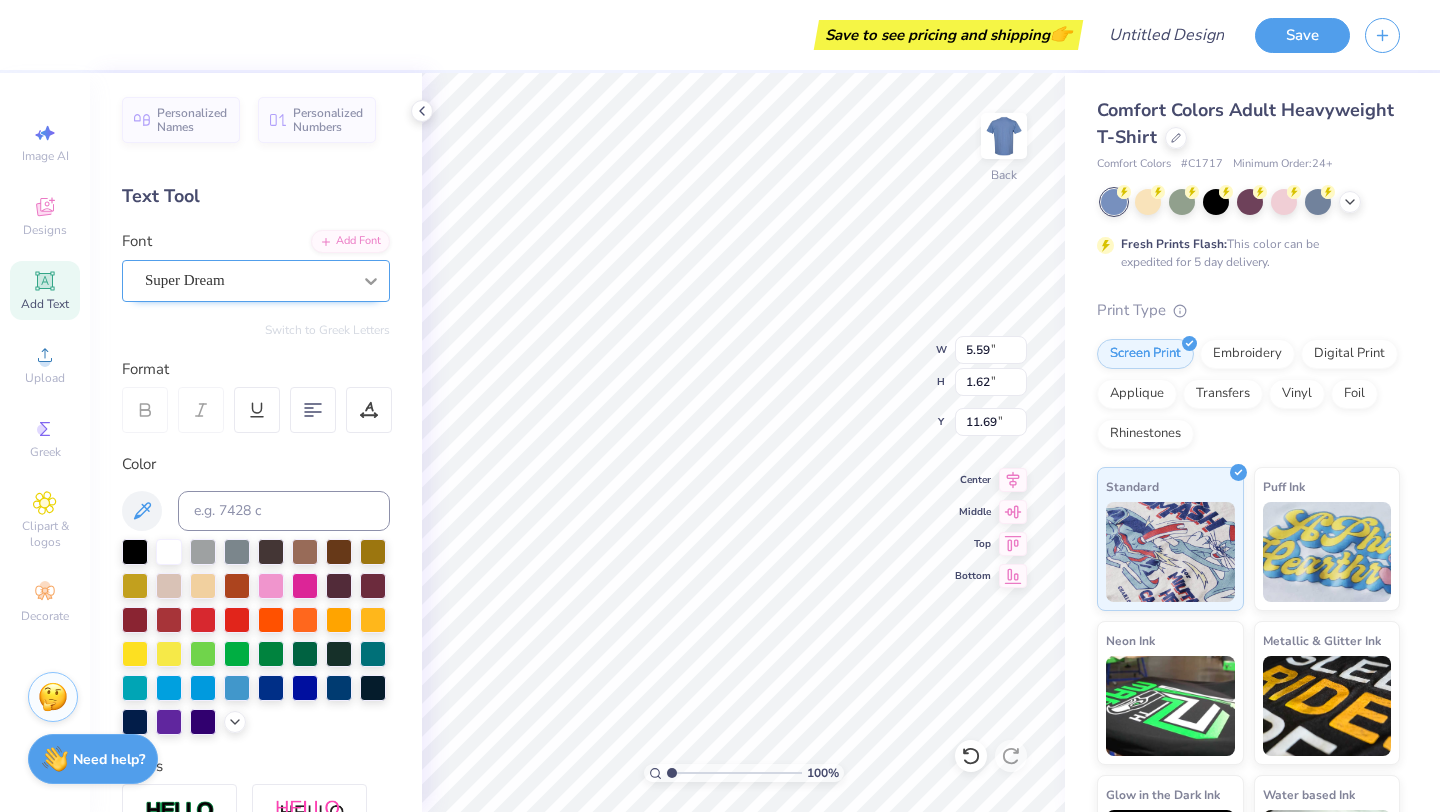 click 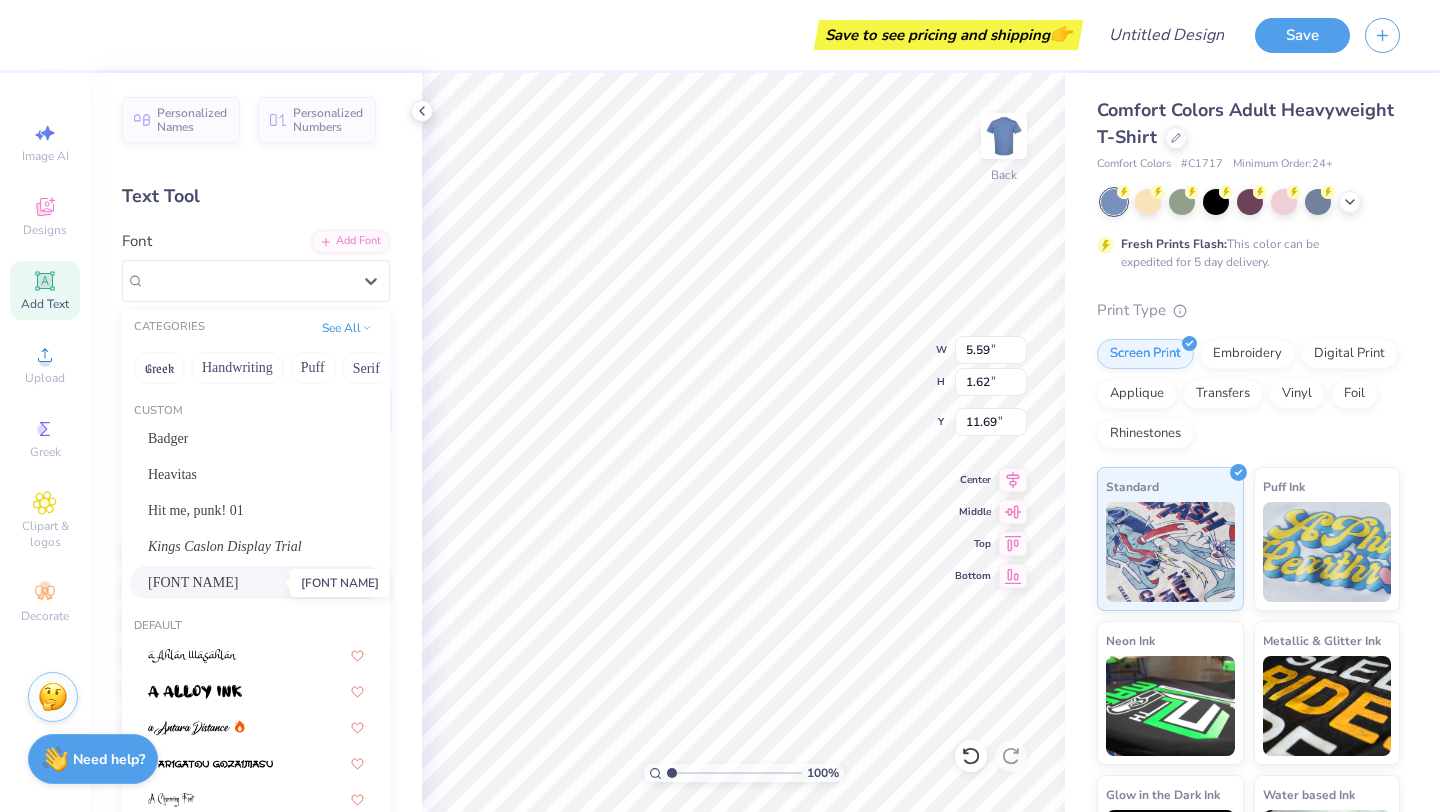 click on "[FONT NAME]" at bounding box center (193, 582) 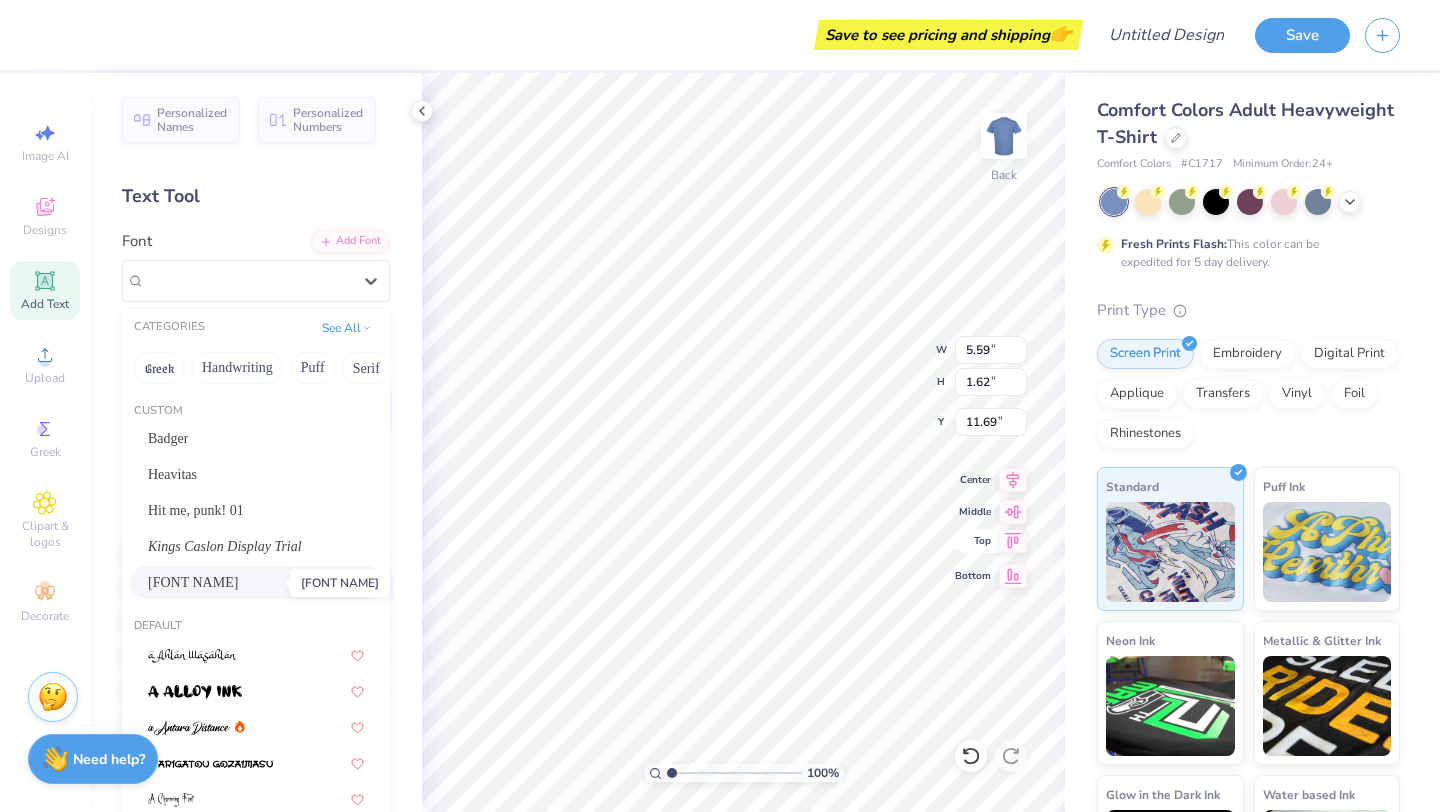 type on "5.75" 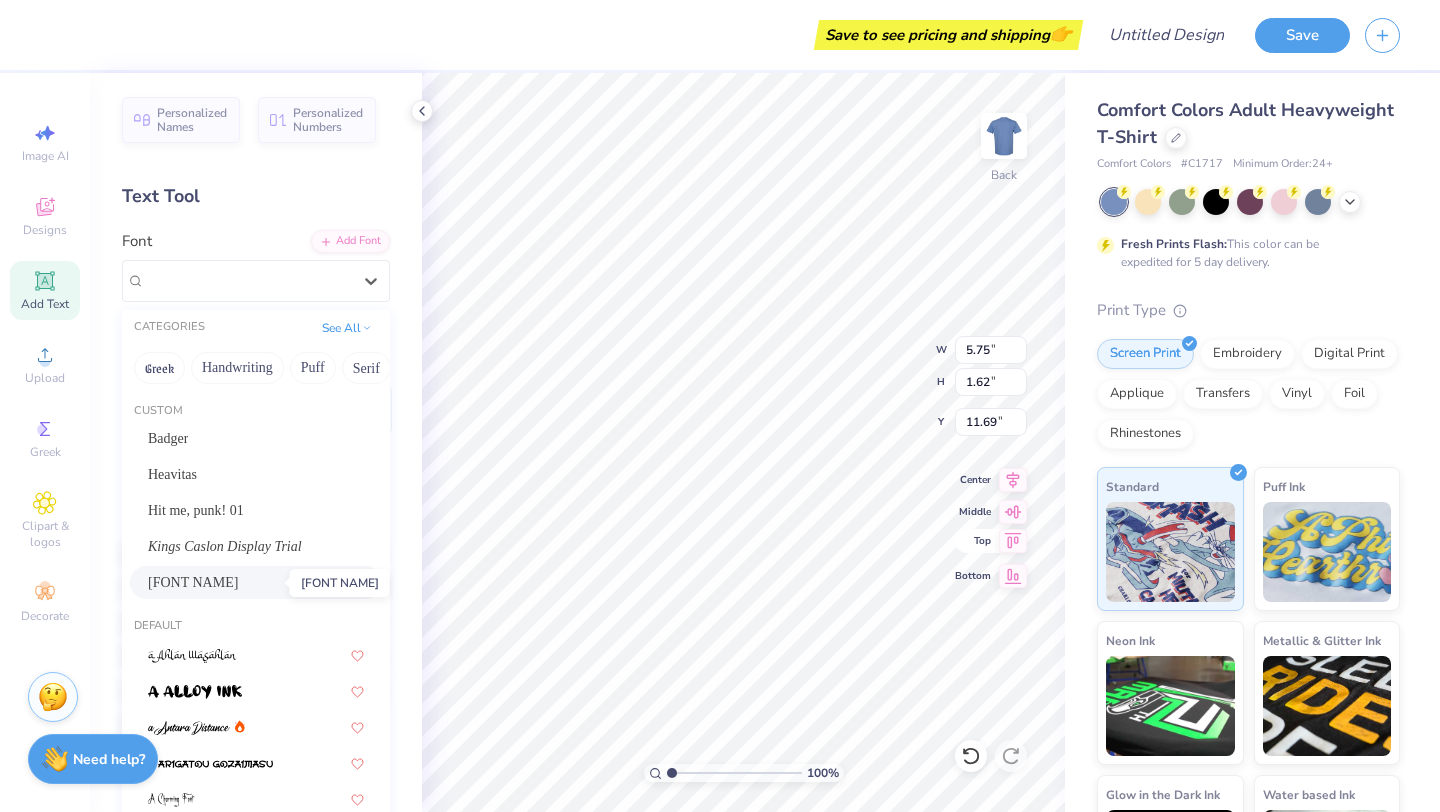 type on "1.96" 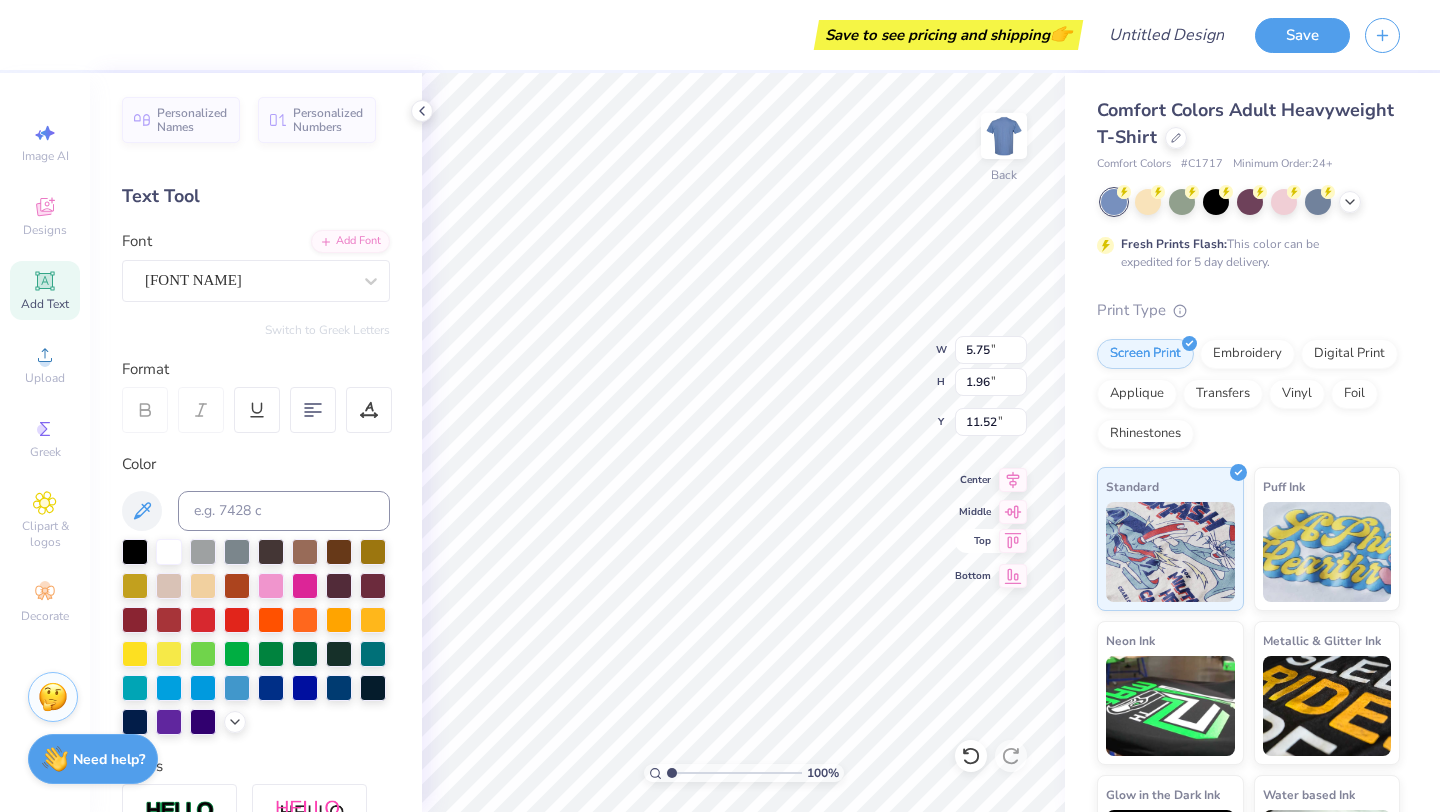 scroll, scrollTop: 0, scrollLeft: 6, axis: horizontal 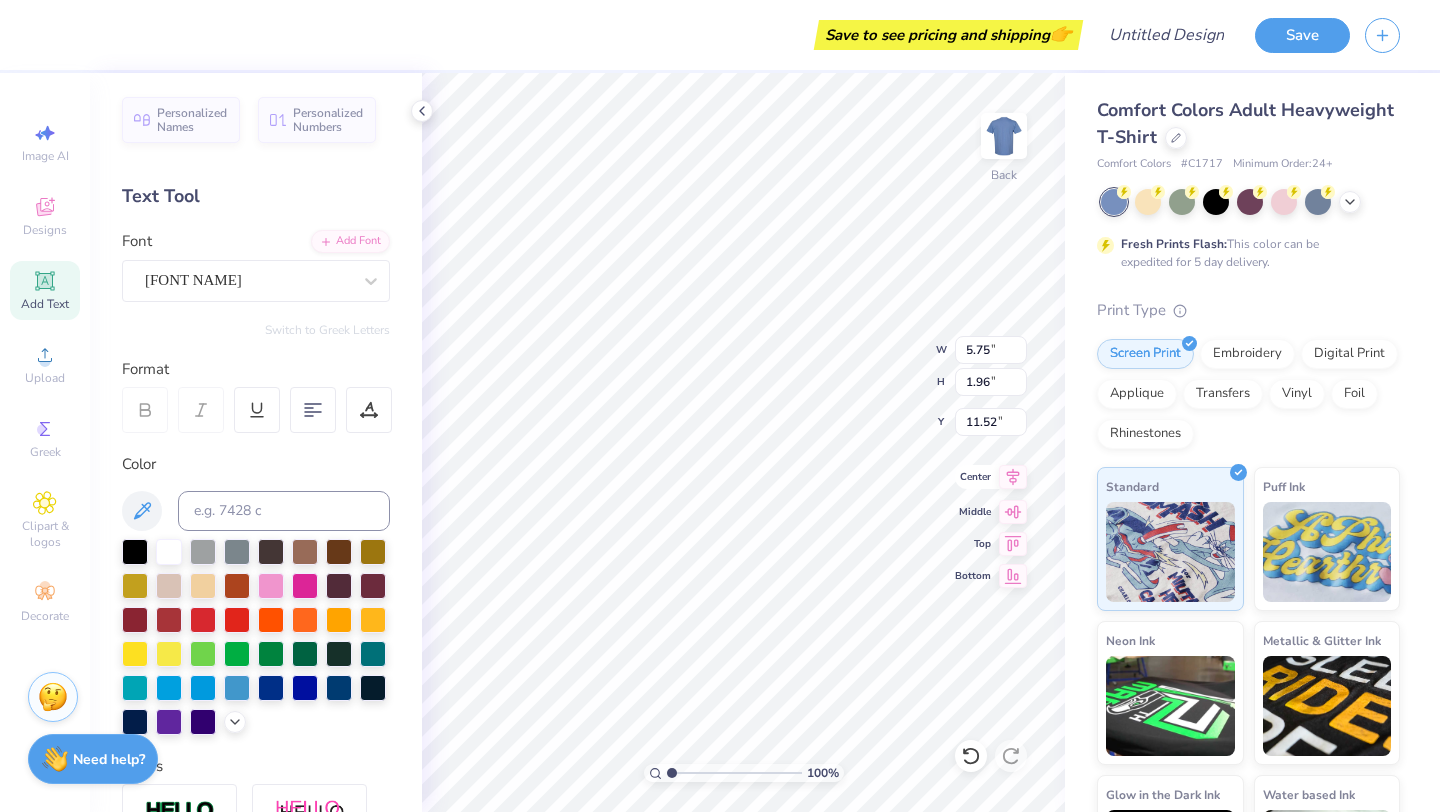 type on "Damce Association" 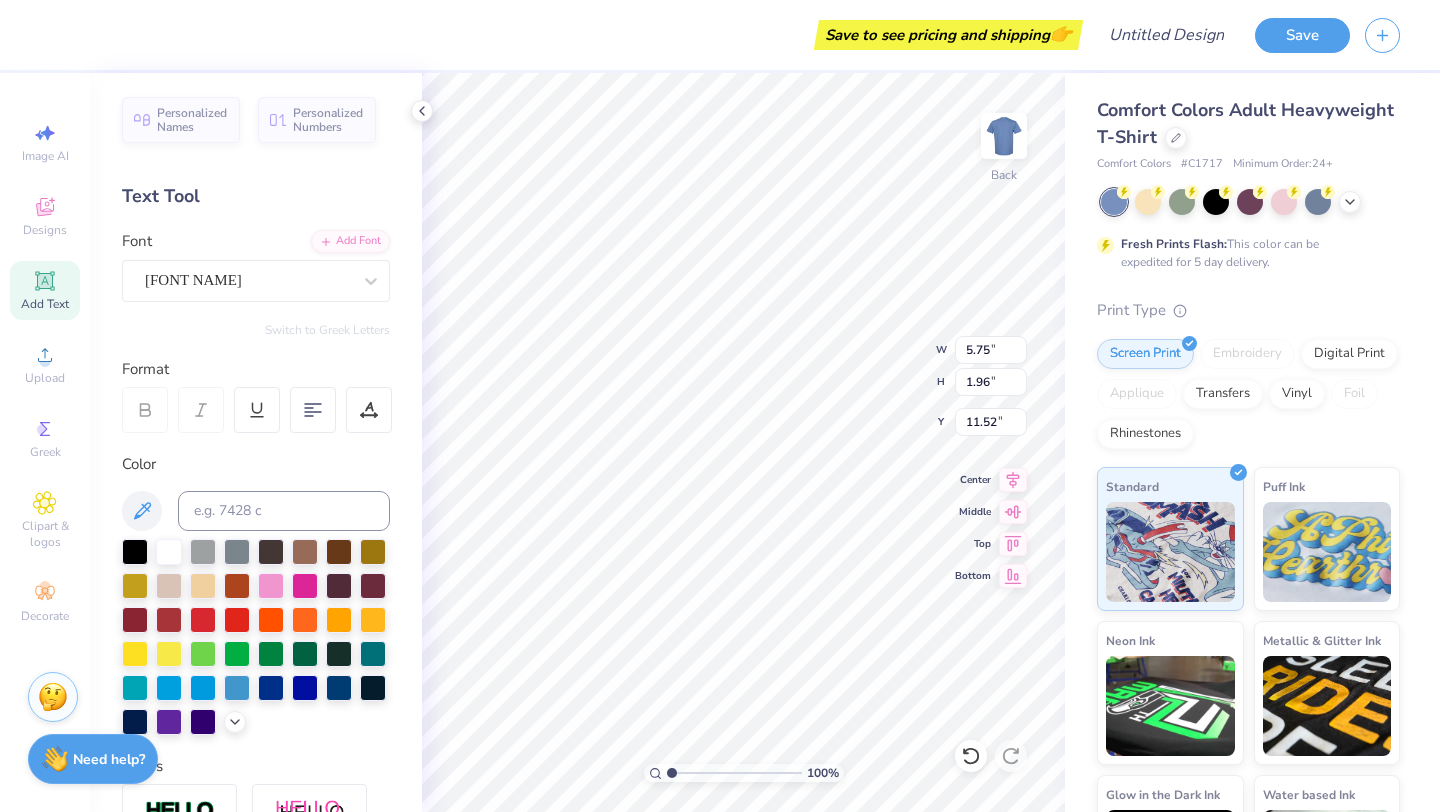 click 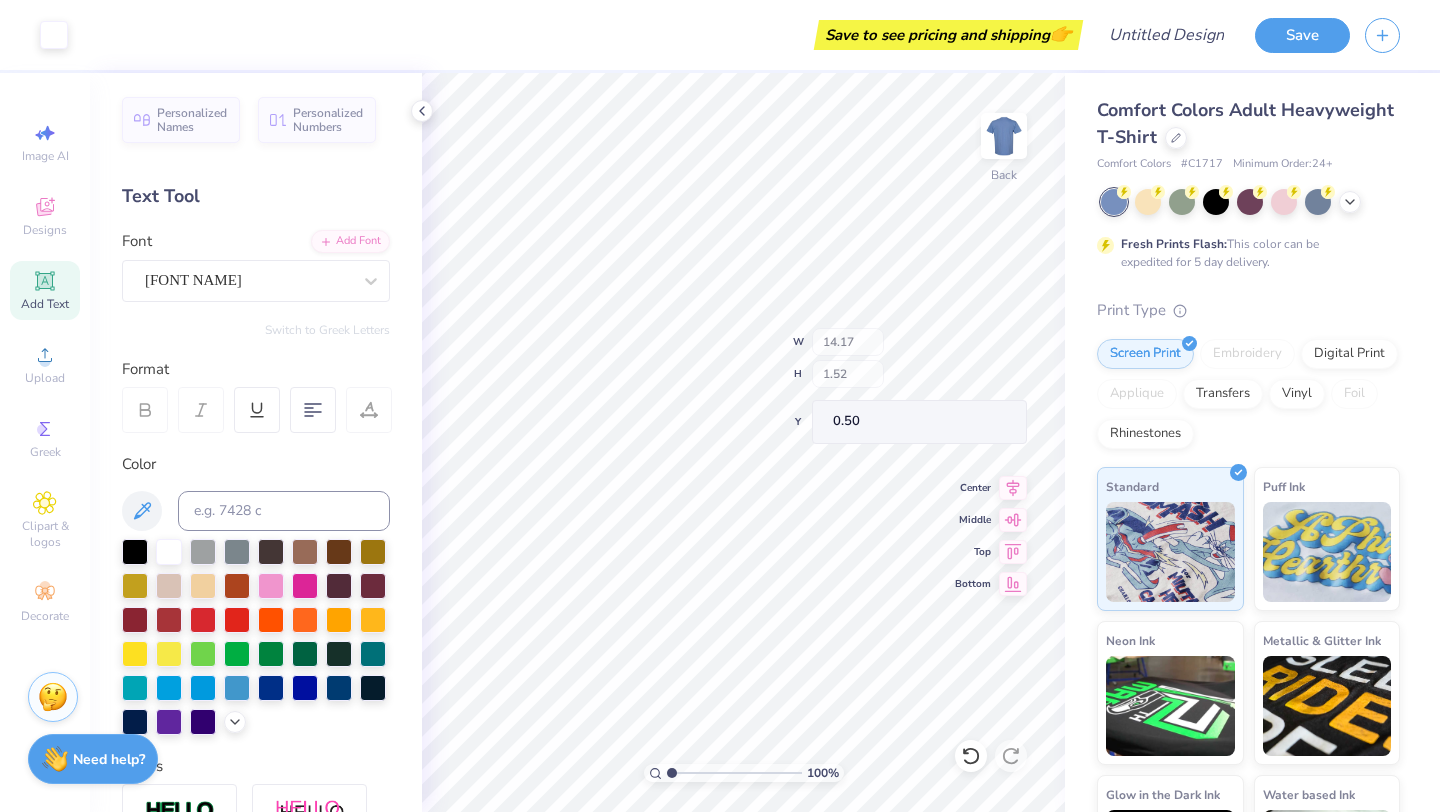 scroll, scrollTop: 350, scrollLeft: 0, axis: vertical 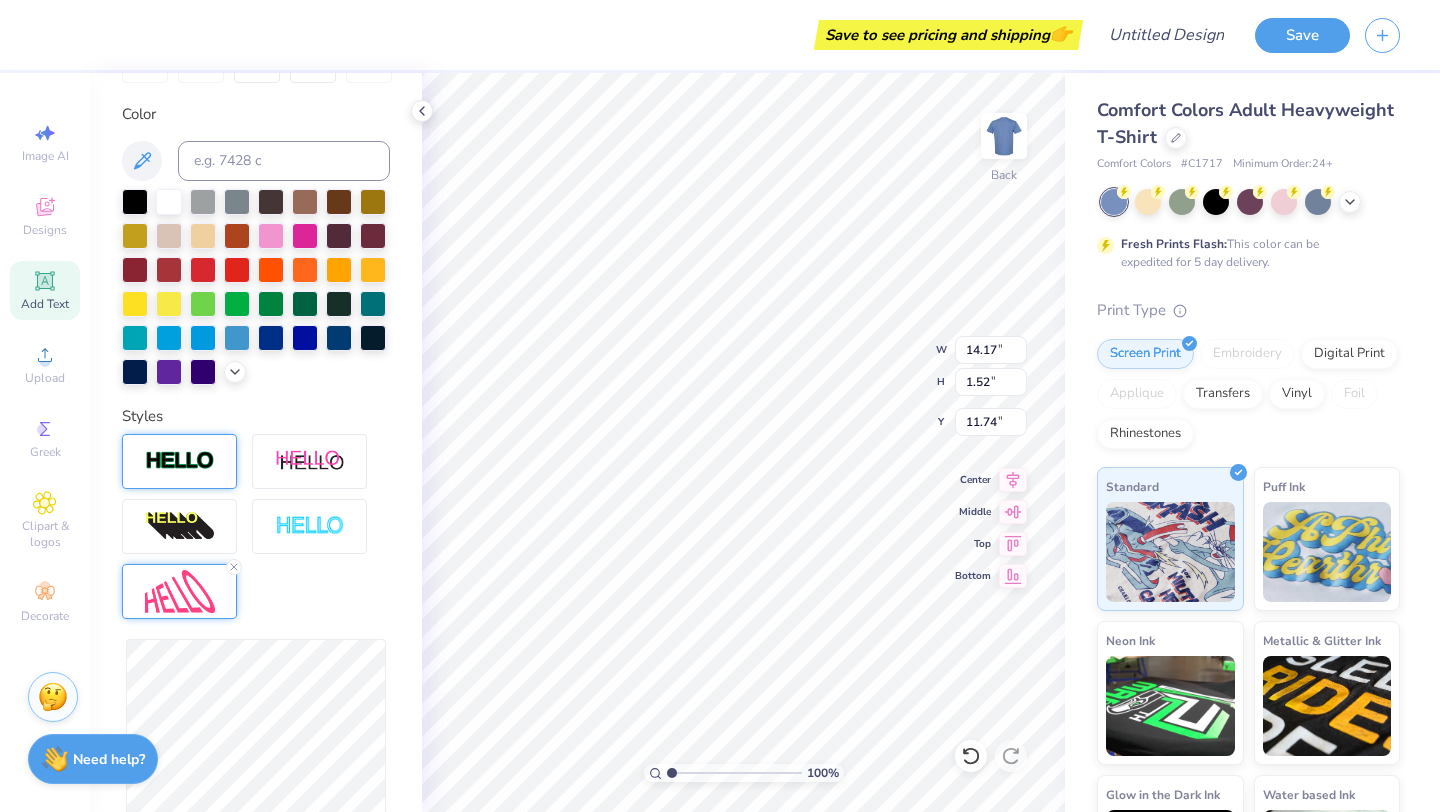 click at bounding box center (180, 461) 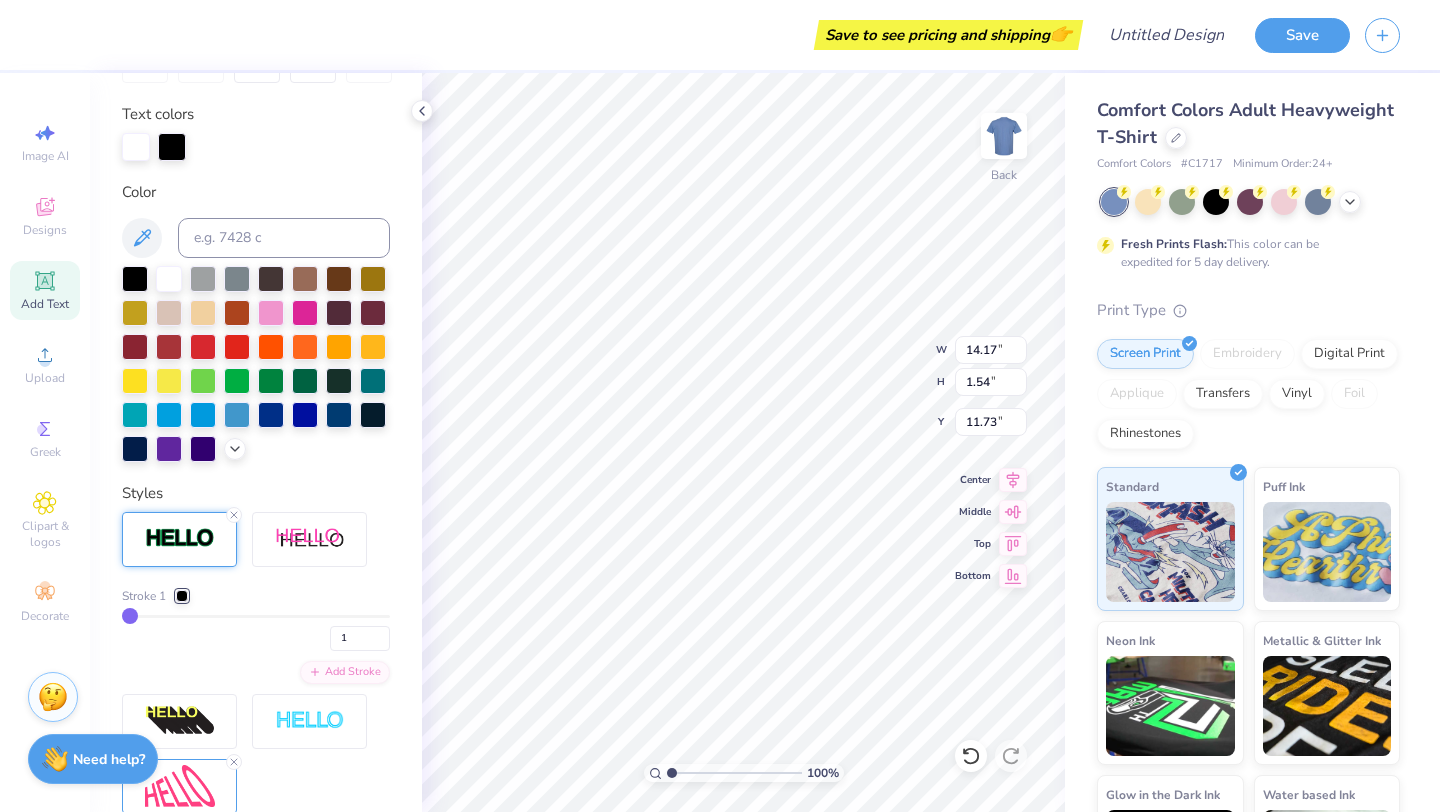 type on "1.54" 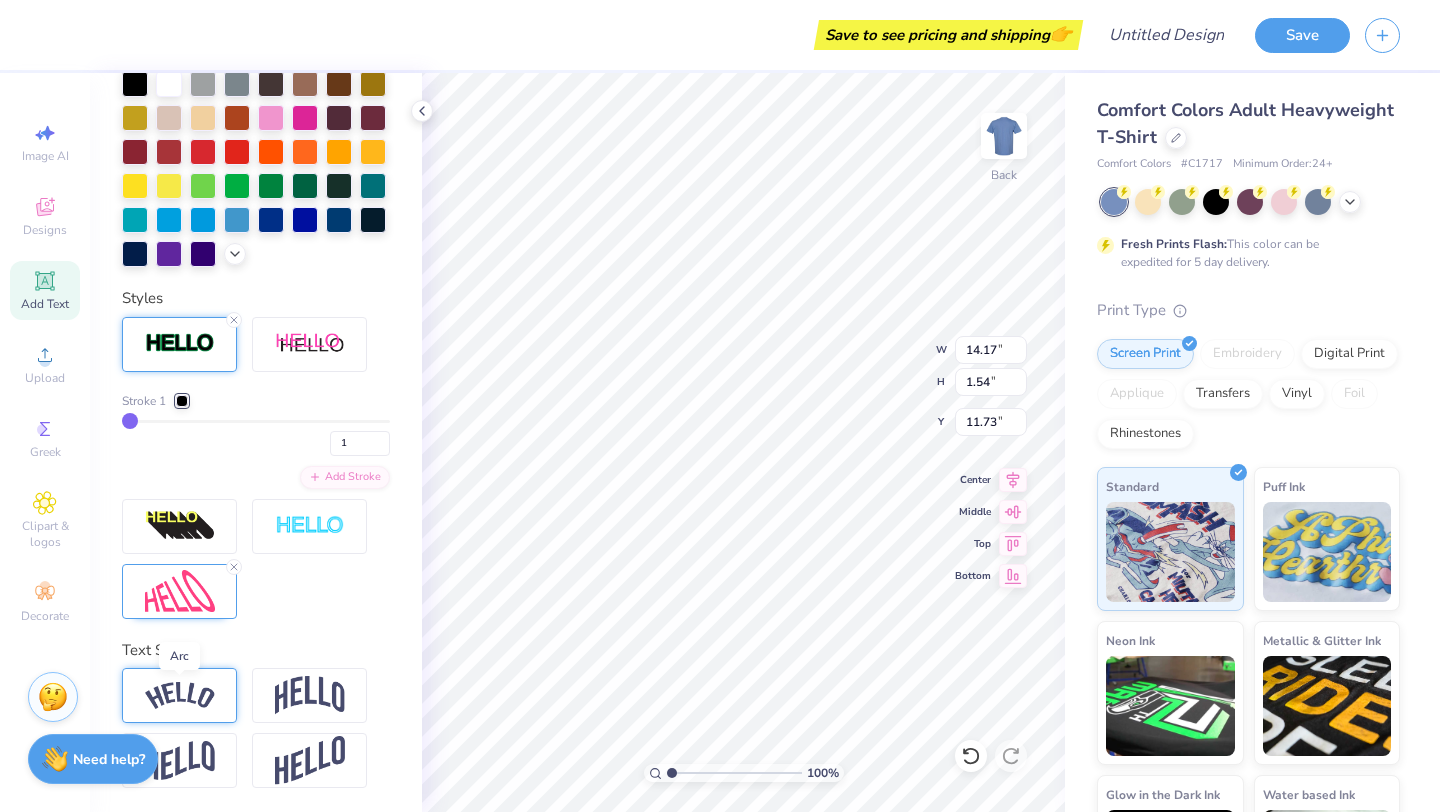 click at bounding box center (180, 695) 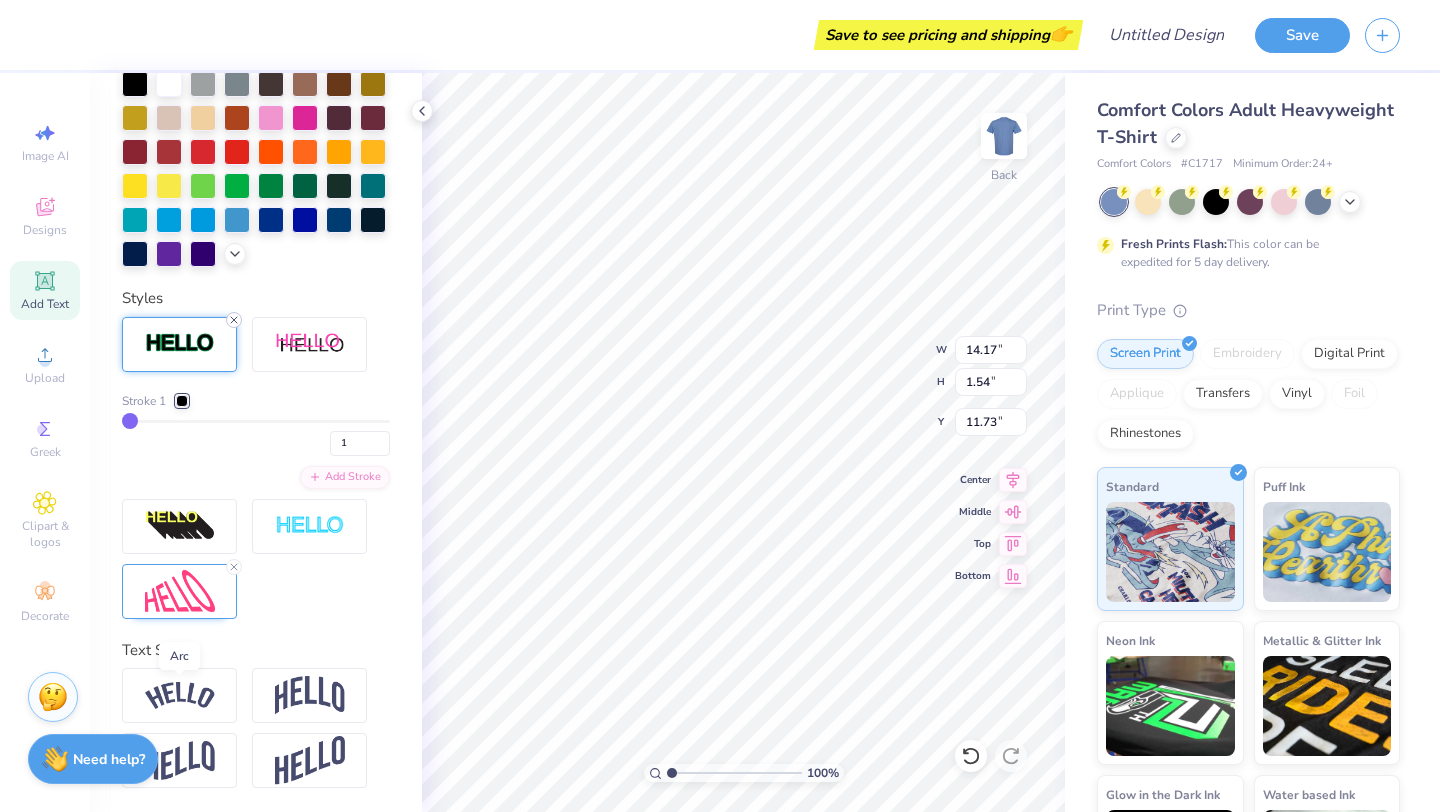 click 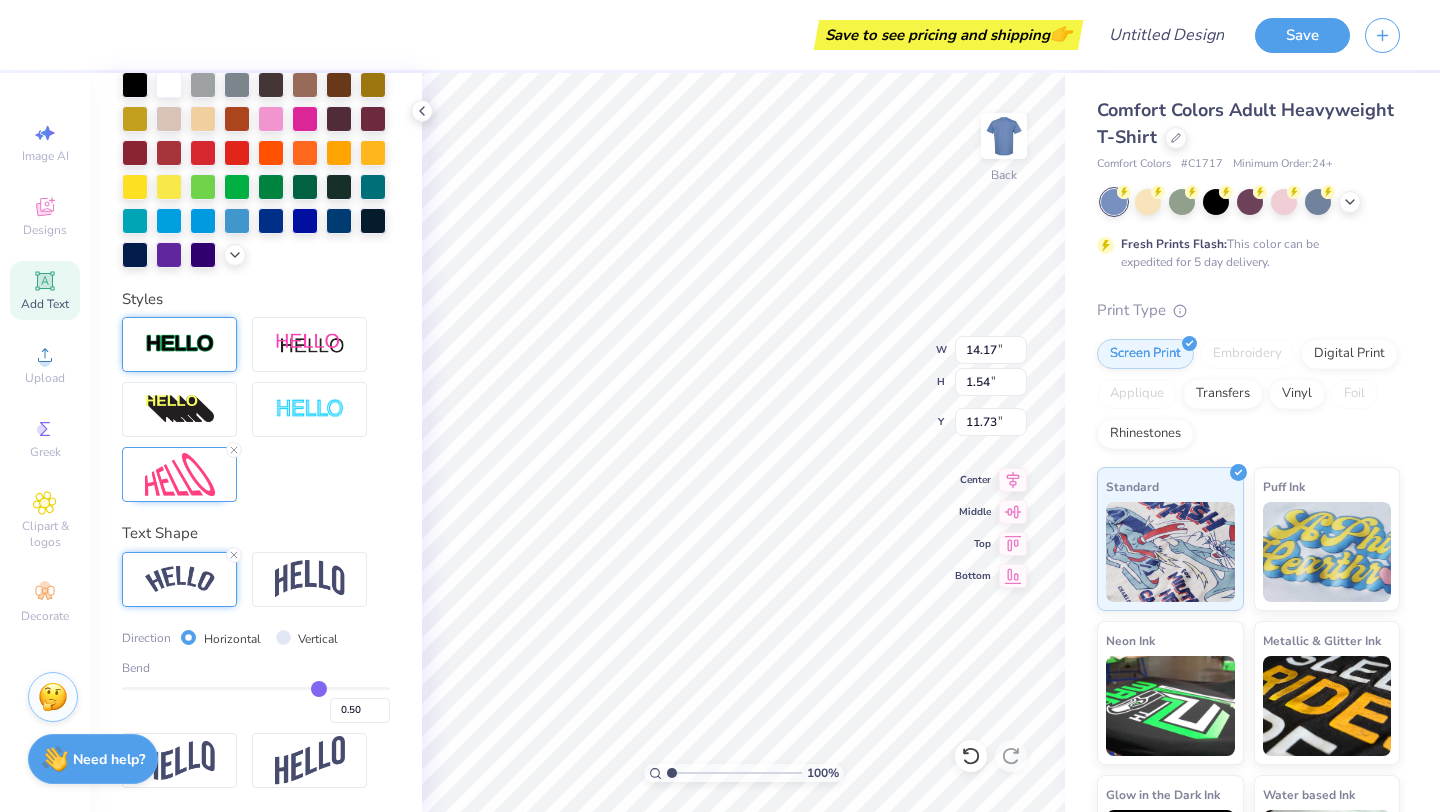 type on "3.38" 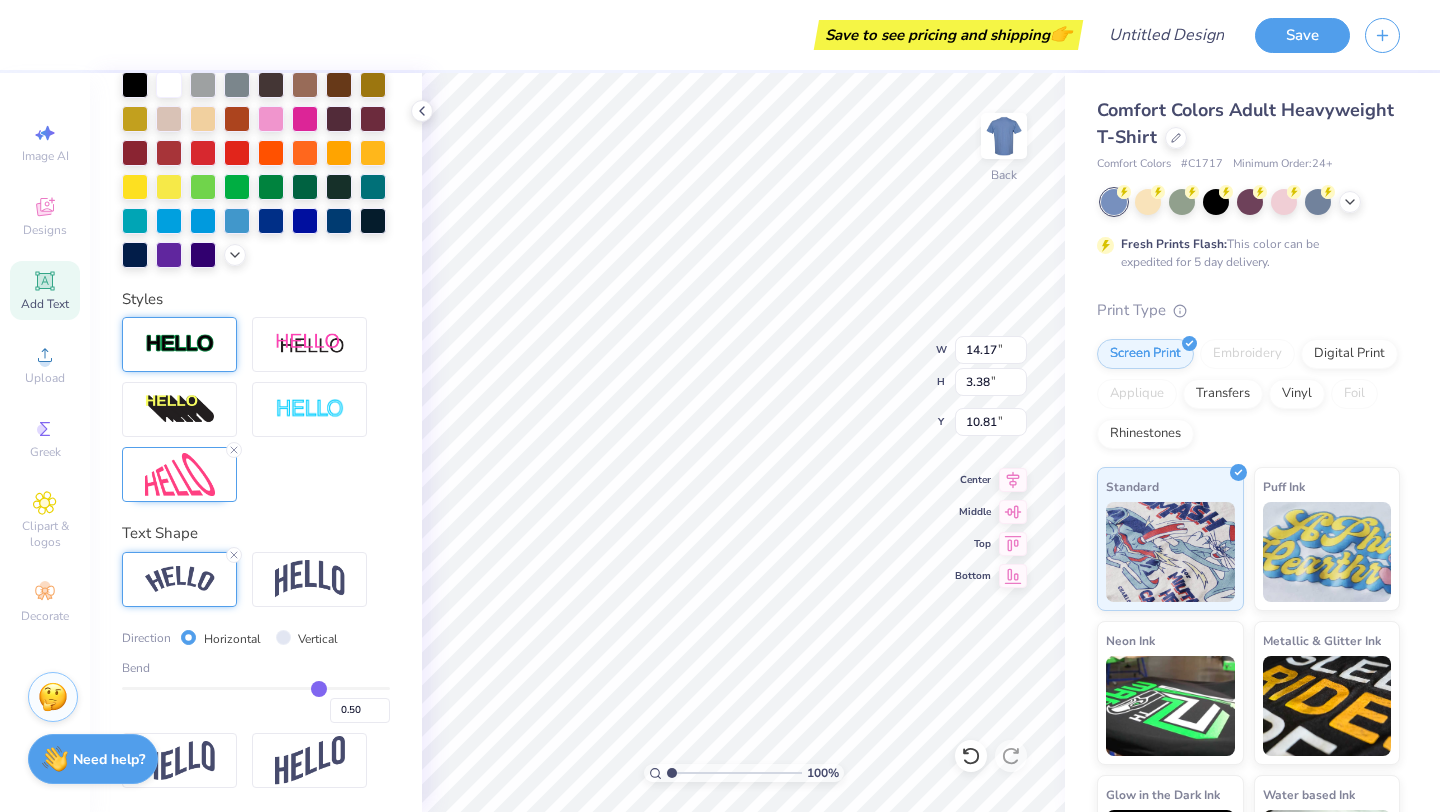 scroll, scrollTop: 467, scrollLeft: 0, axis: vertical 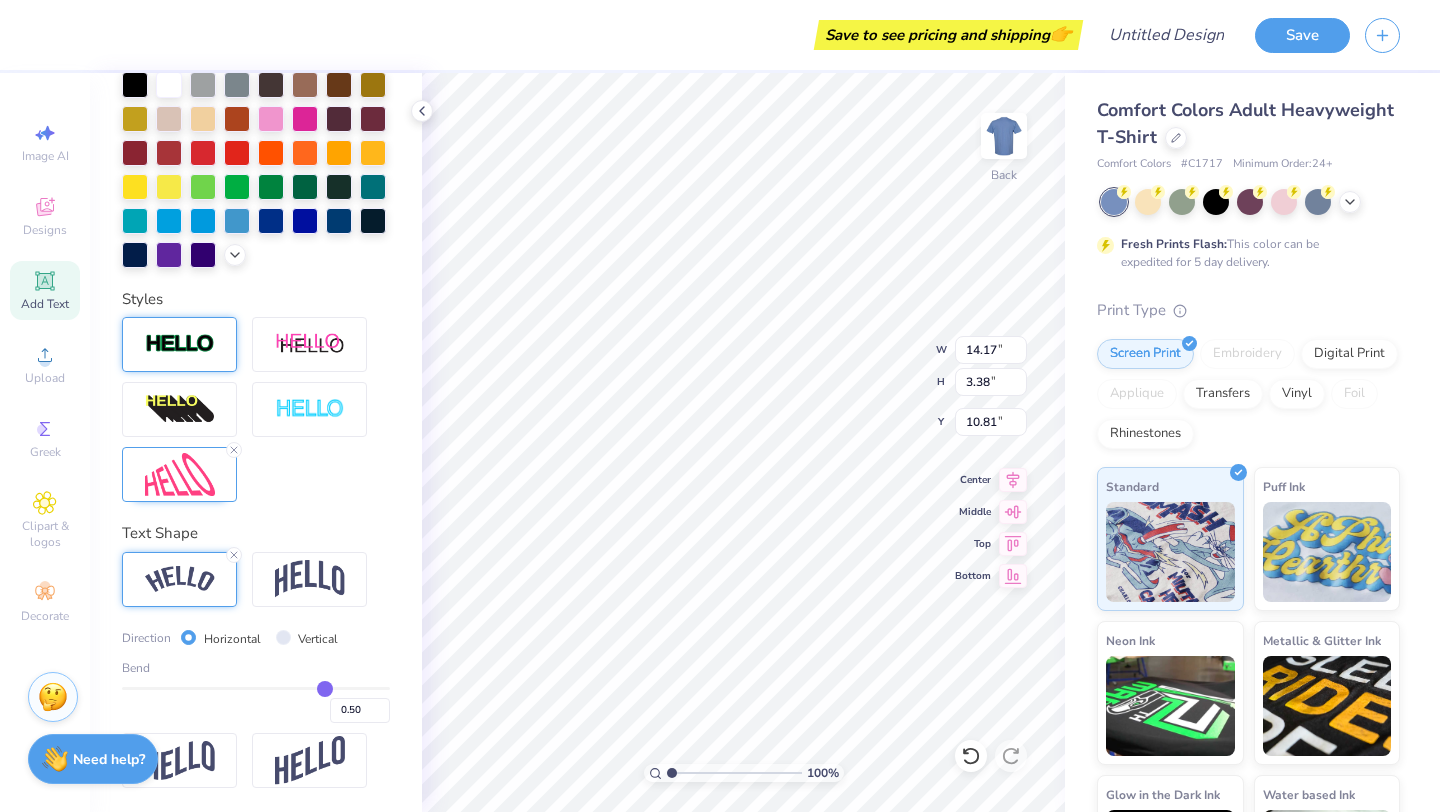 type on "0.55" 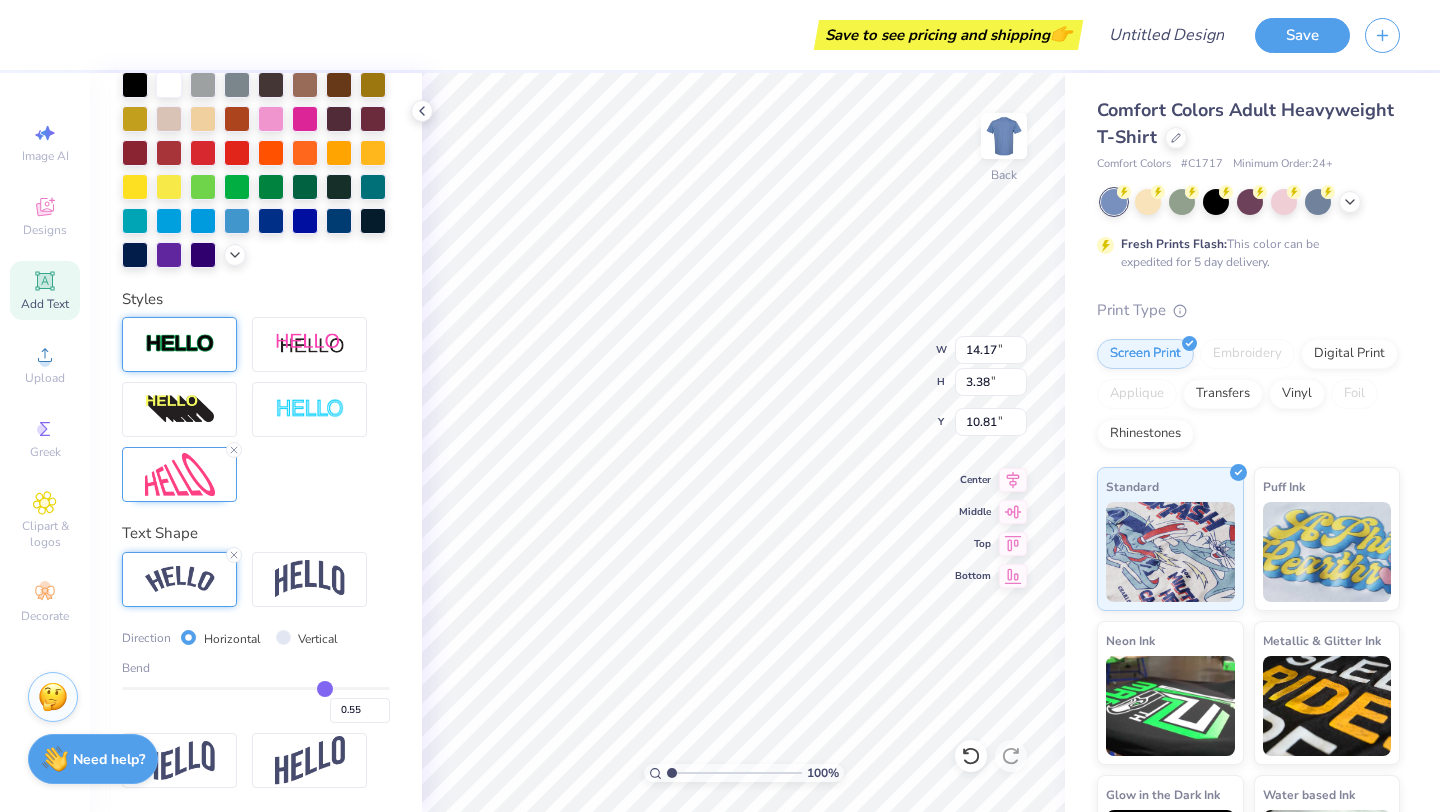 type on "0.57" 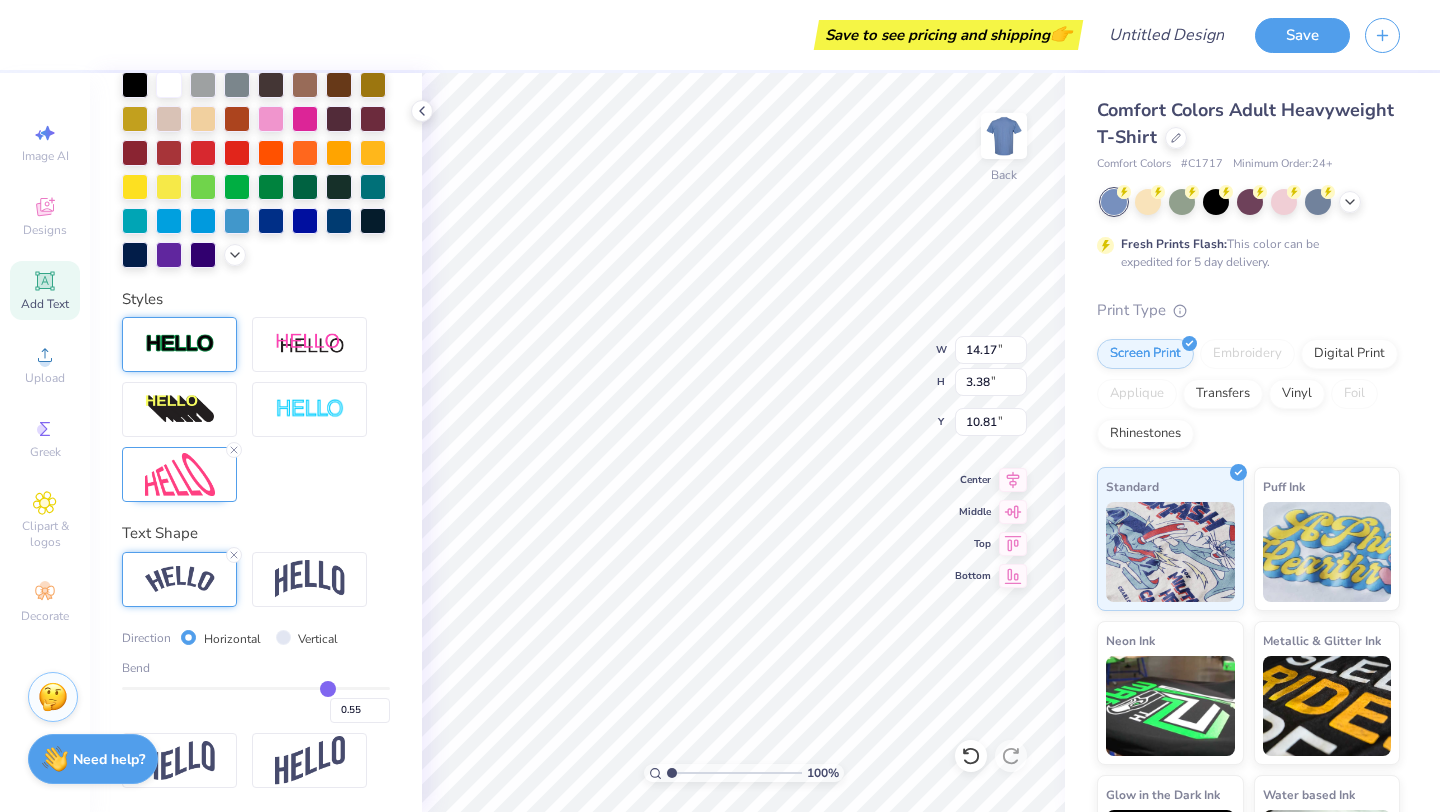 type on "0.57" 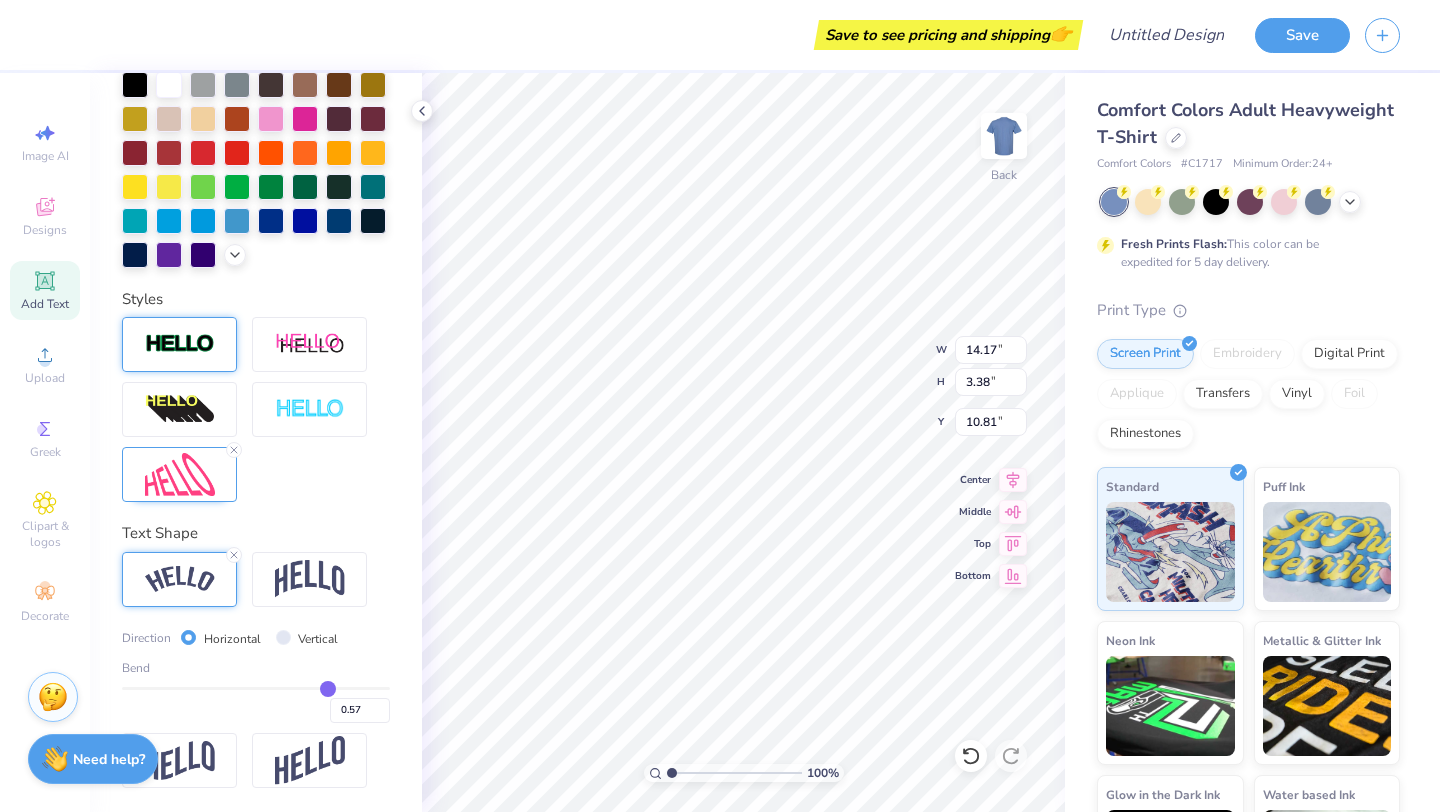 type on "0.61" 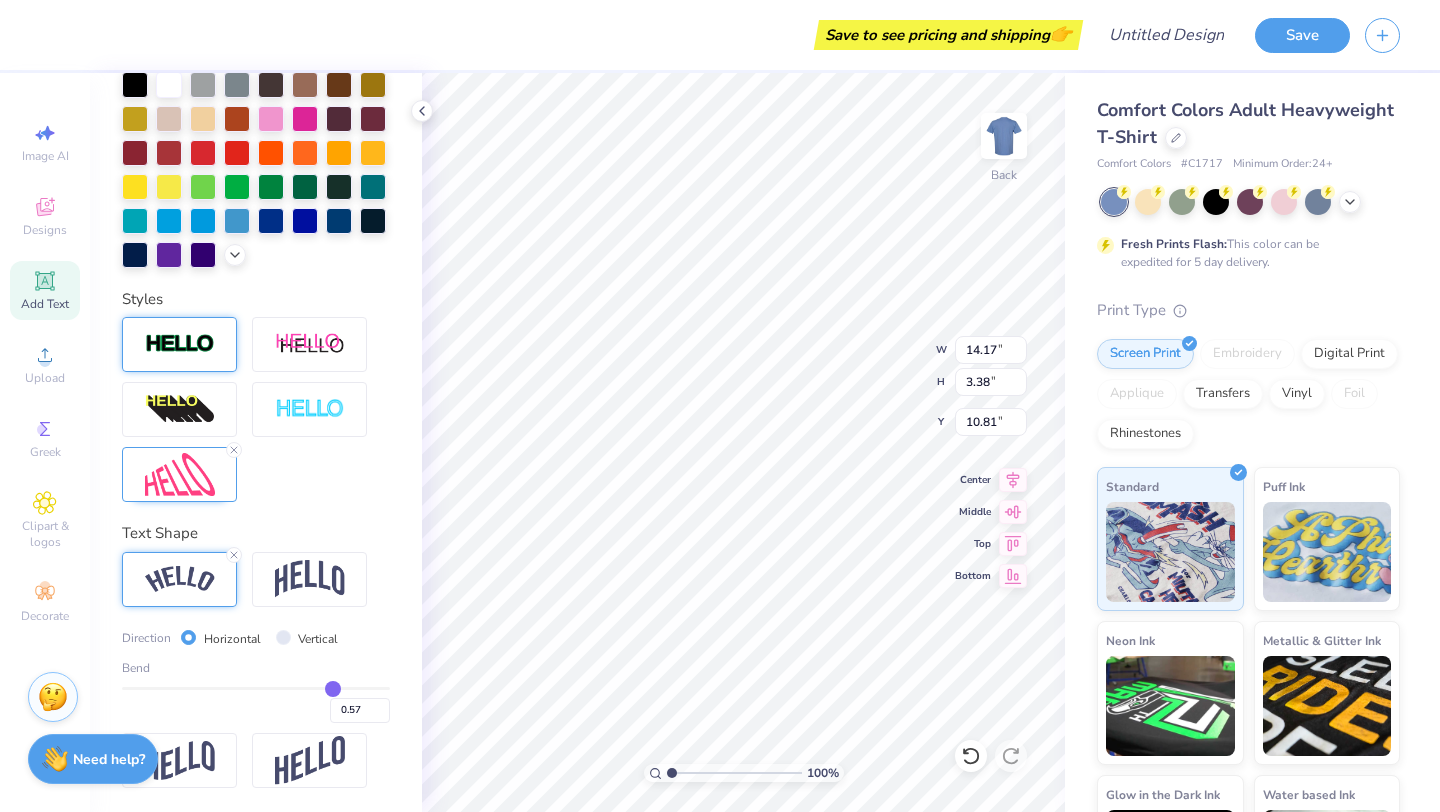 type on "0.61" 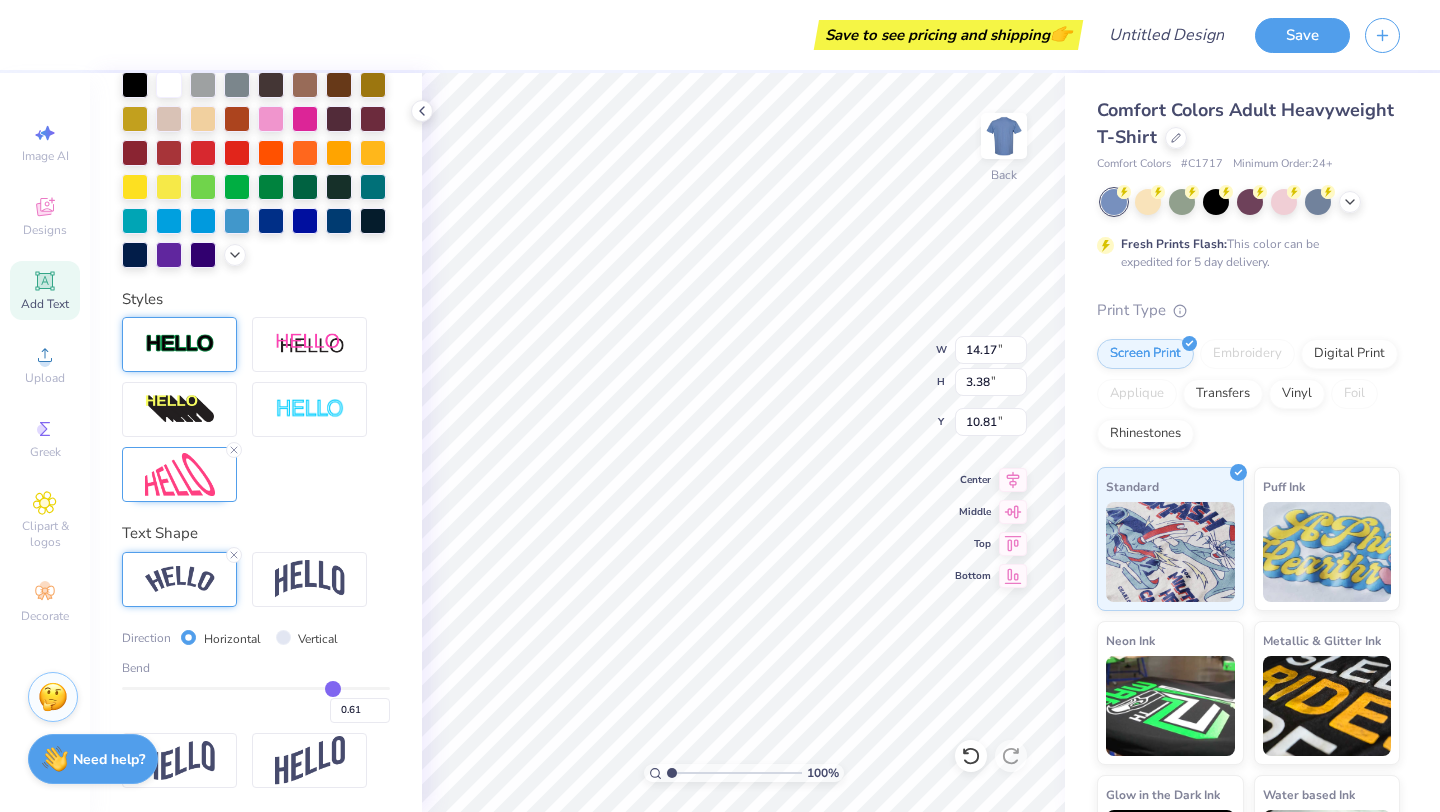 type on "0.64" 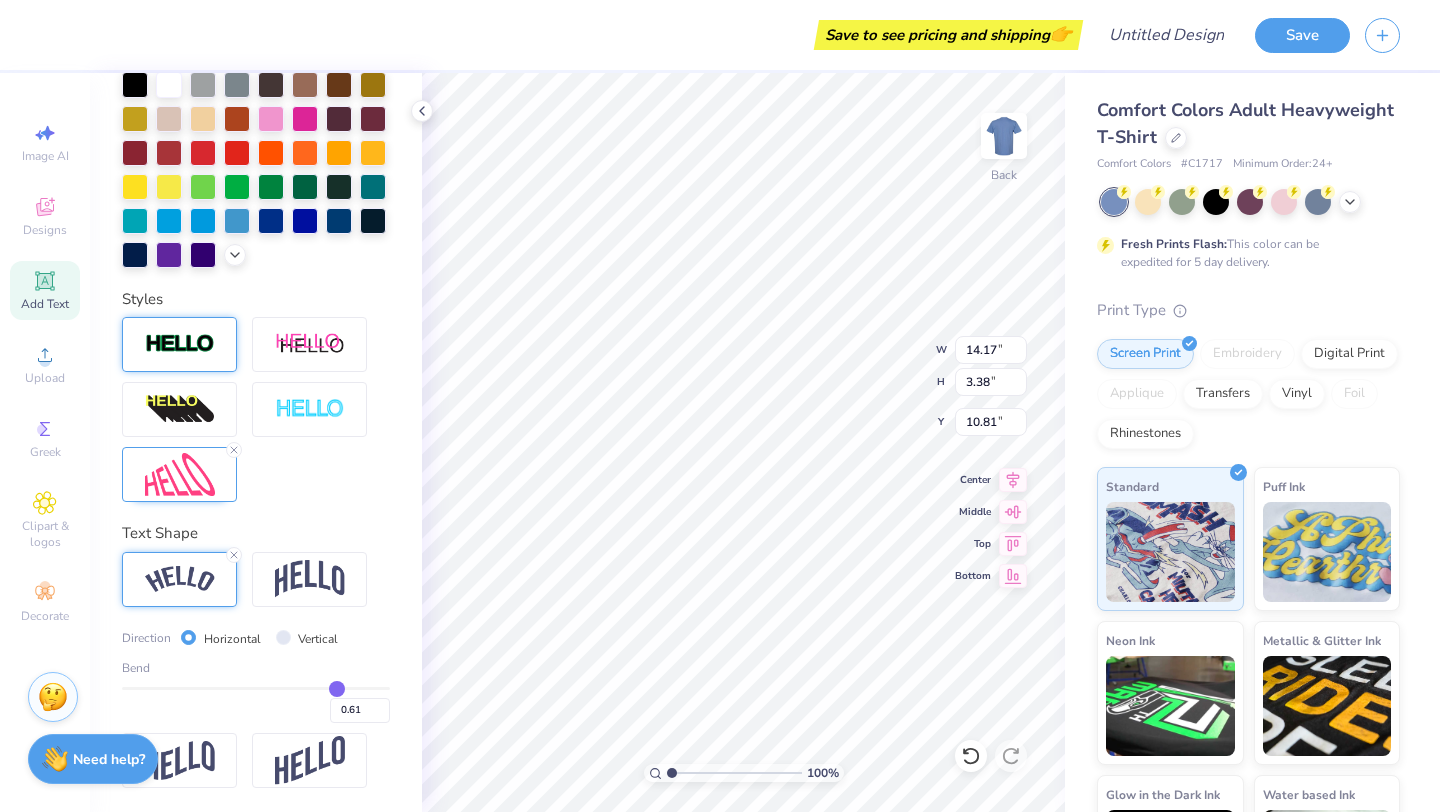 type on "0.64" 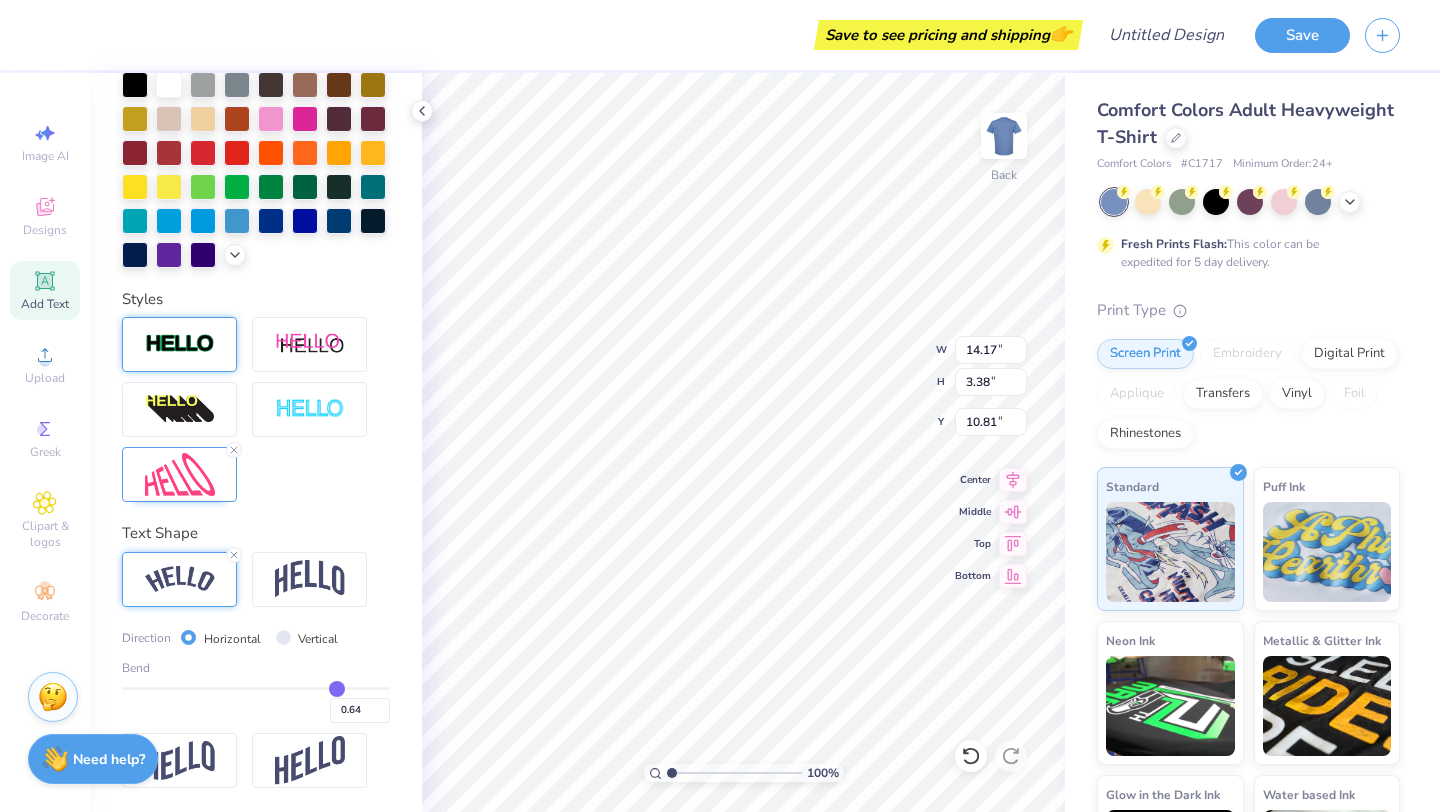 type on "0.66" 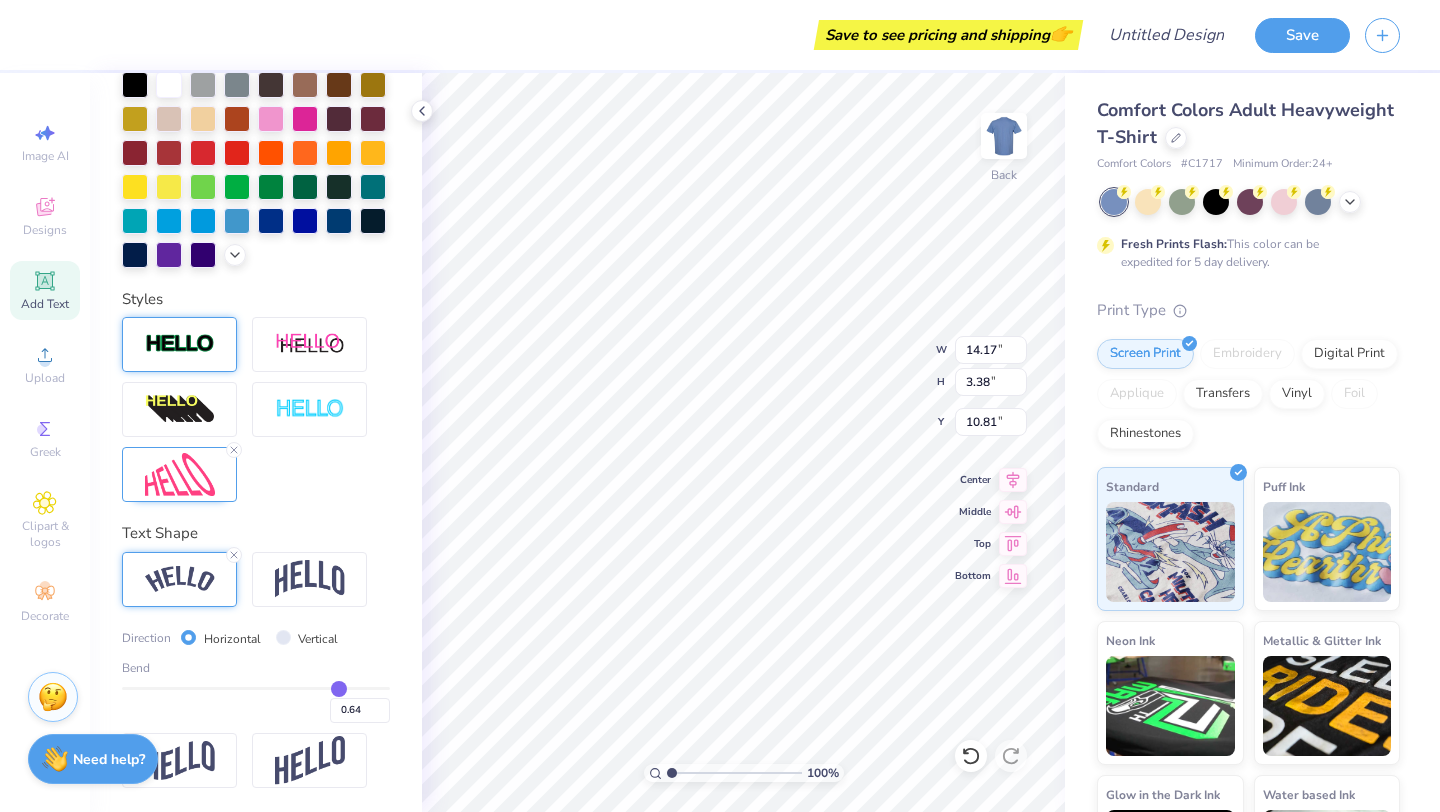 type on "0.66" 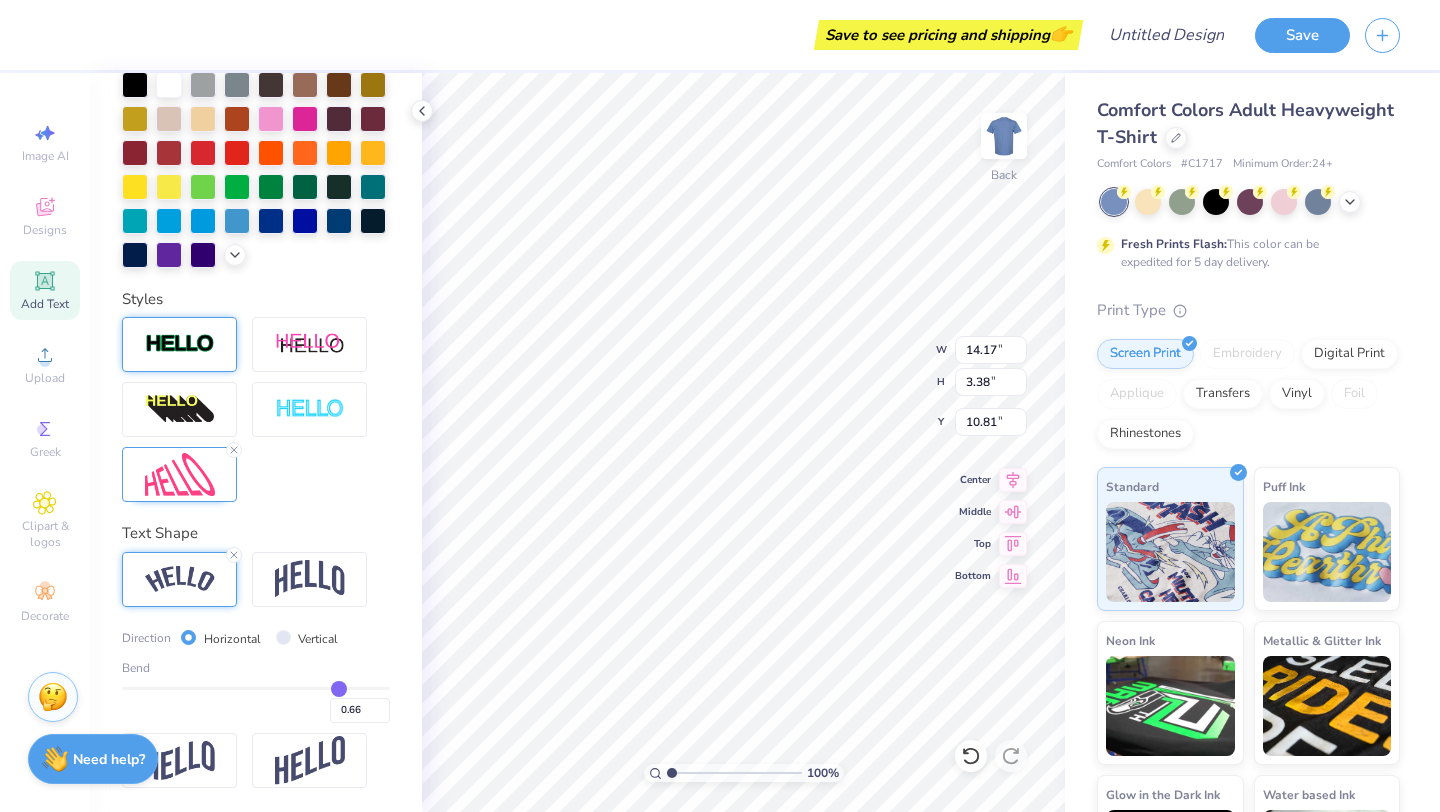 type on "0.68" 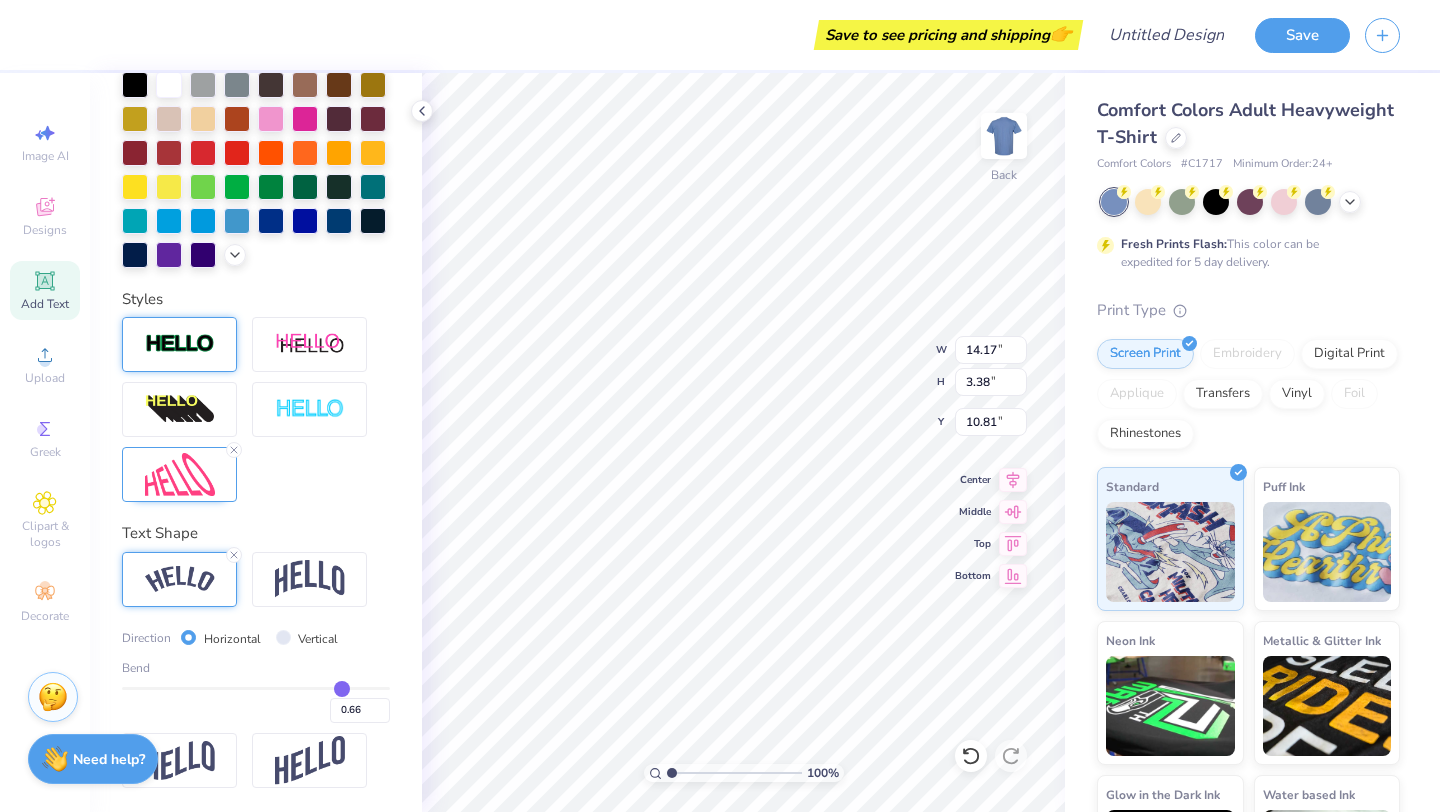 type on "0.68" 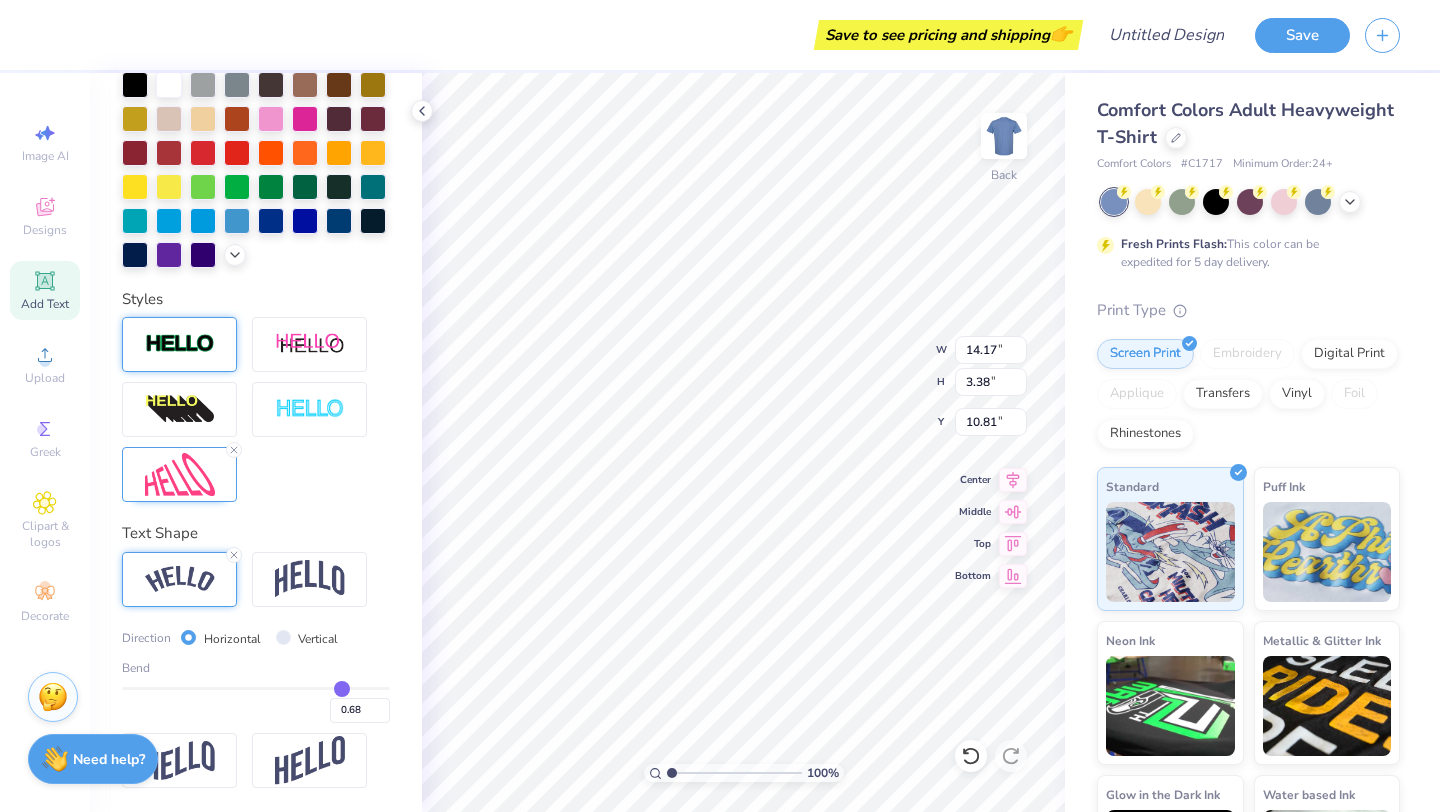 type on "0.69" 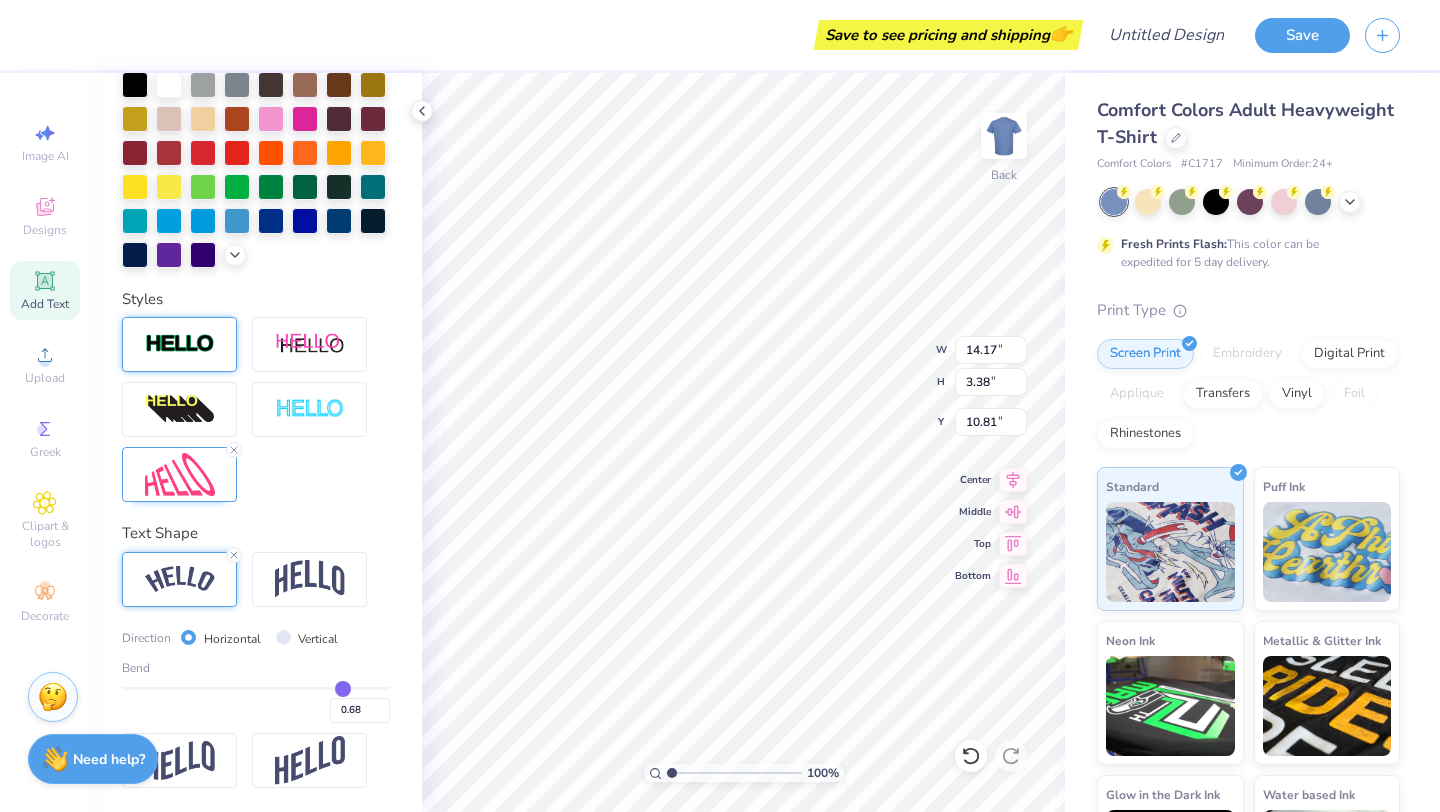 type on "0.69" 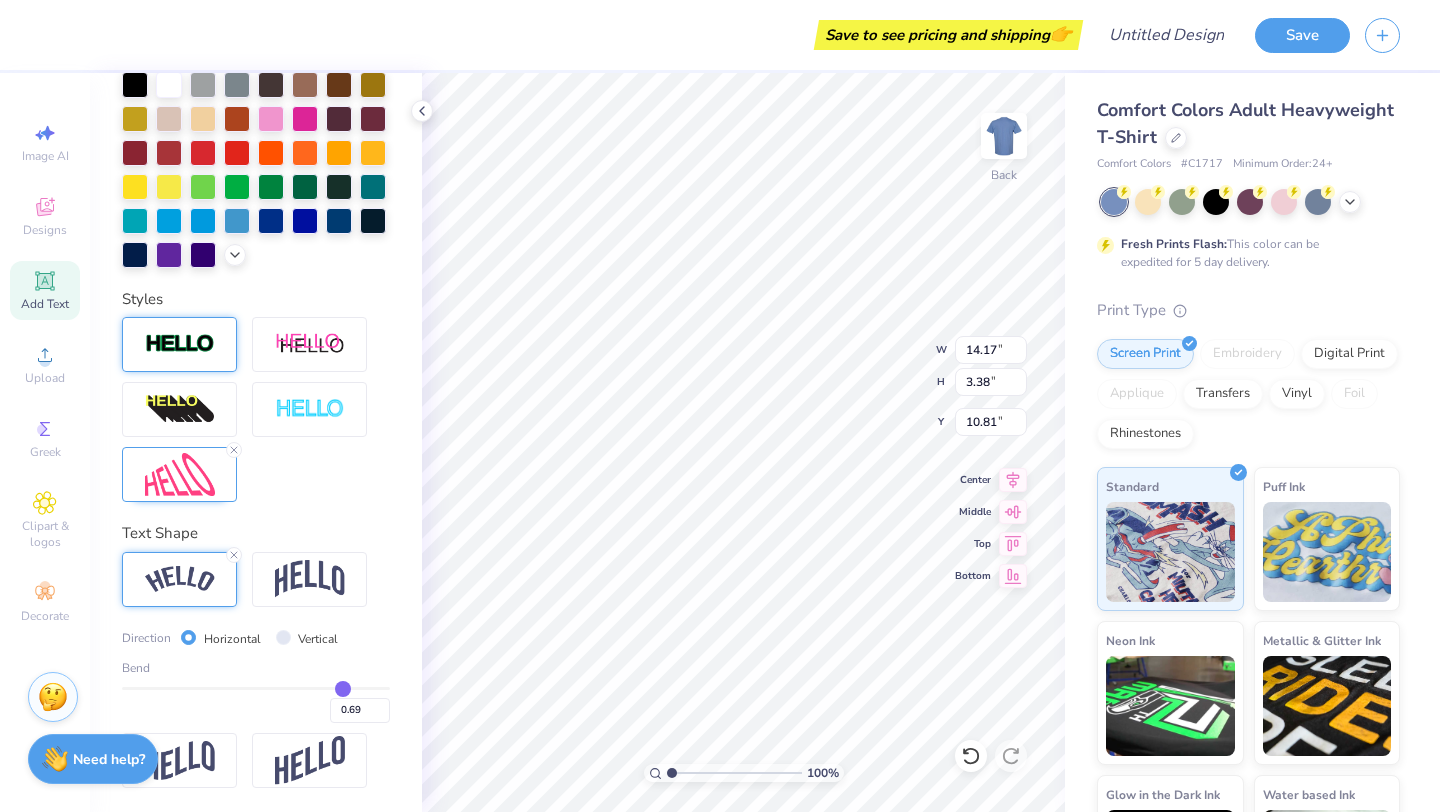 type on "0.7" 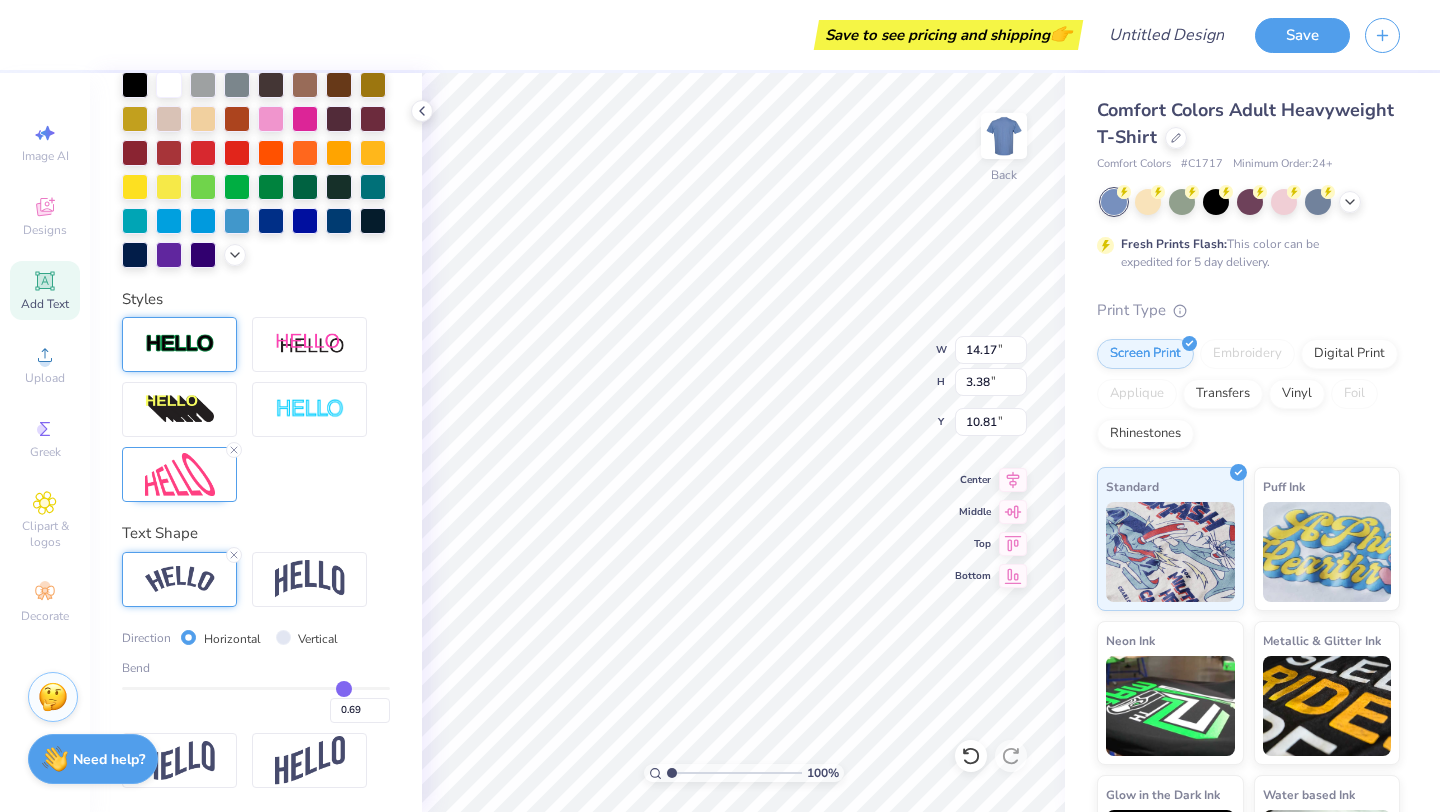 type on "0.70" 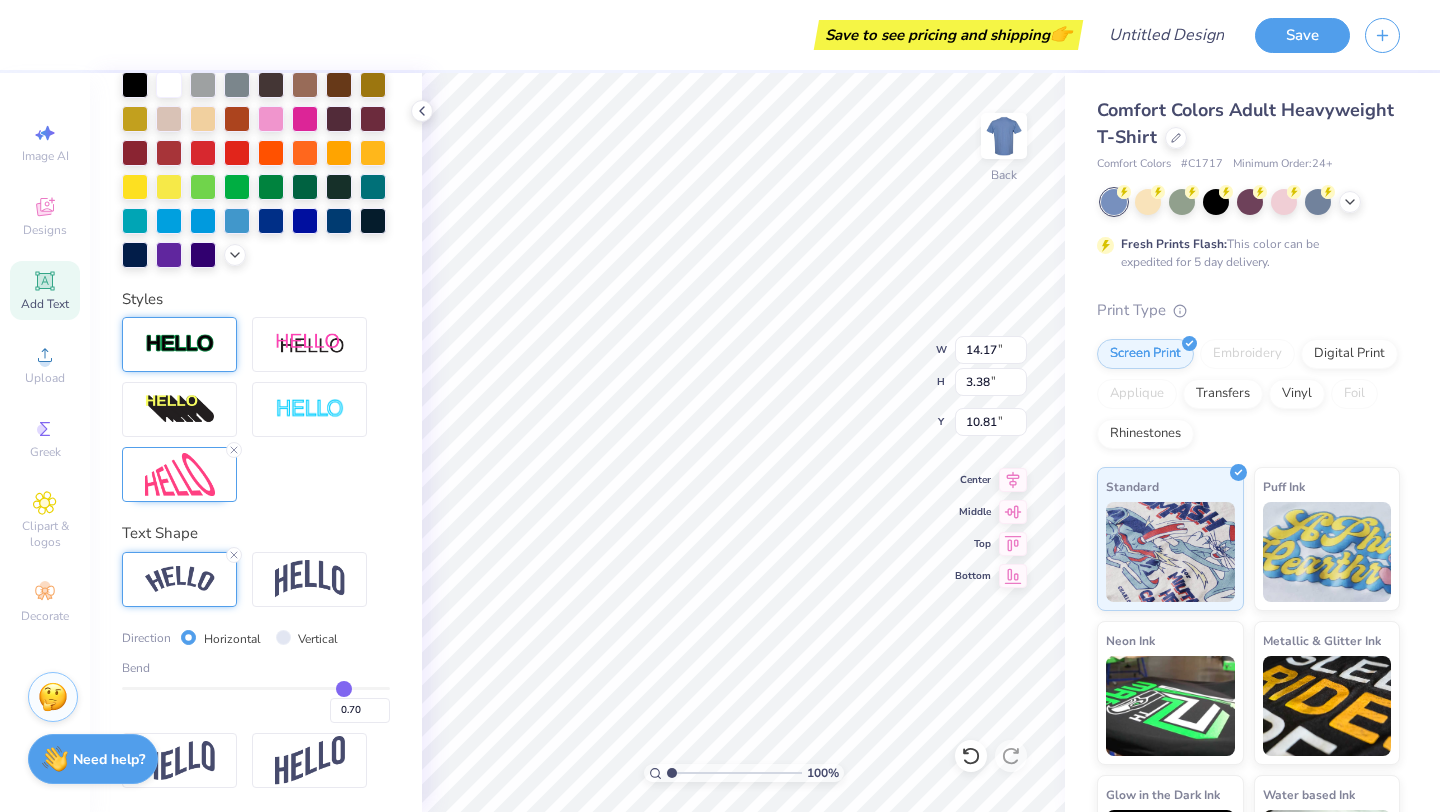 type on "0.71" 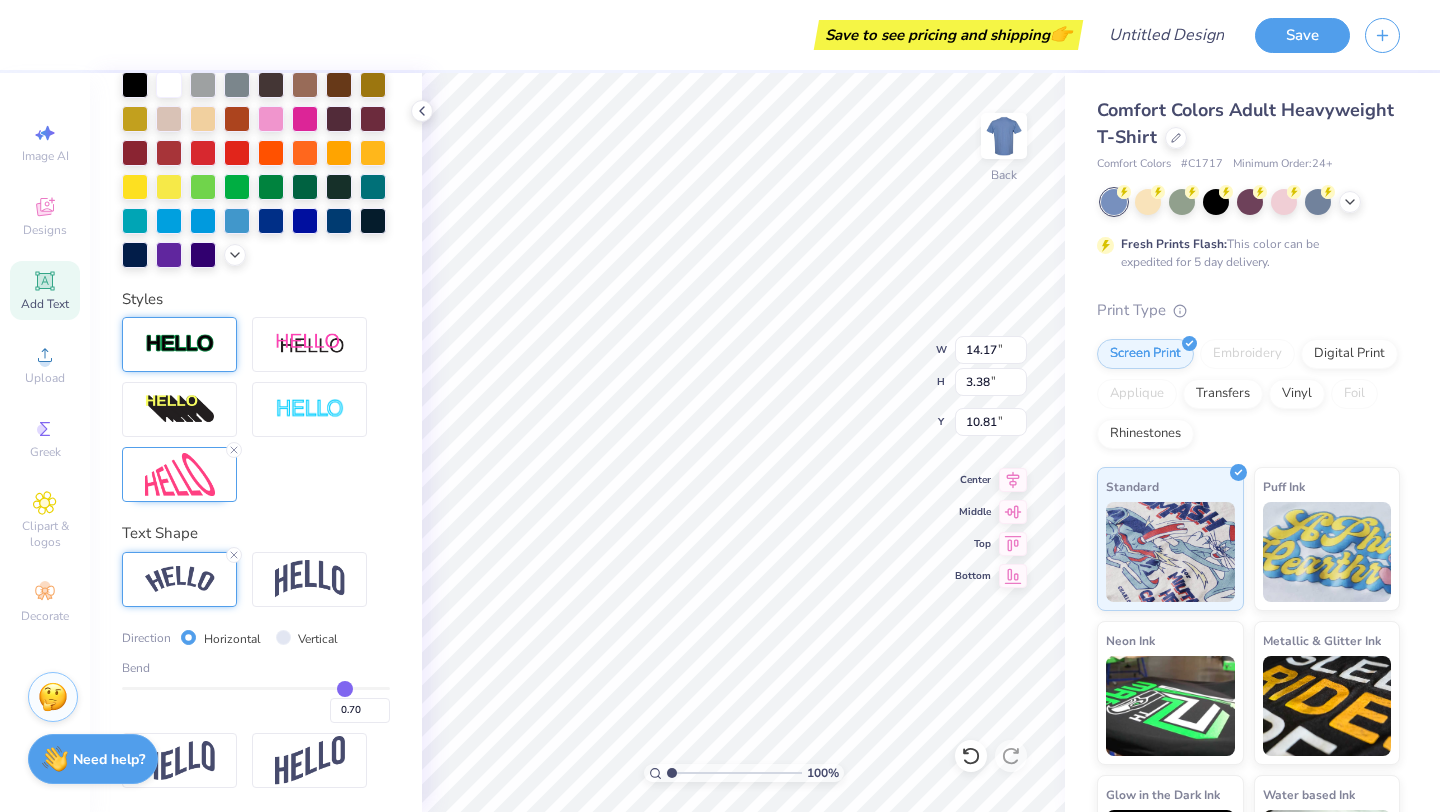 type on "0.71" 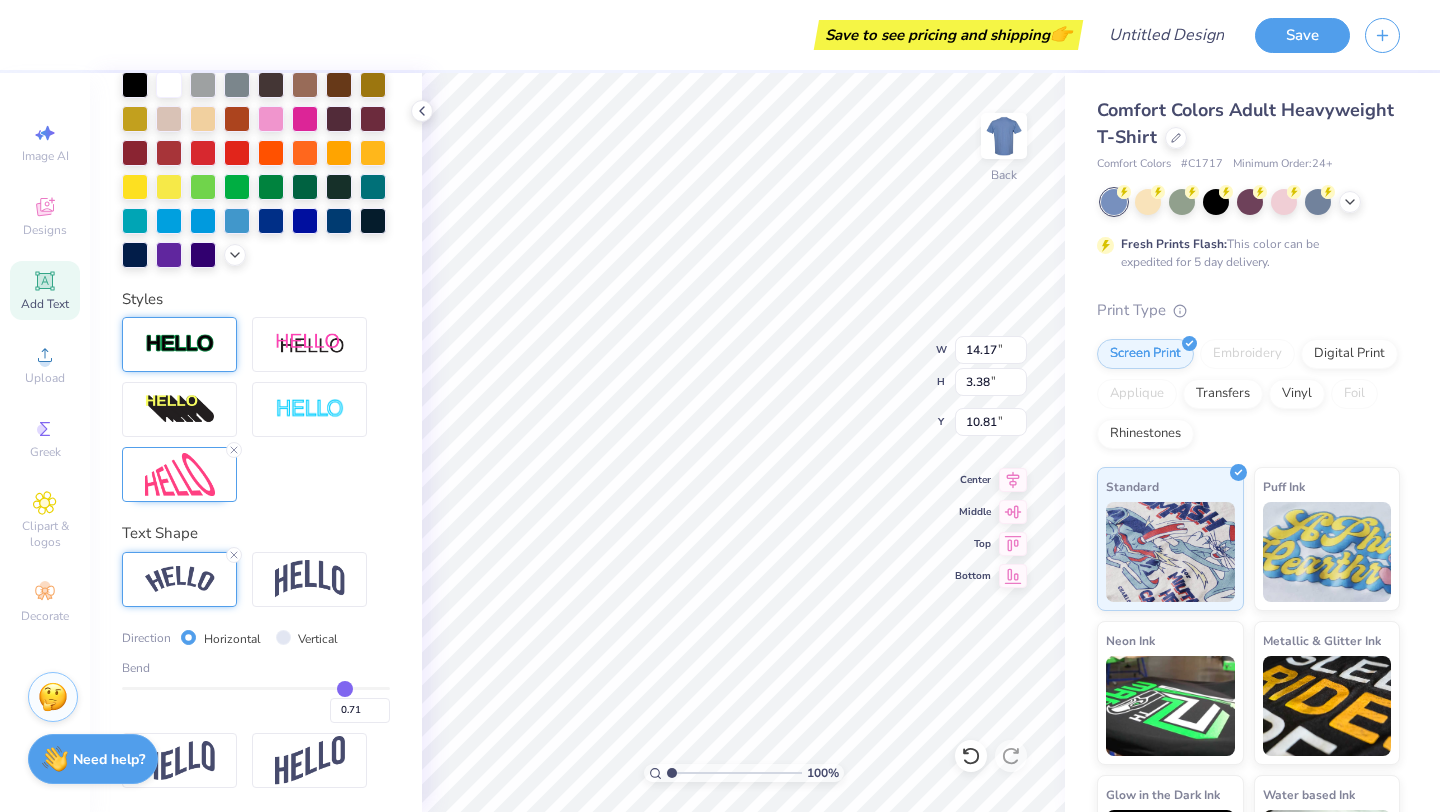 type on "0.72" 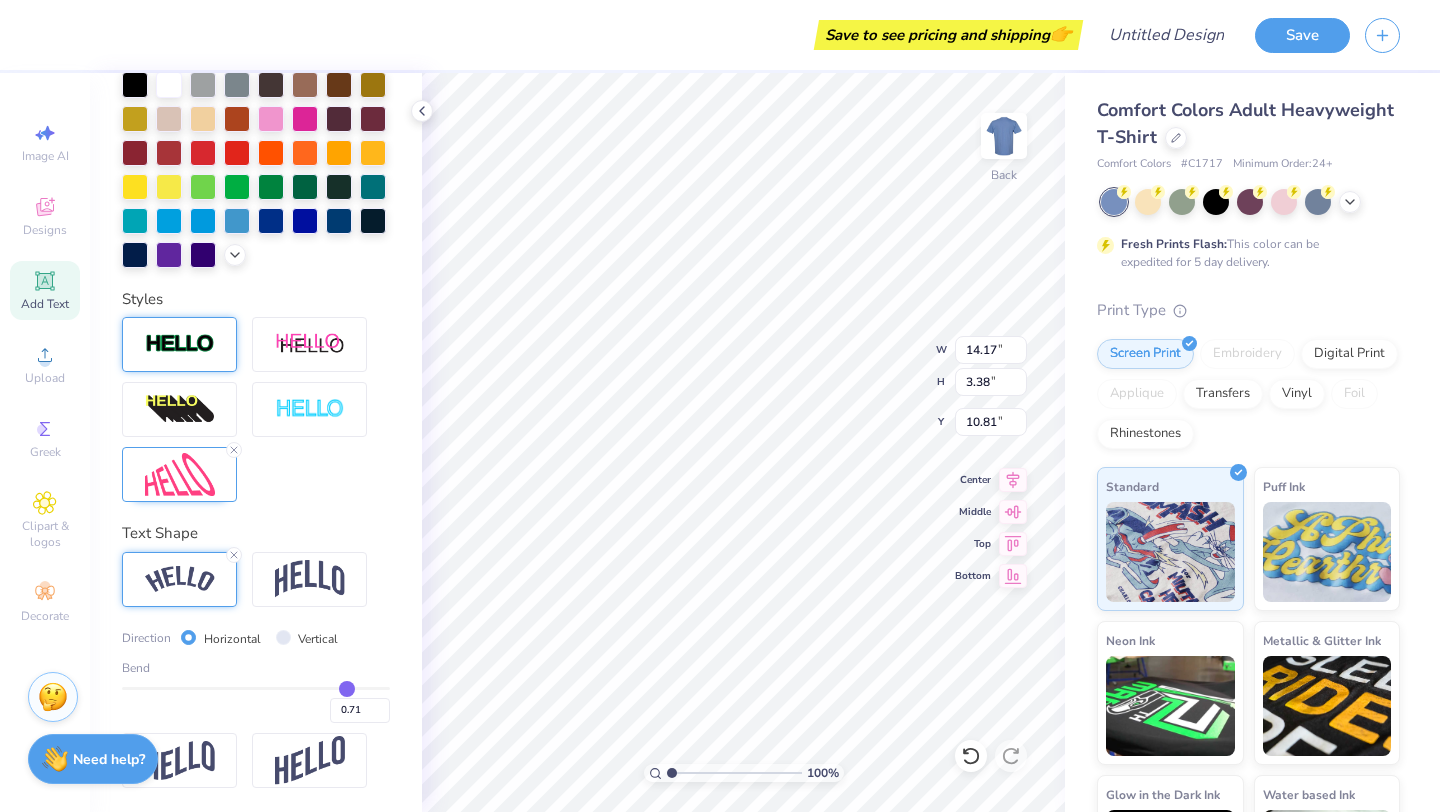 type on "0.72" 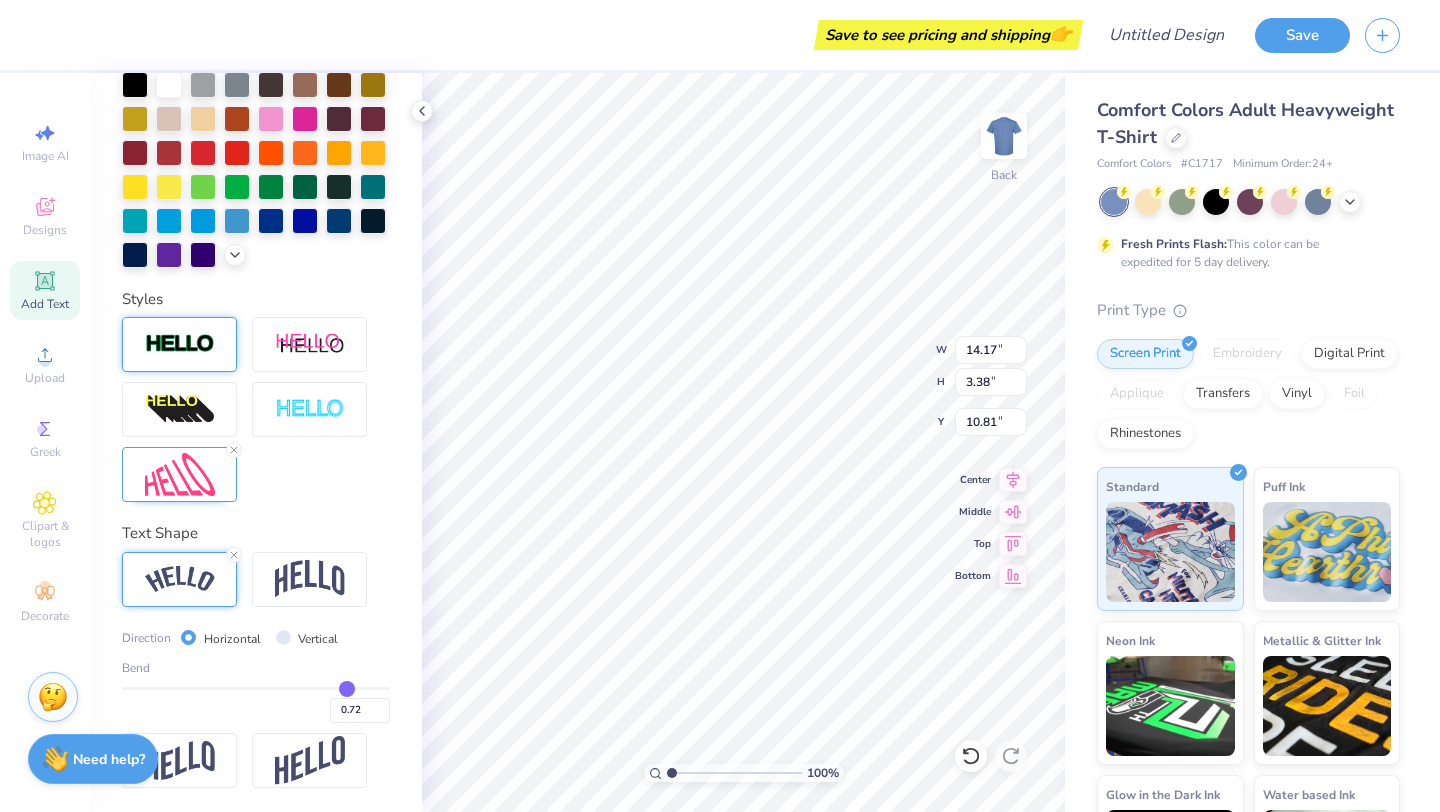 type on "0.73" 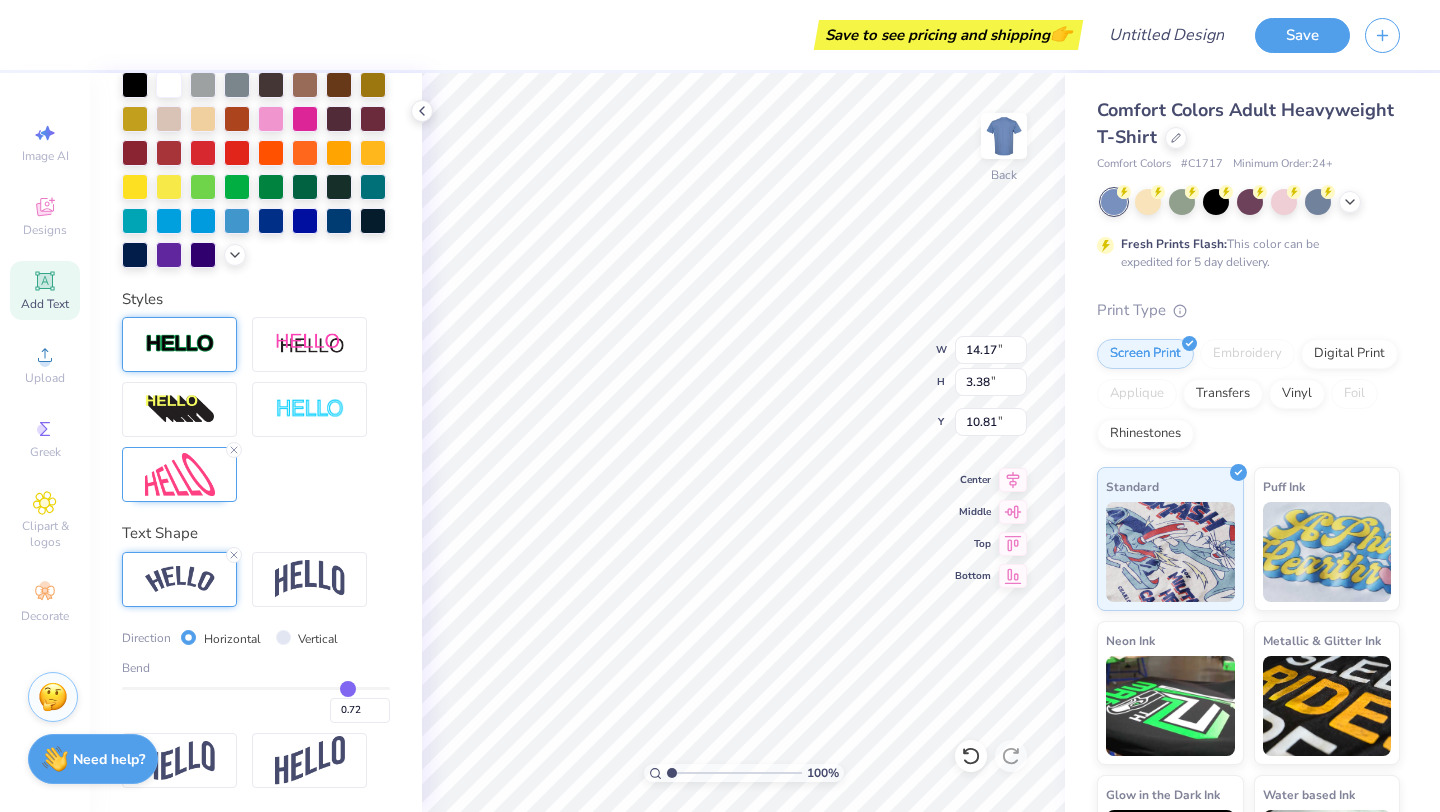 type on "0.73" 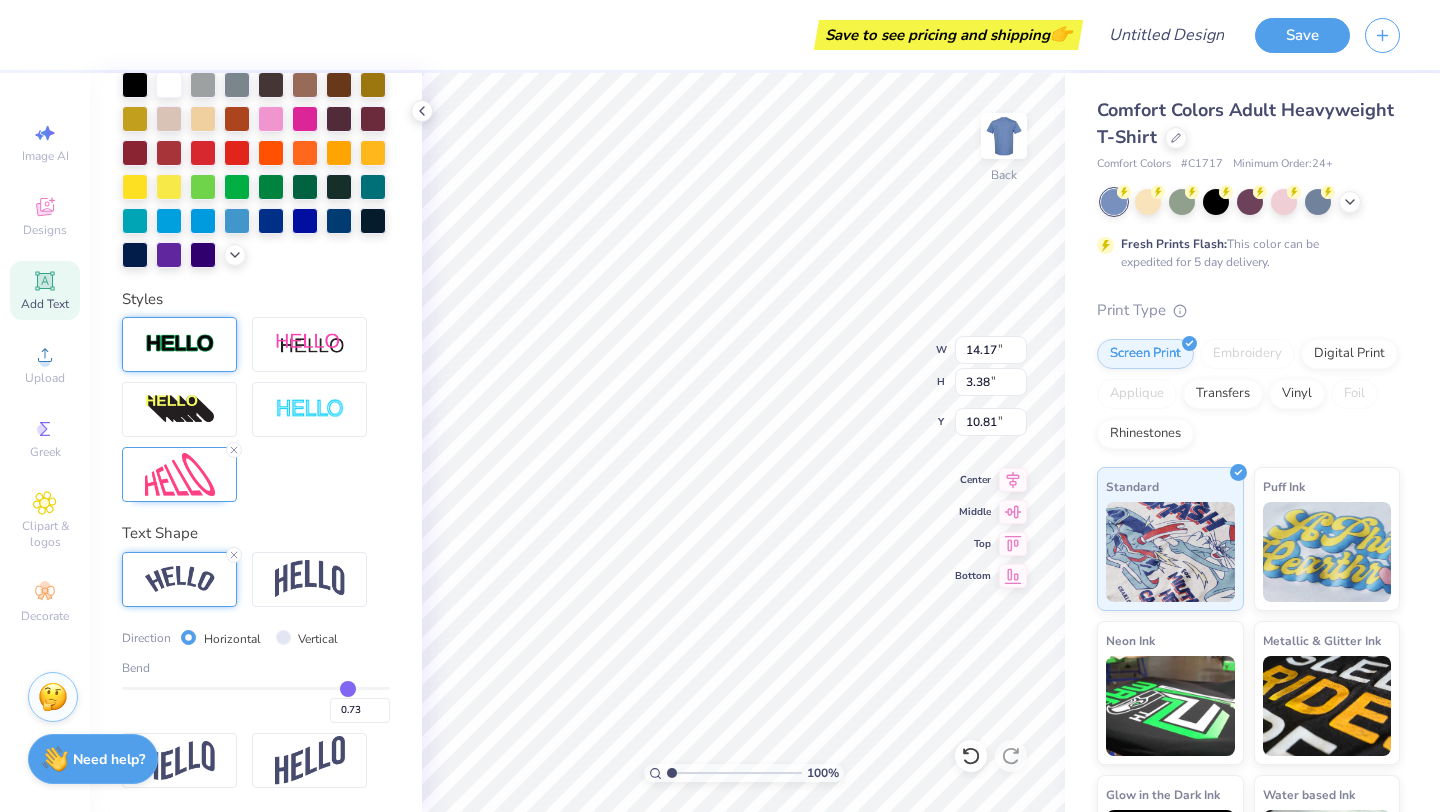 type on "0.74" 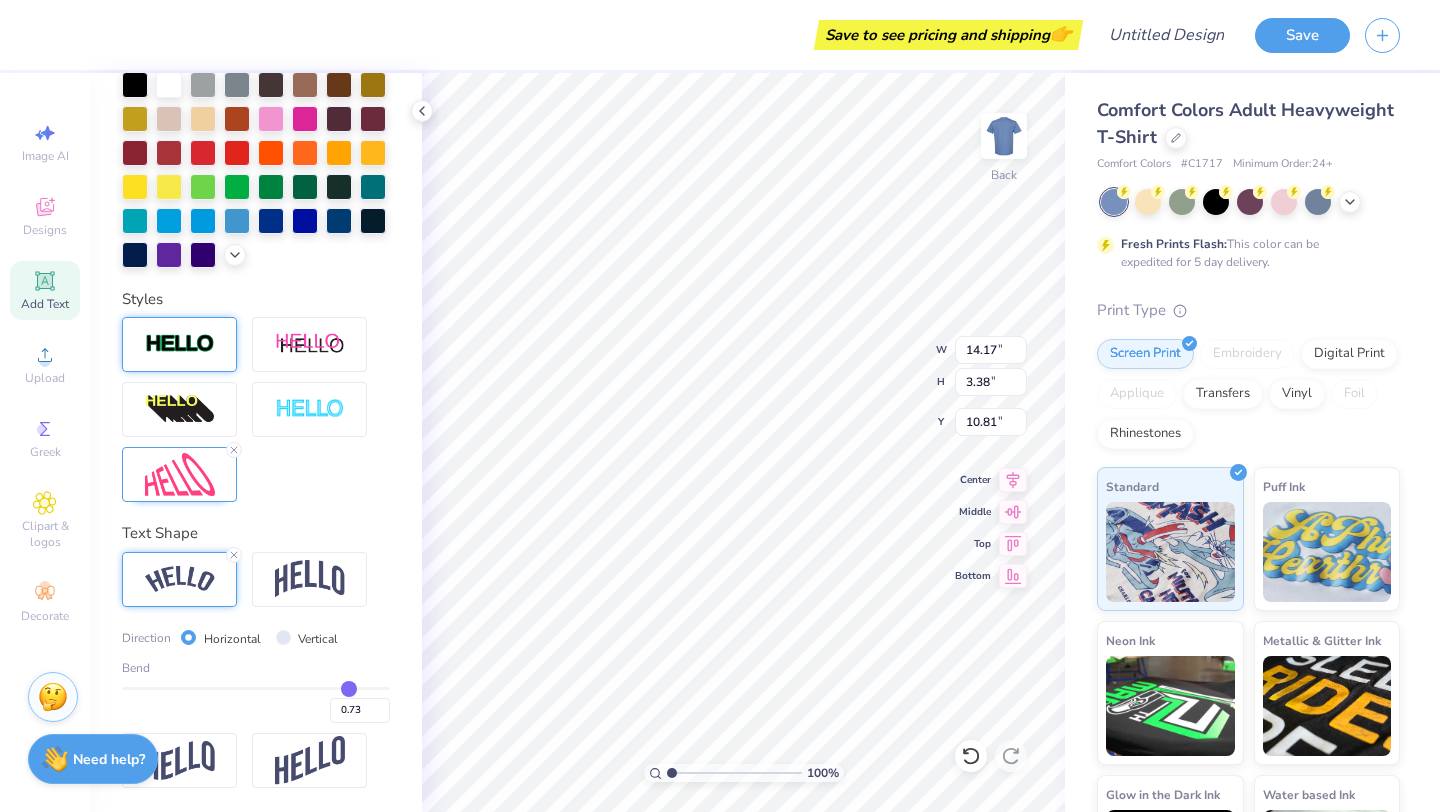 type on "0.74" 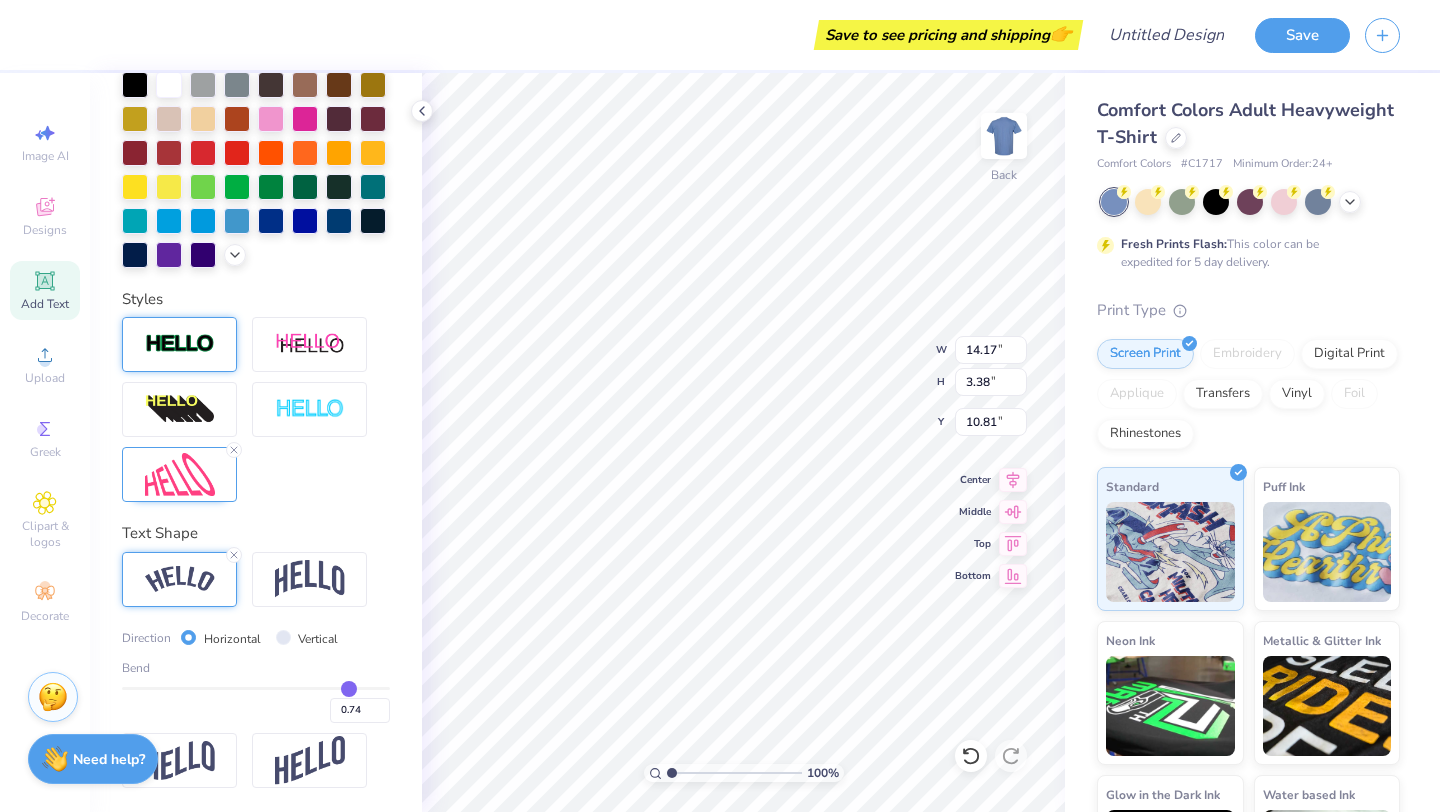 type on "0.75" 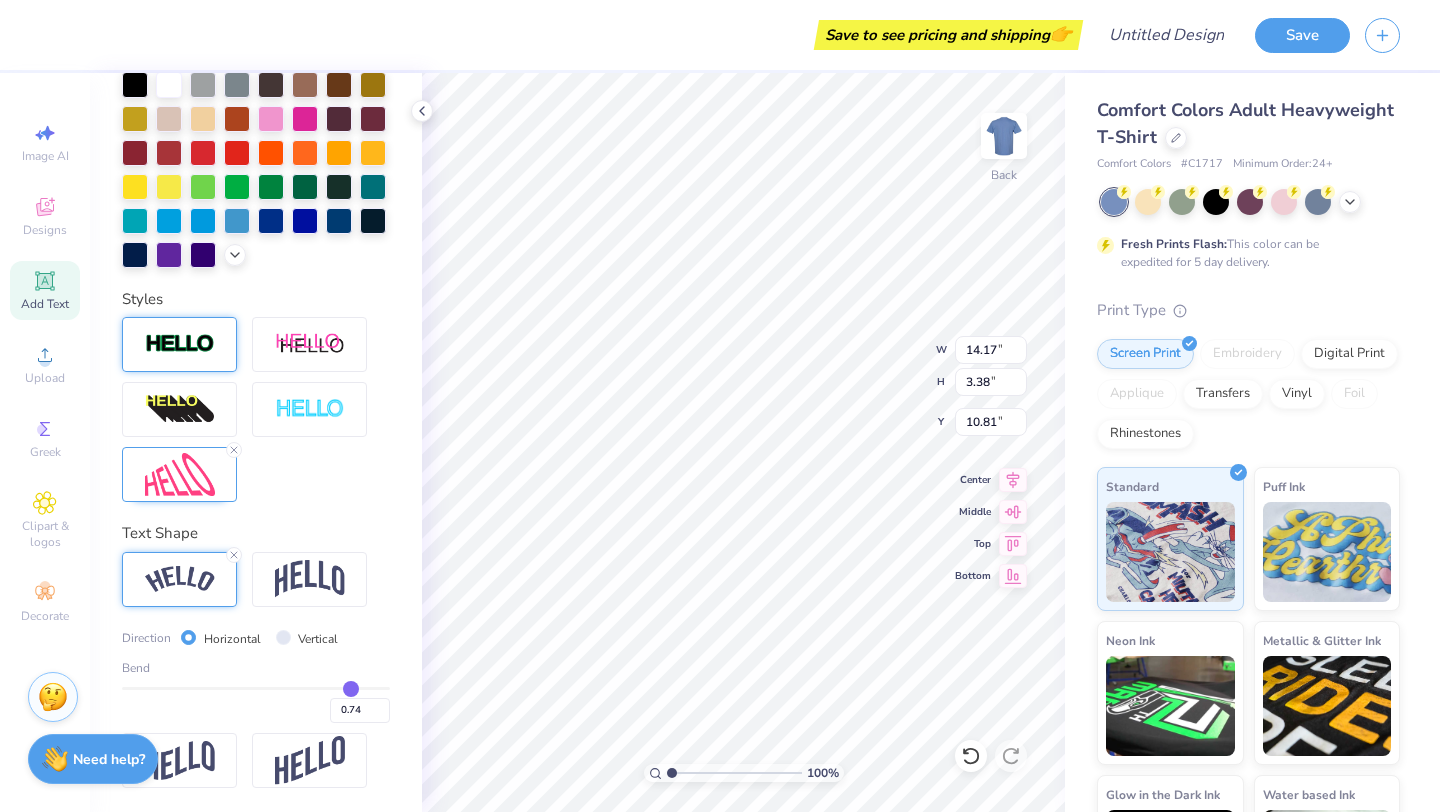 type on "0.75" 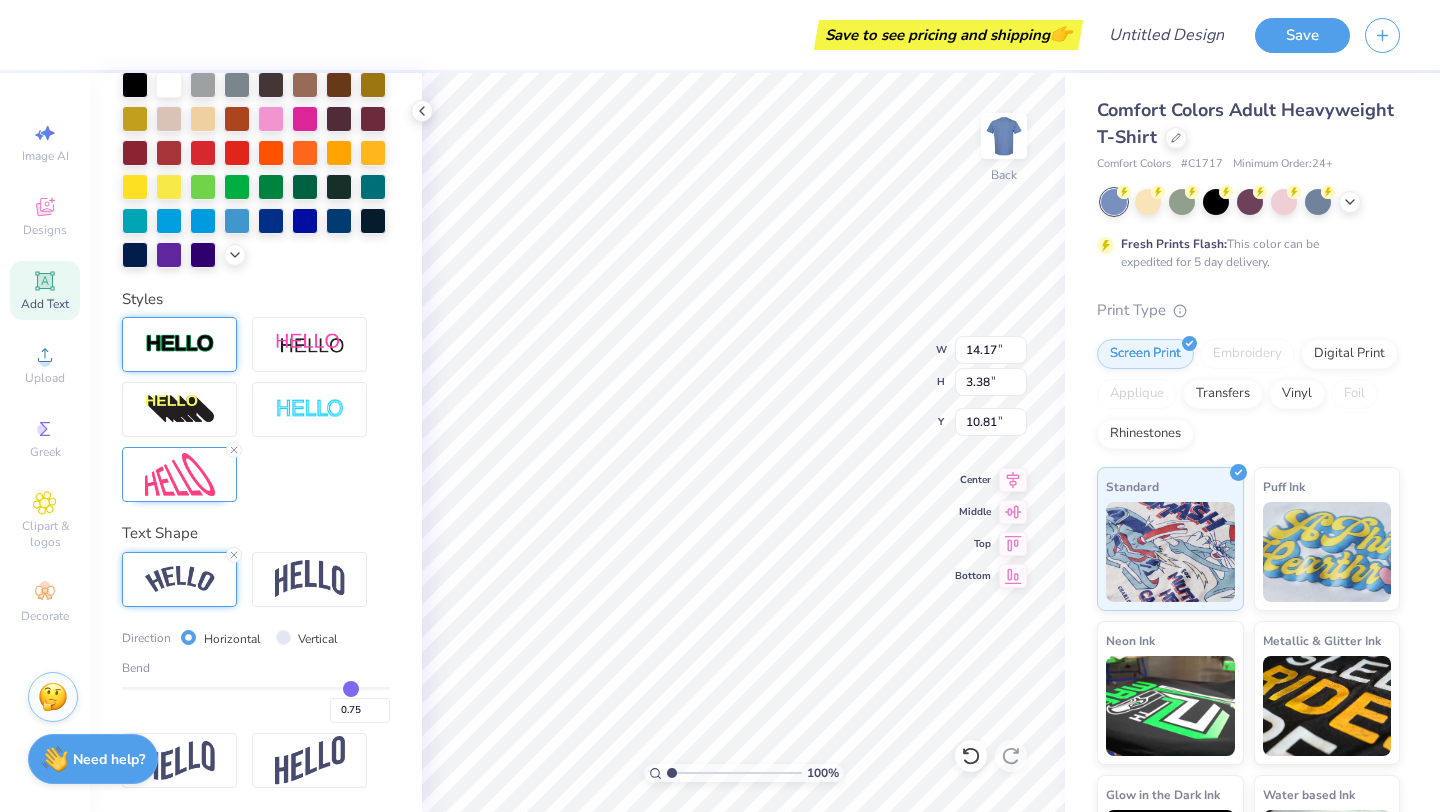 drag, startPoint x: 321, startPoint y: 682, endPoint x: 350, endPoint y: 682, distance: 29 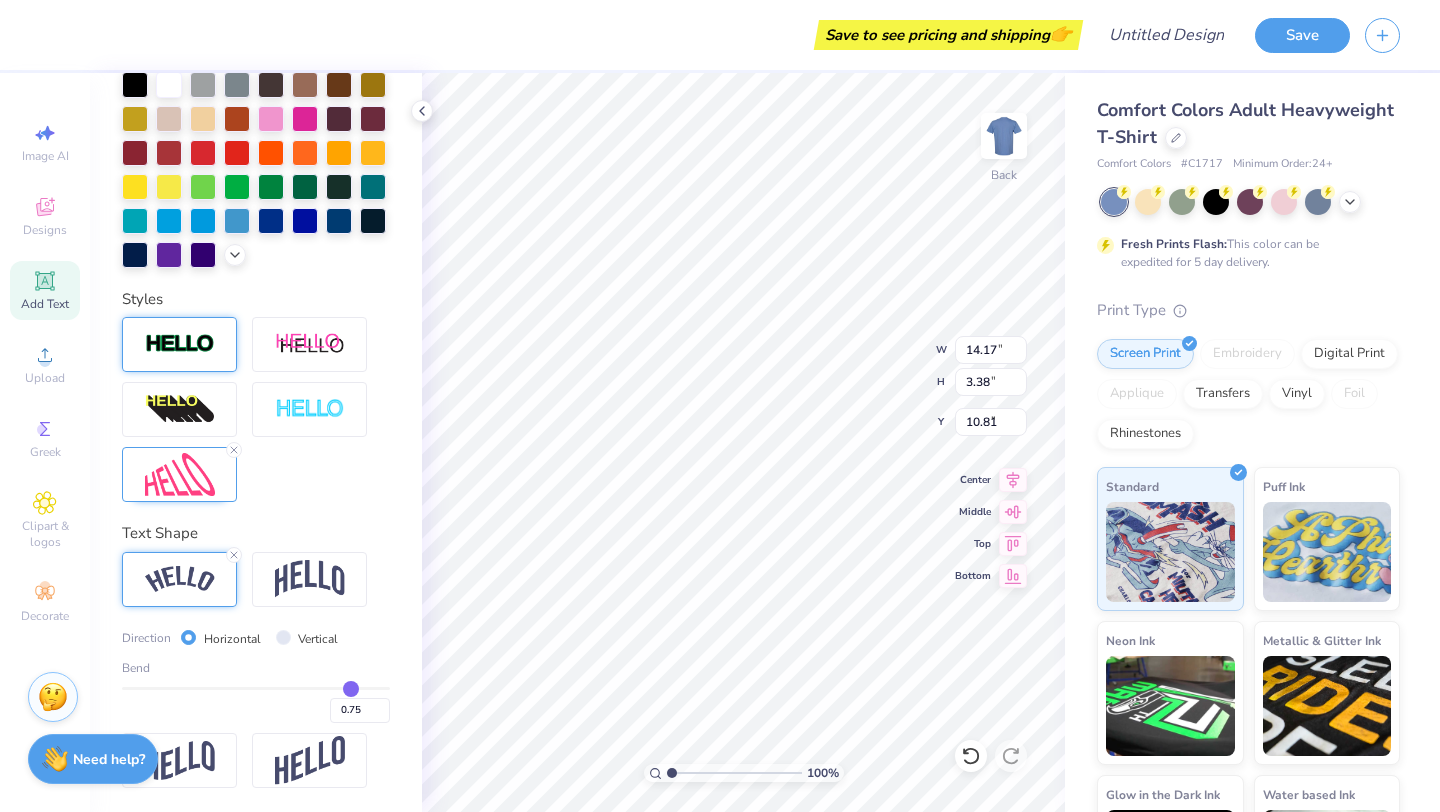 type on "5.29" 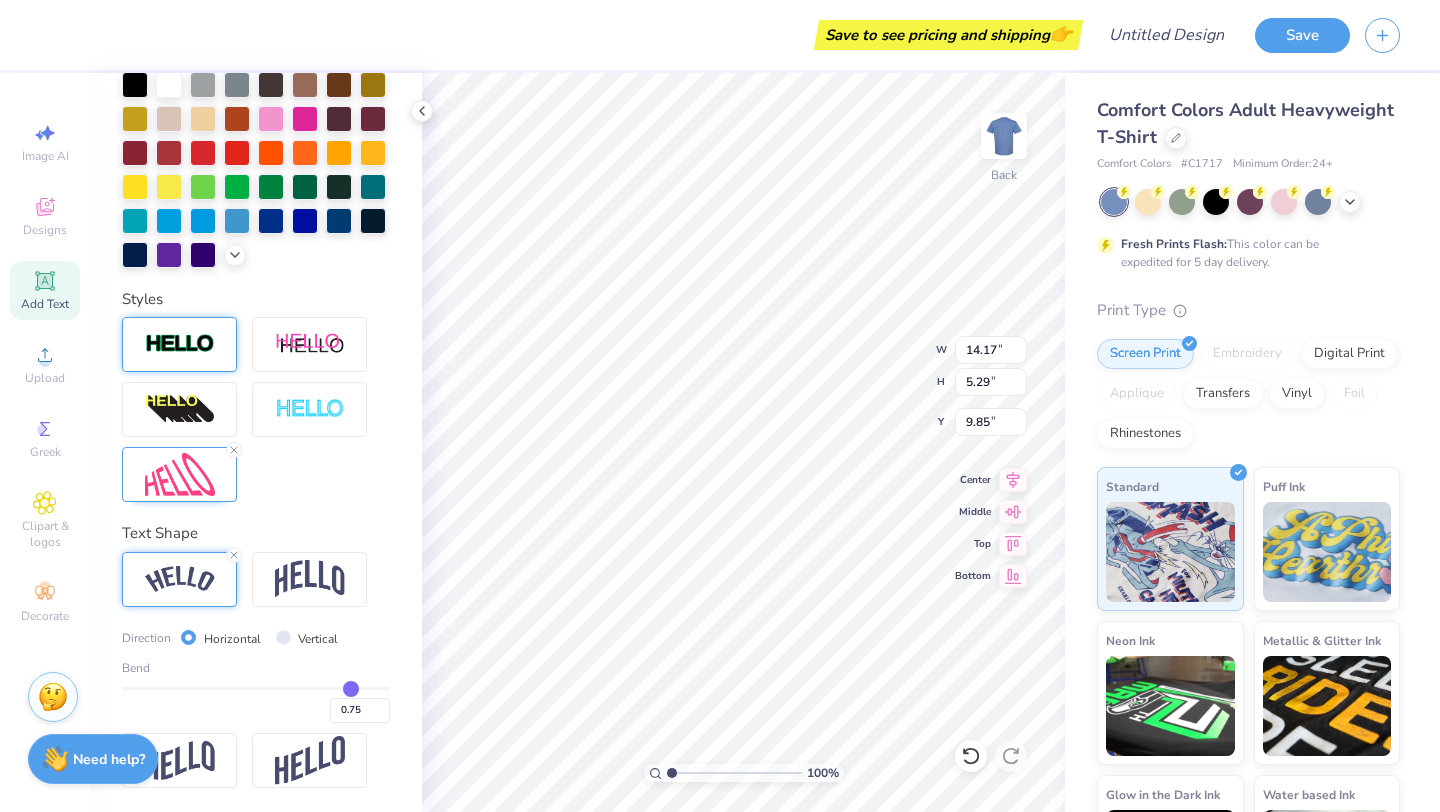 type on "0.74" 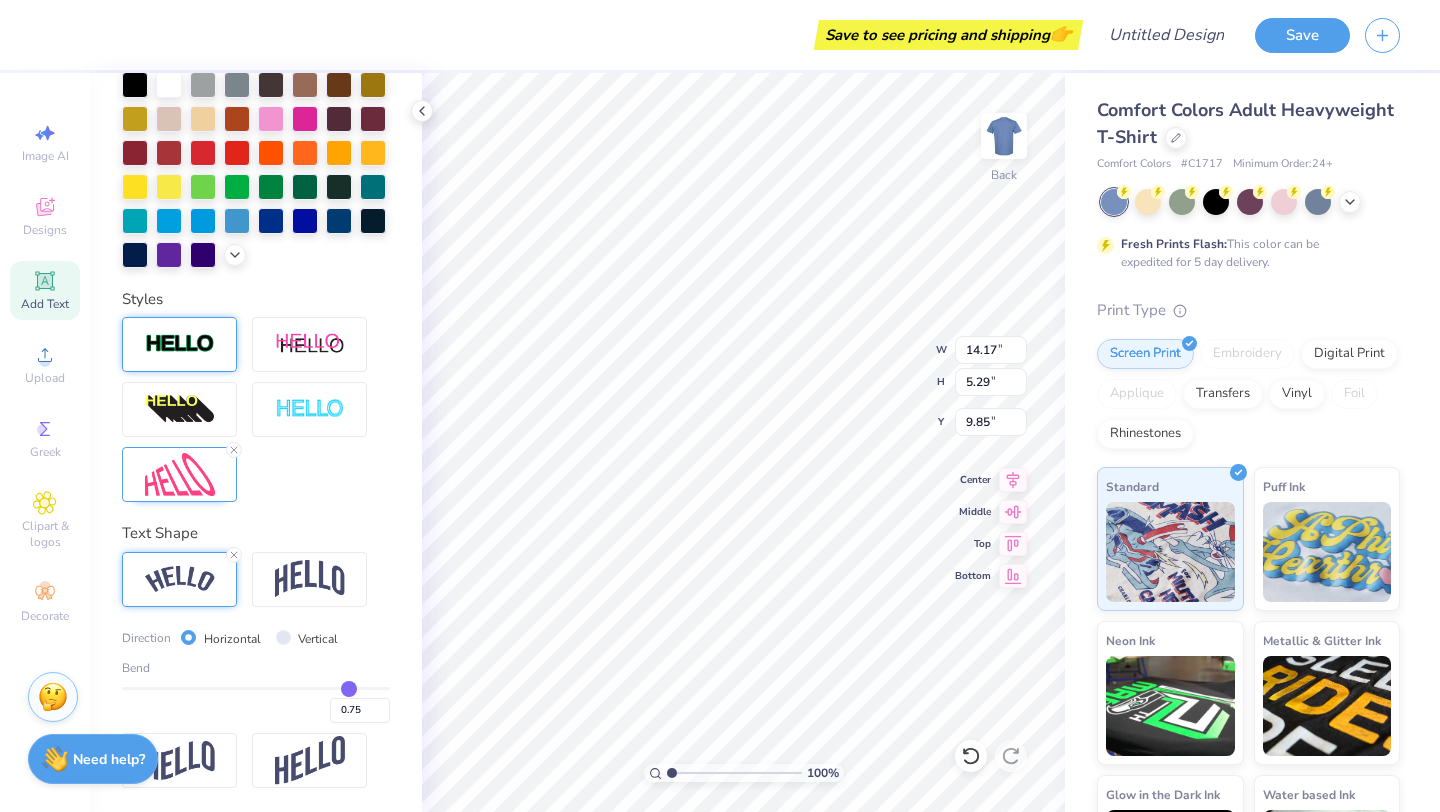type on "0.74" 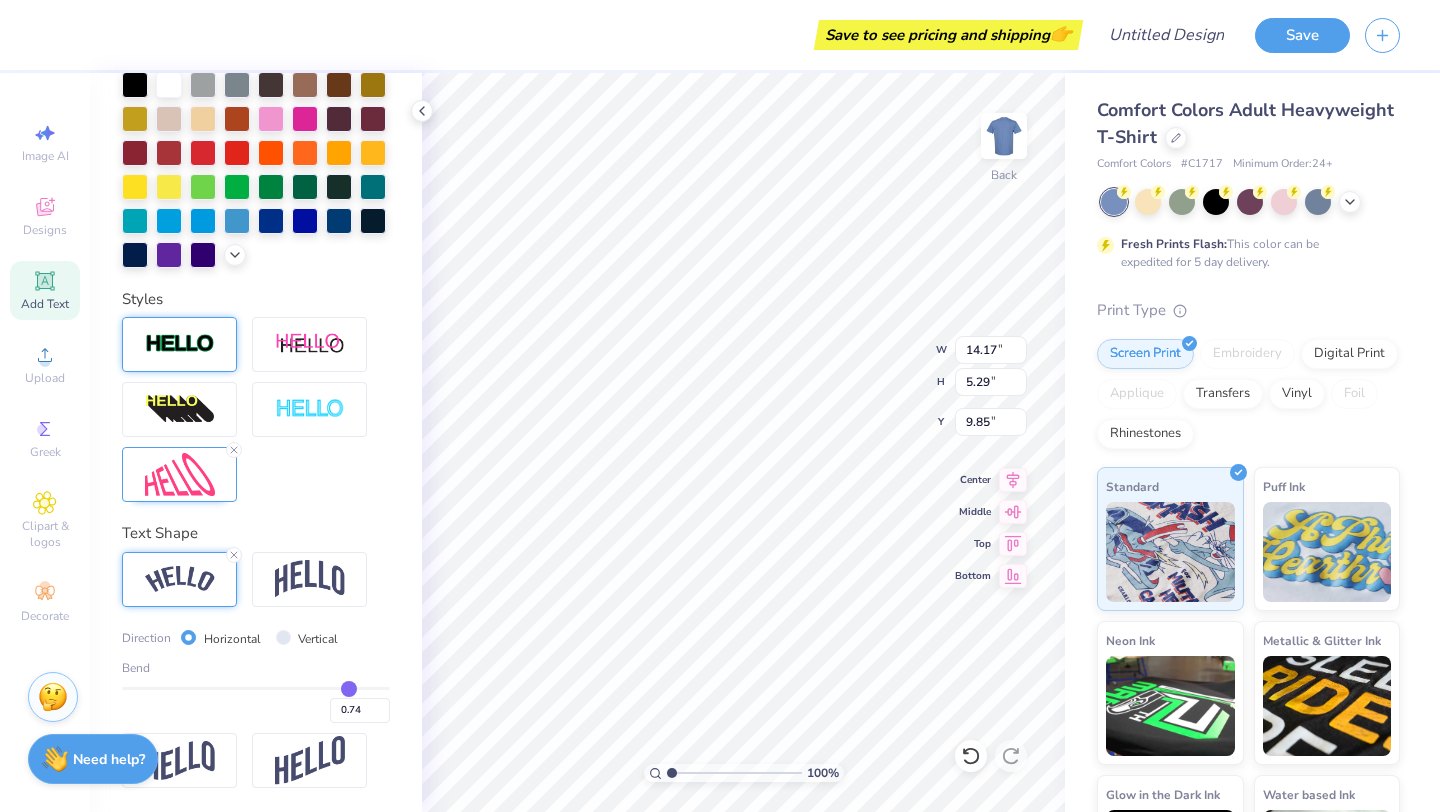 type on "0.73" 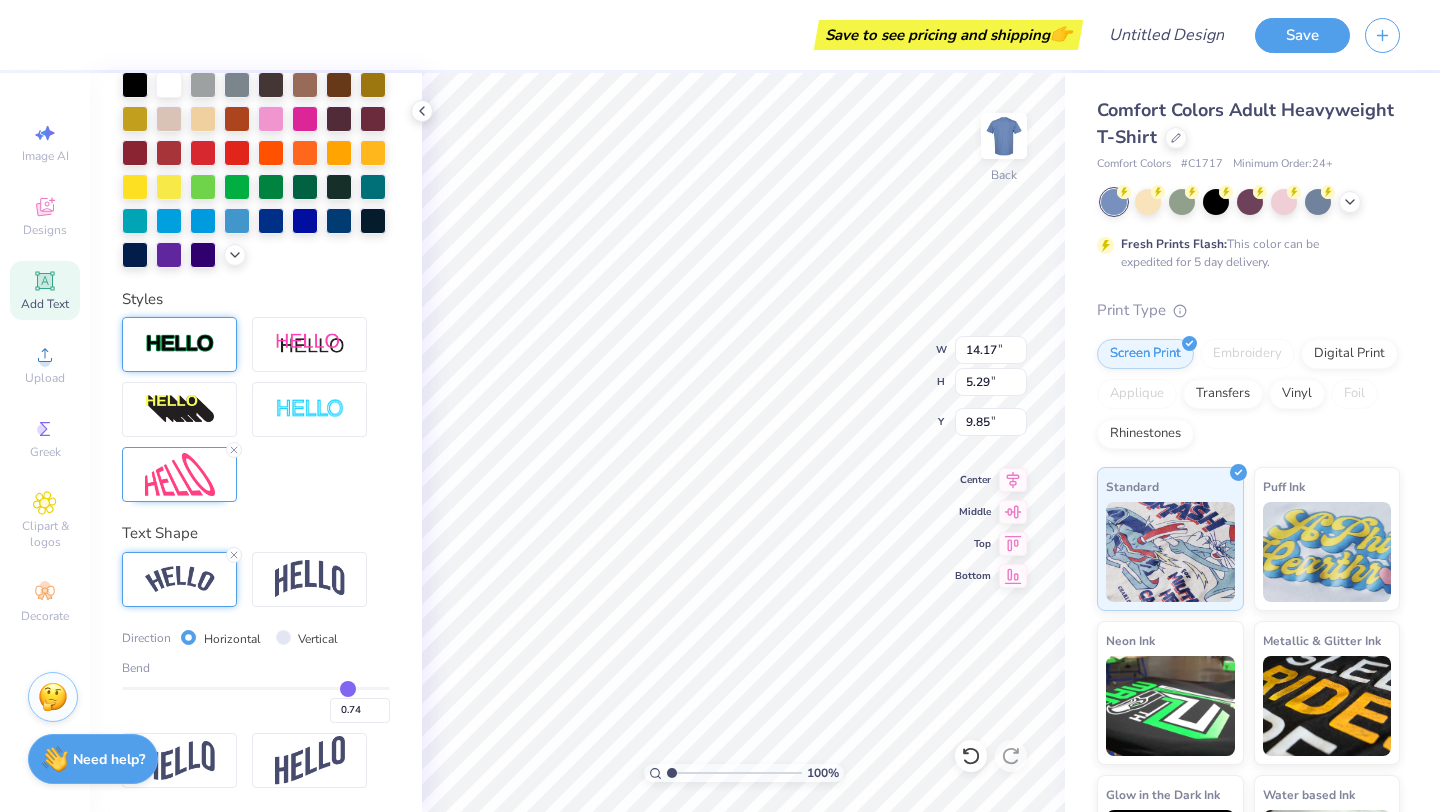 type on "0.73" 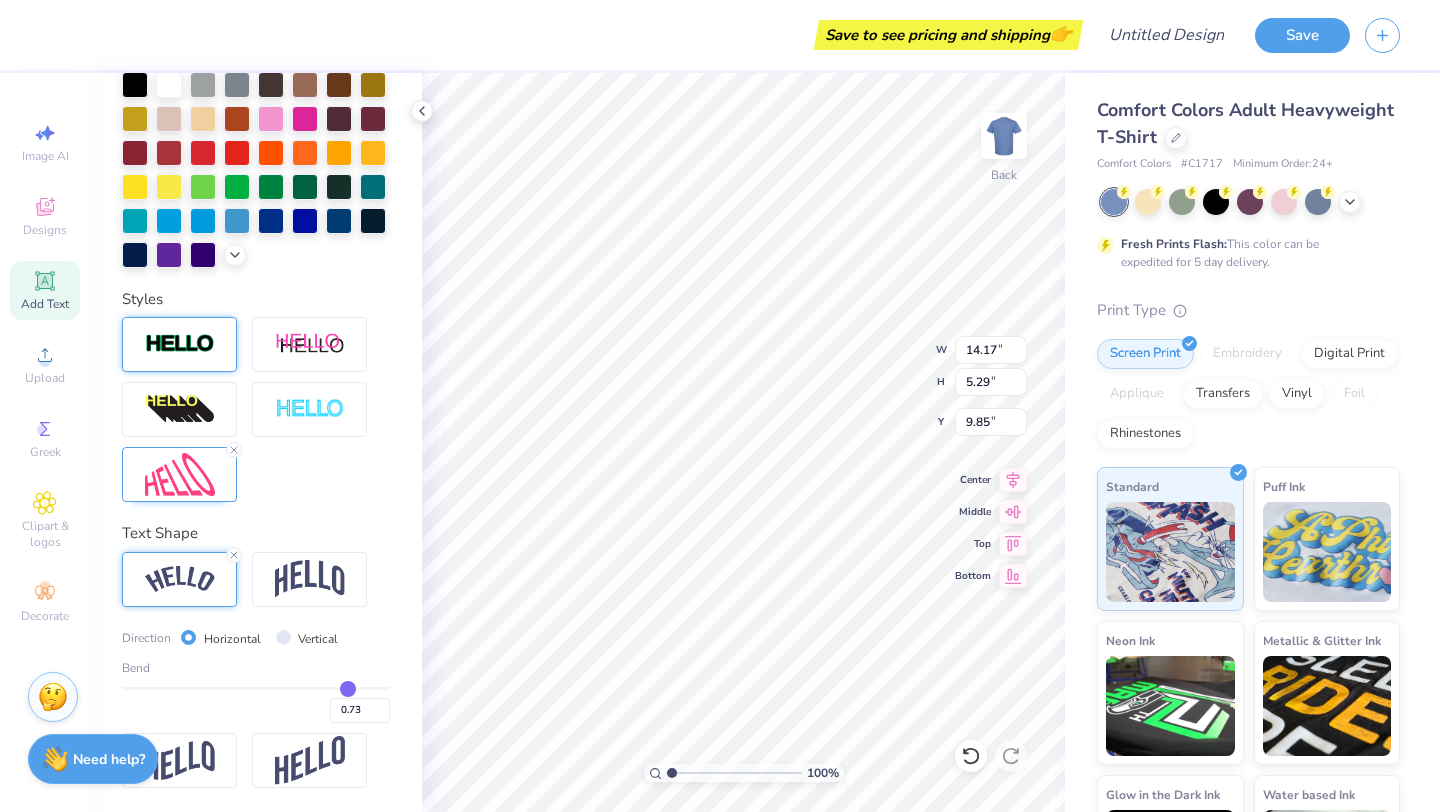 type on "0.72" 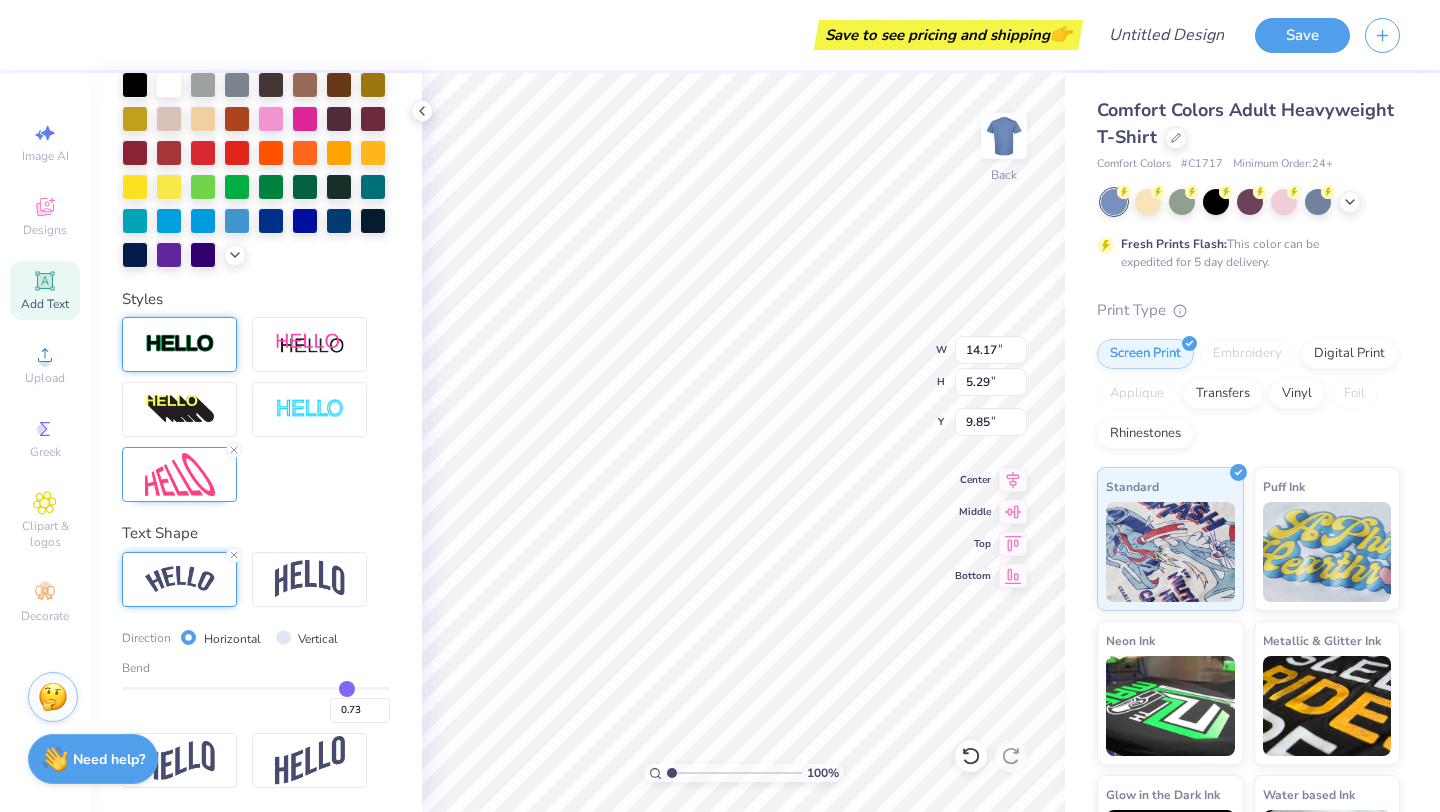 type on "0.72" 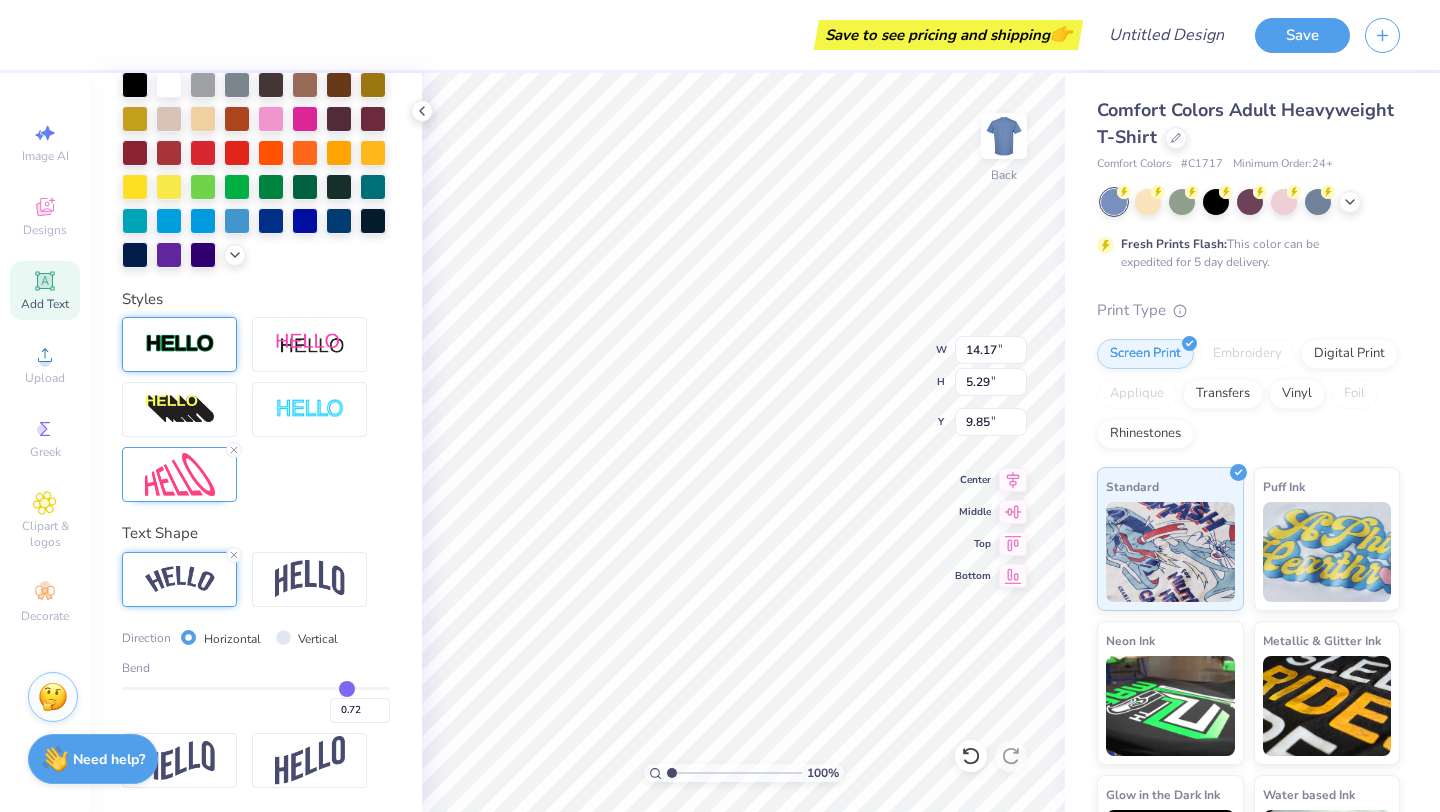 type on "0.71" 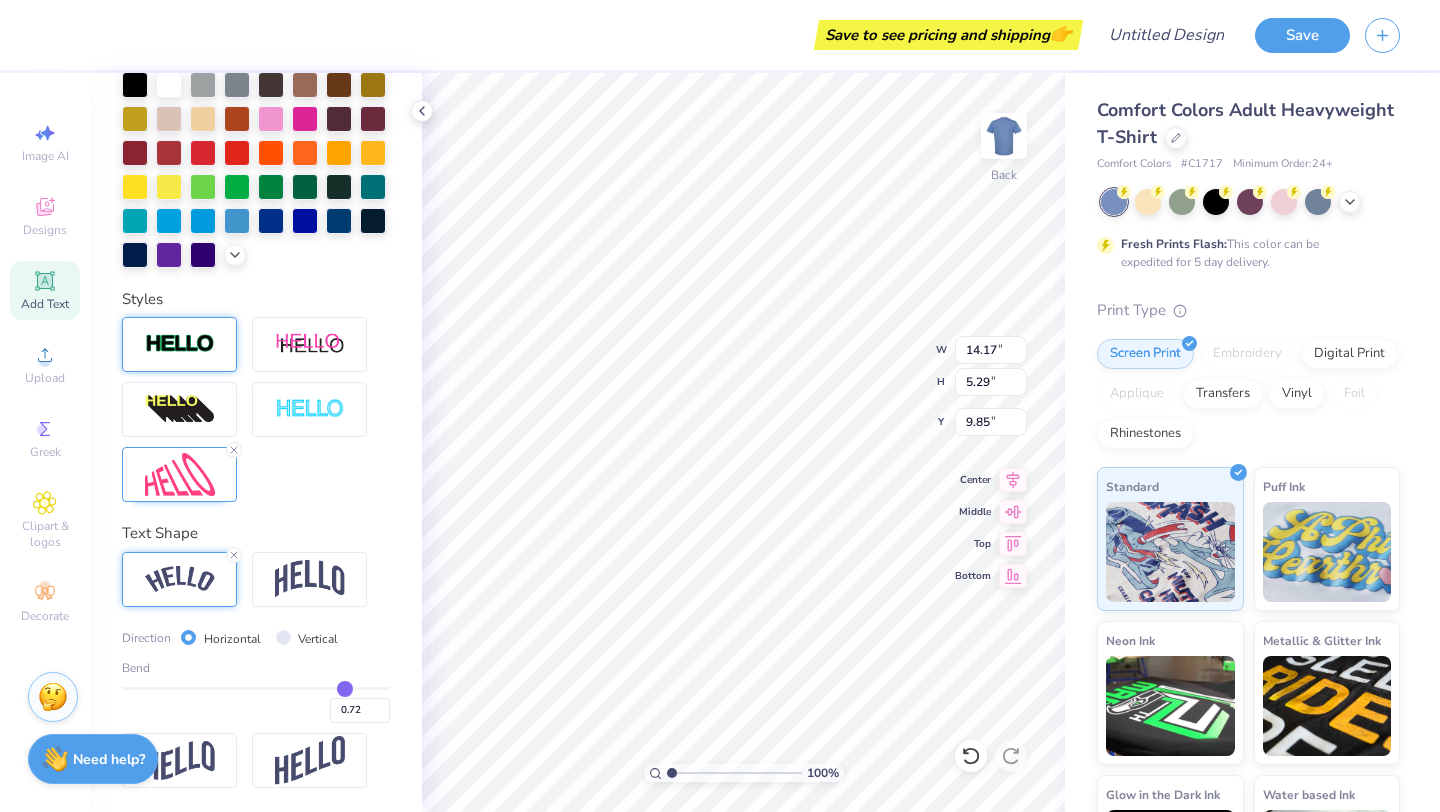 type on "0.71" 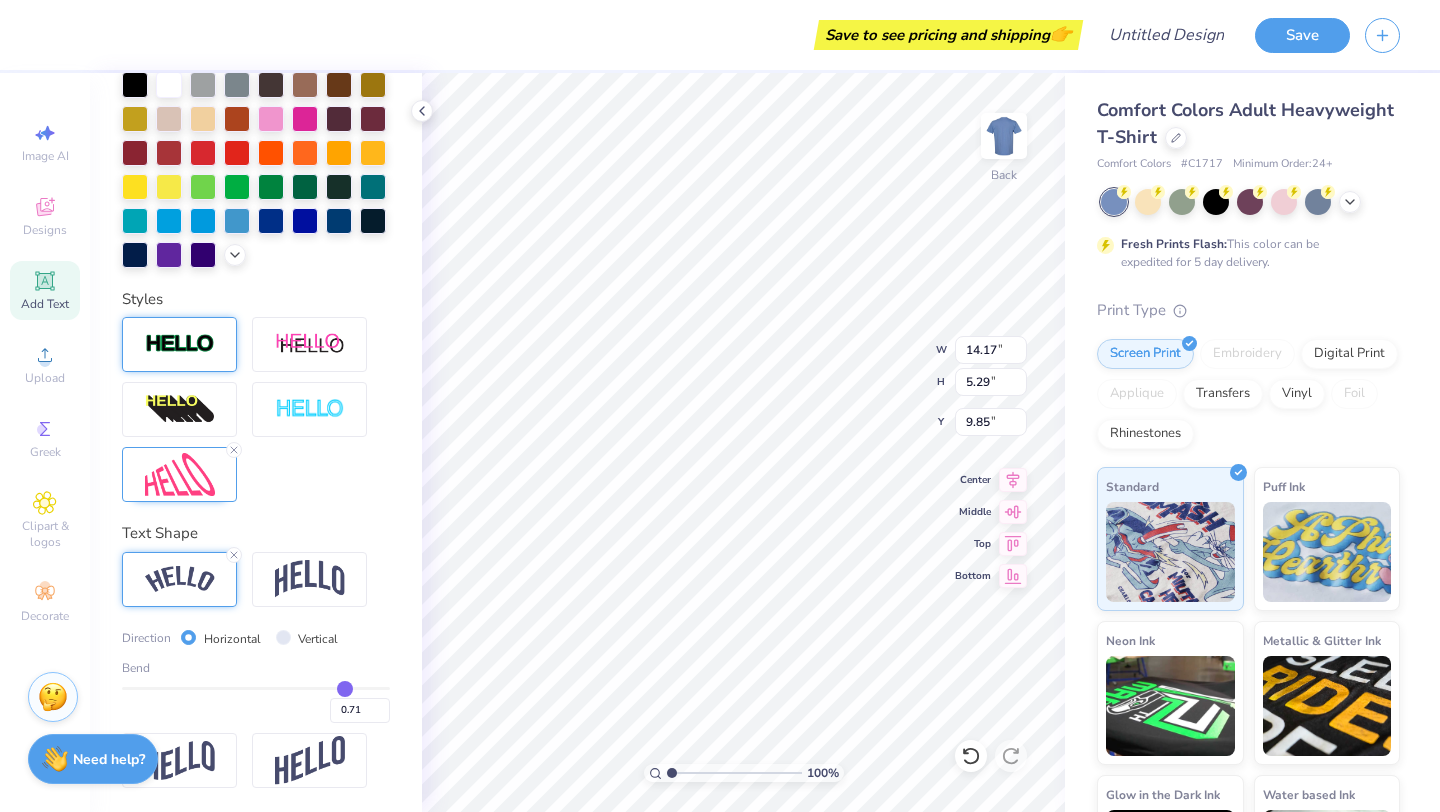 type on "0.7" 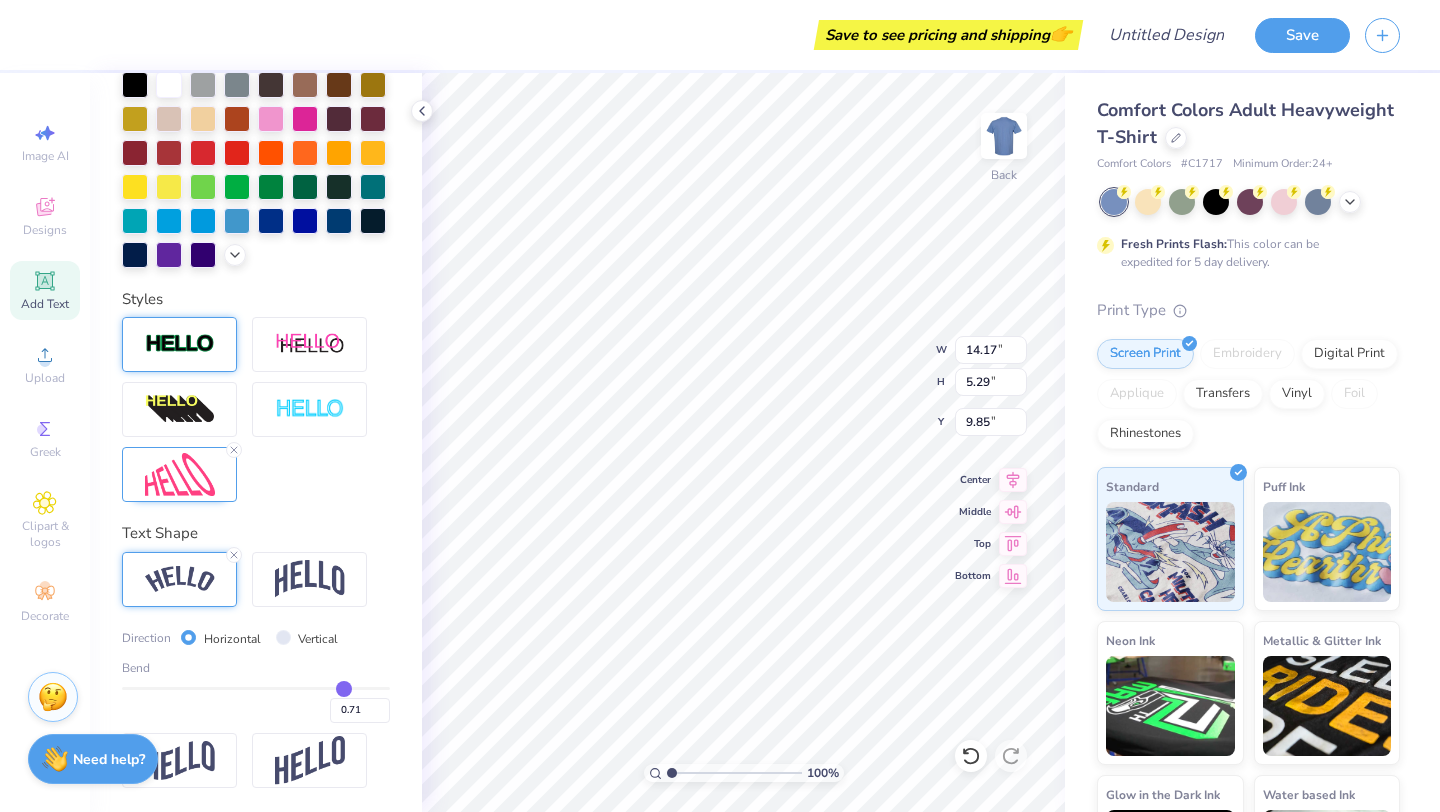 type on "0.70" 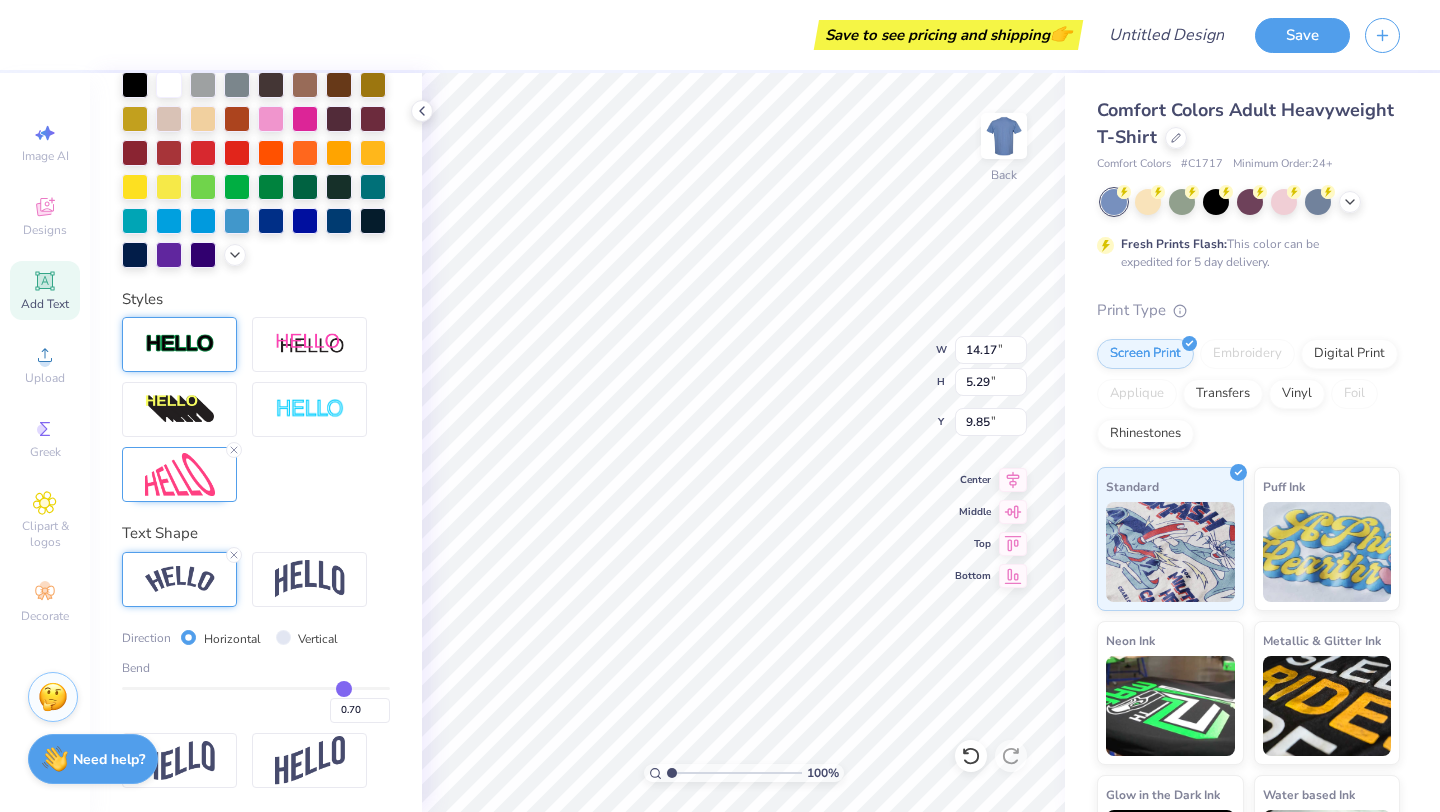 type on "0.69" 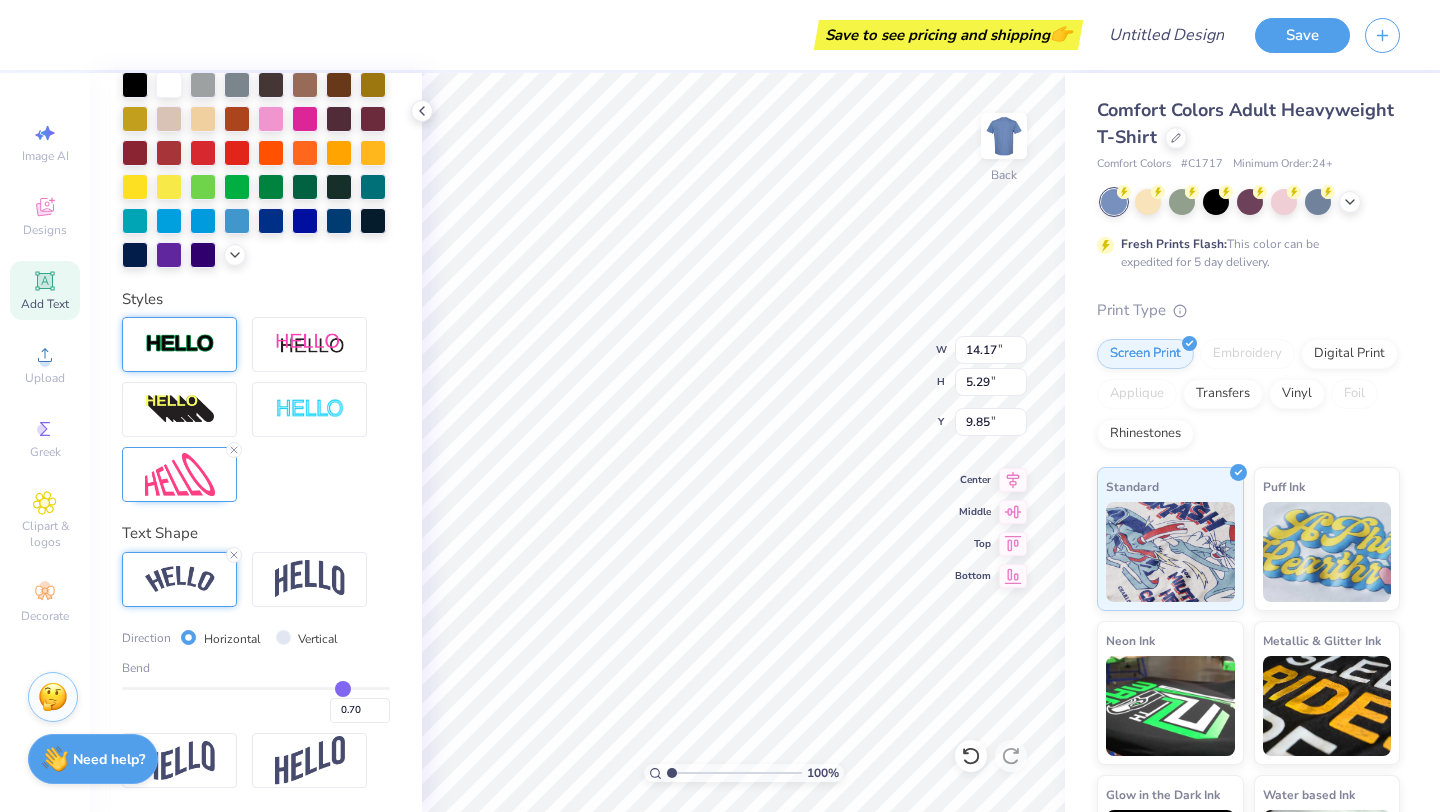 type on "0.69" 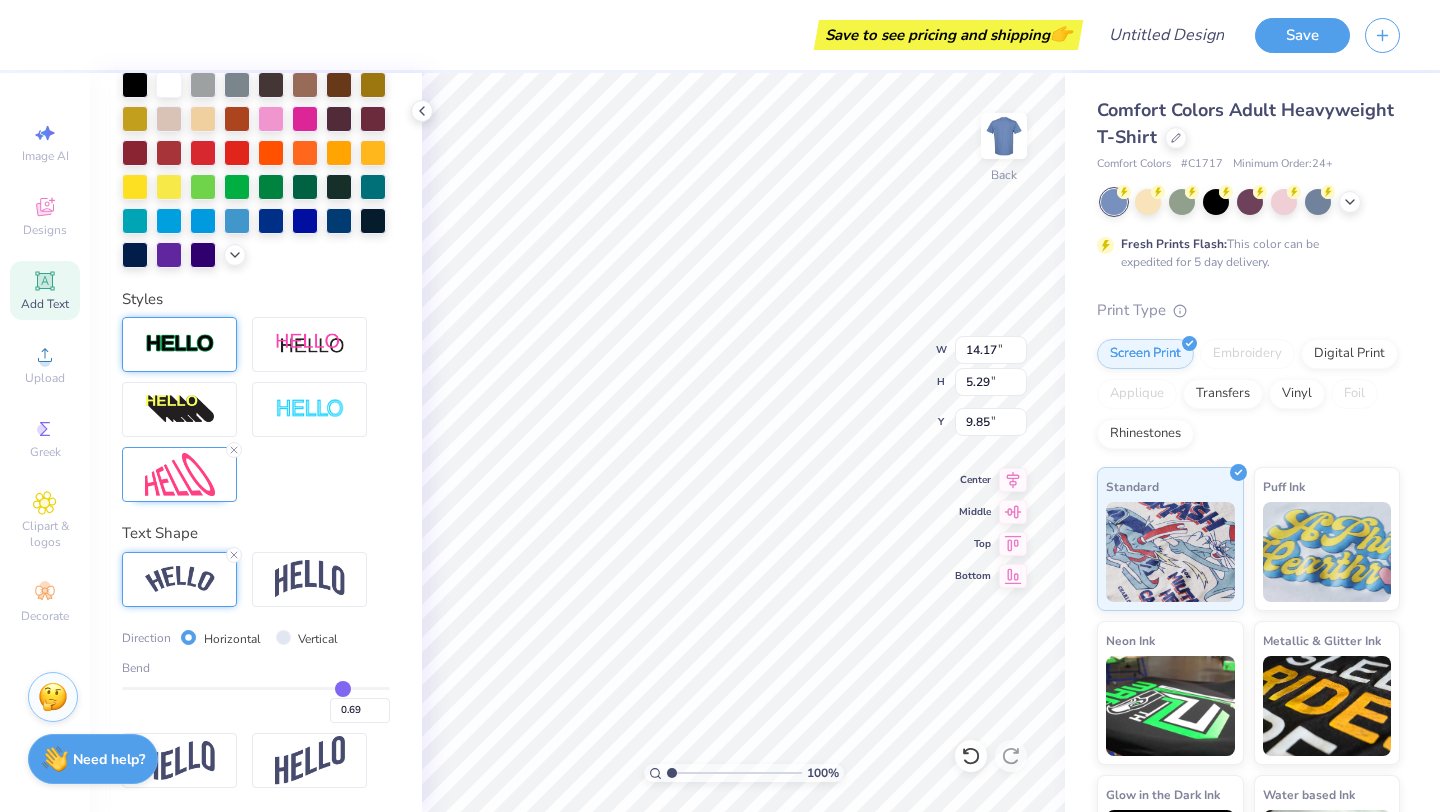 type on "0.67" 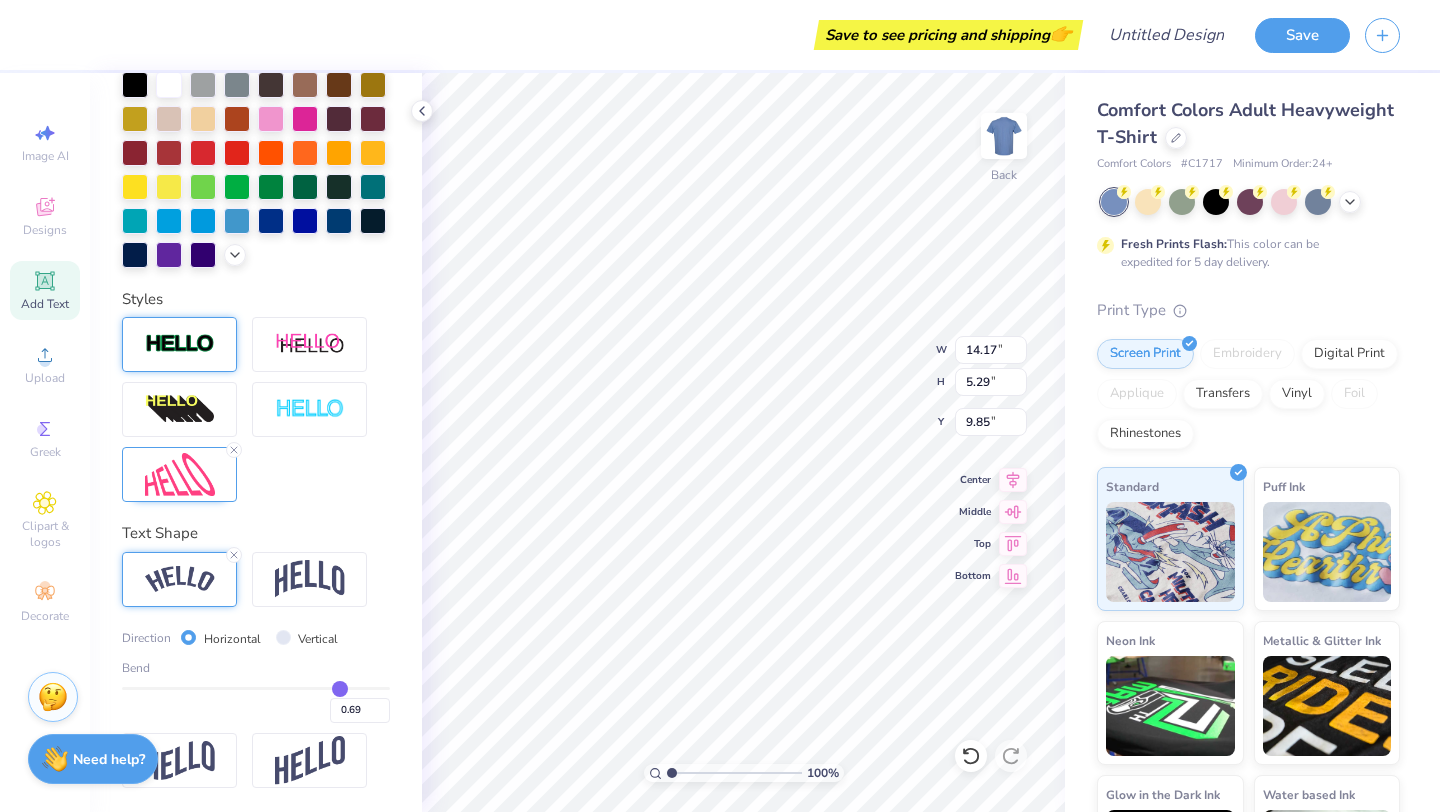 type on "0.67" 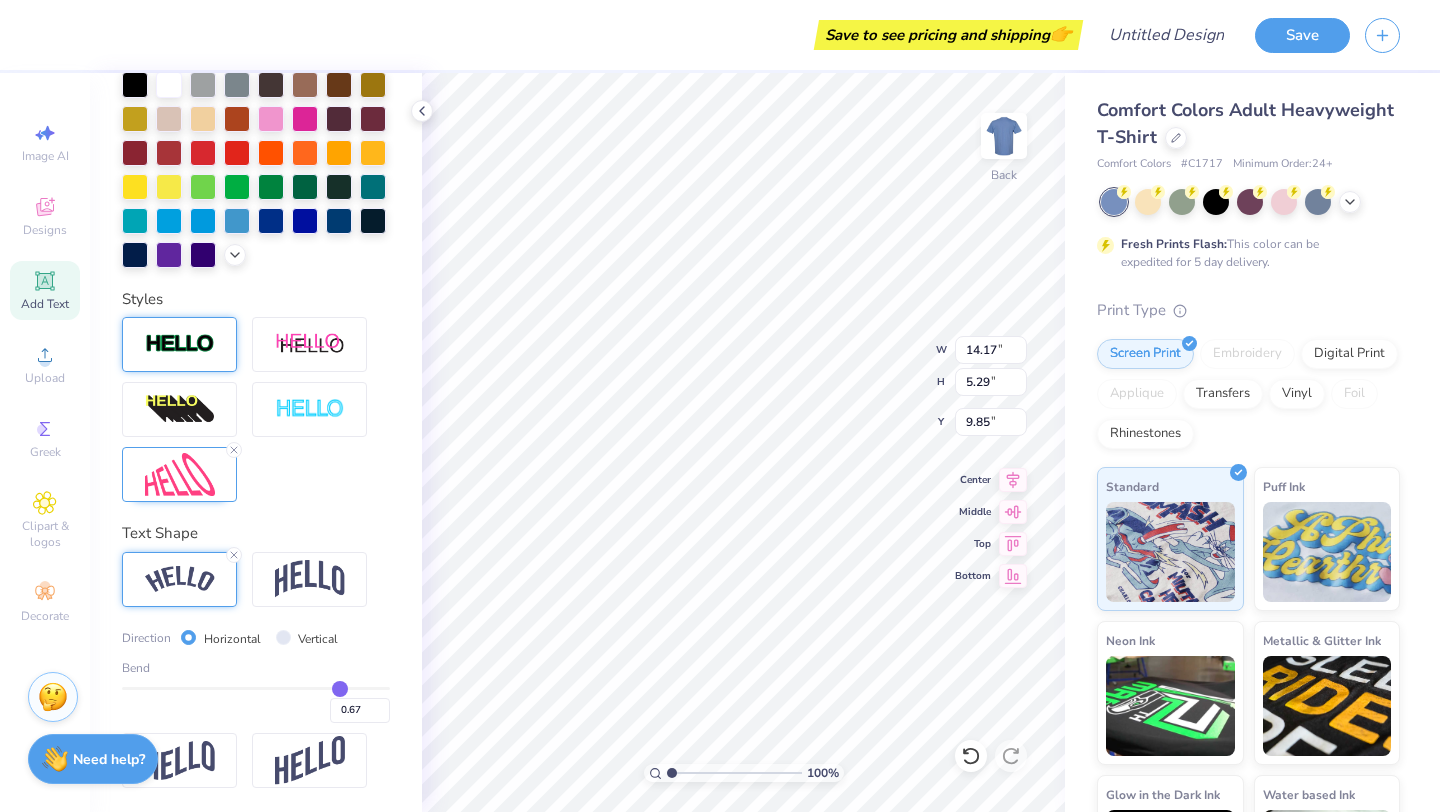 type on "0.66" 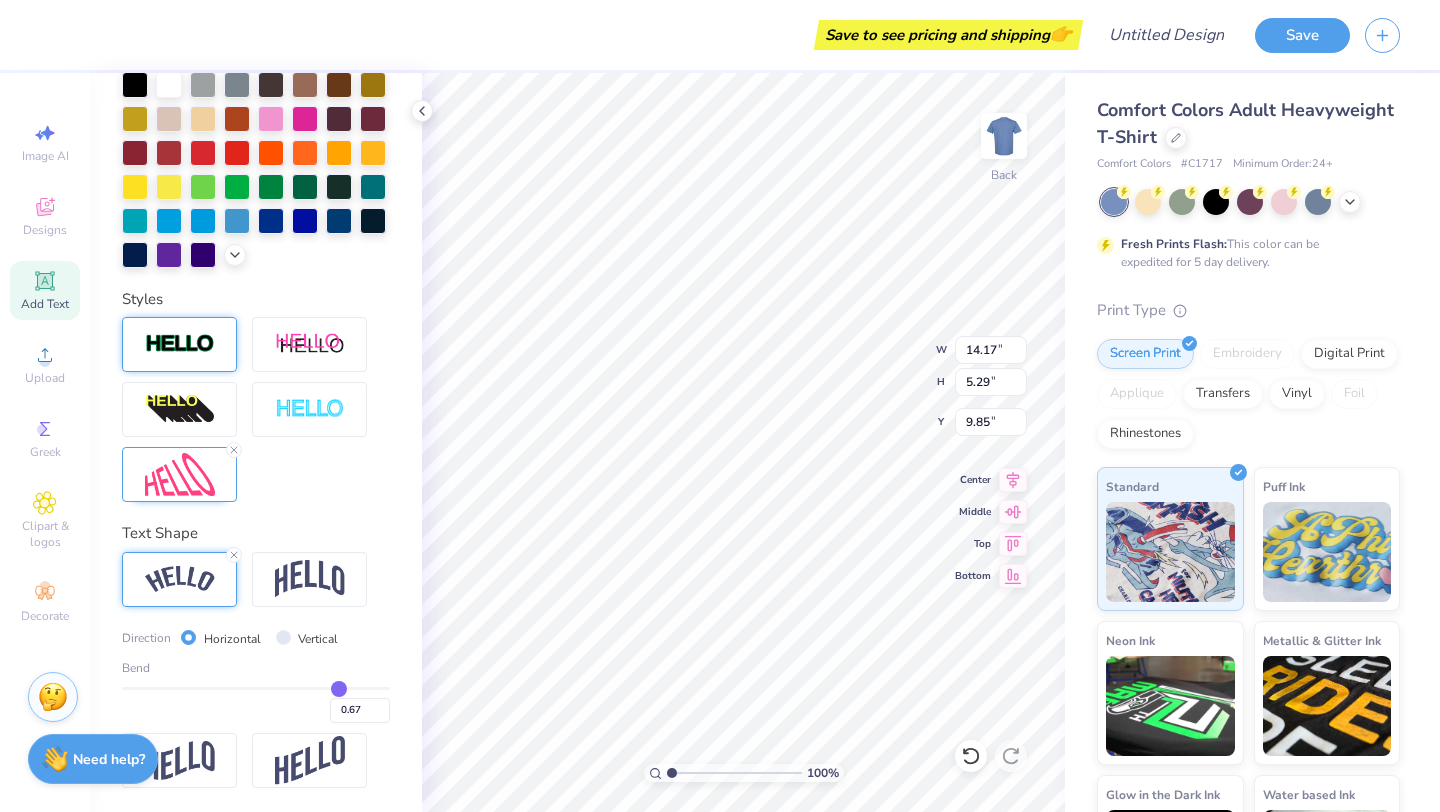 type on "0.66" 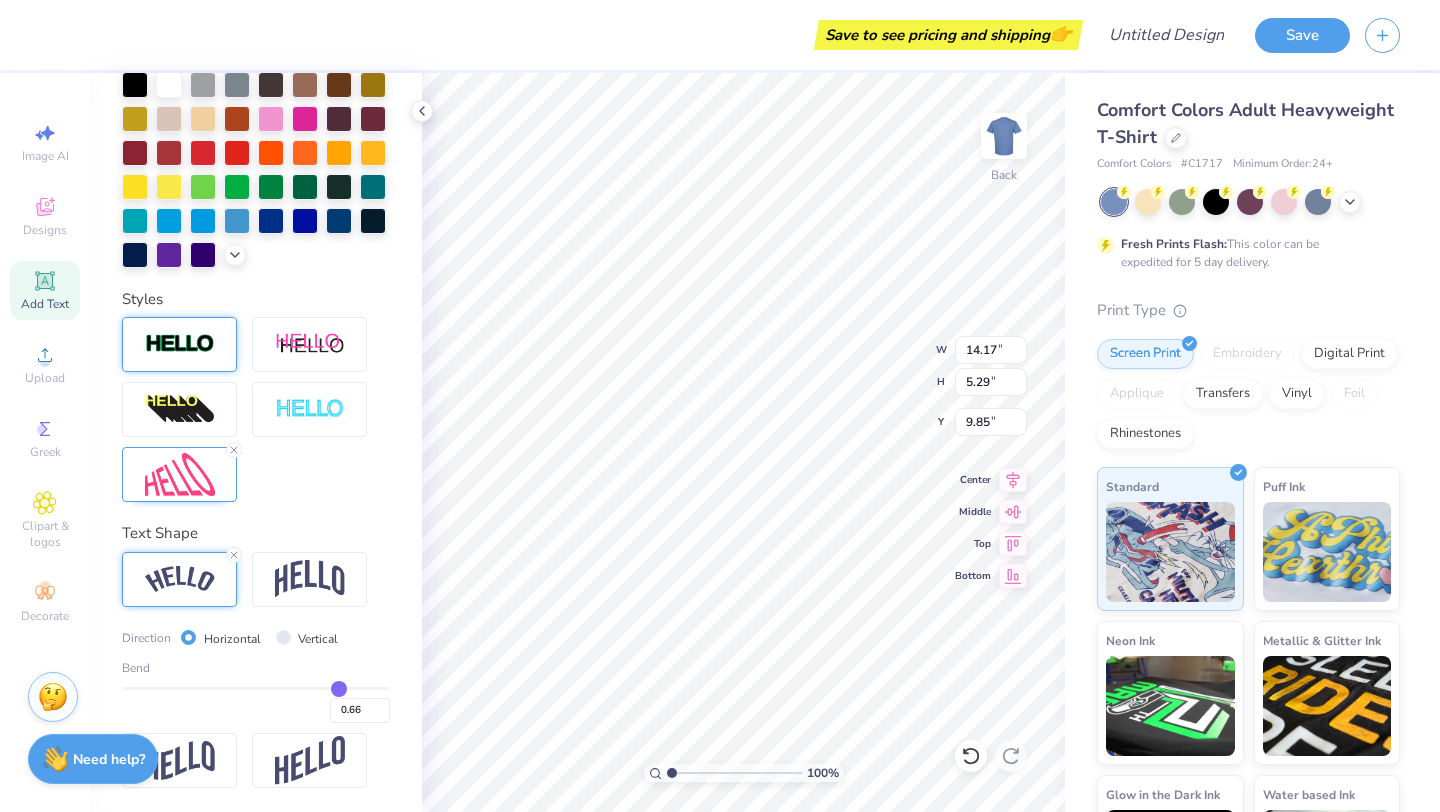type on "0.65" 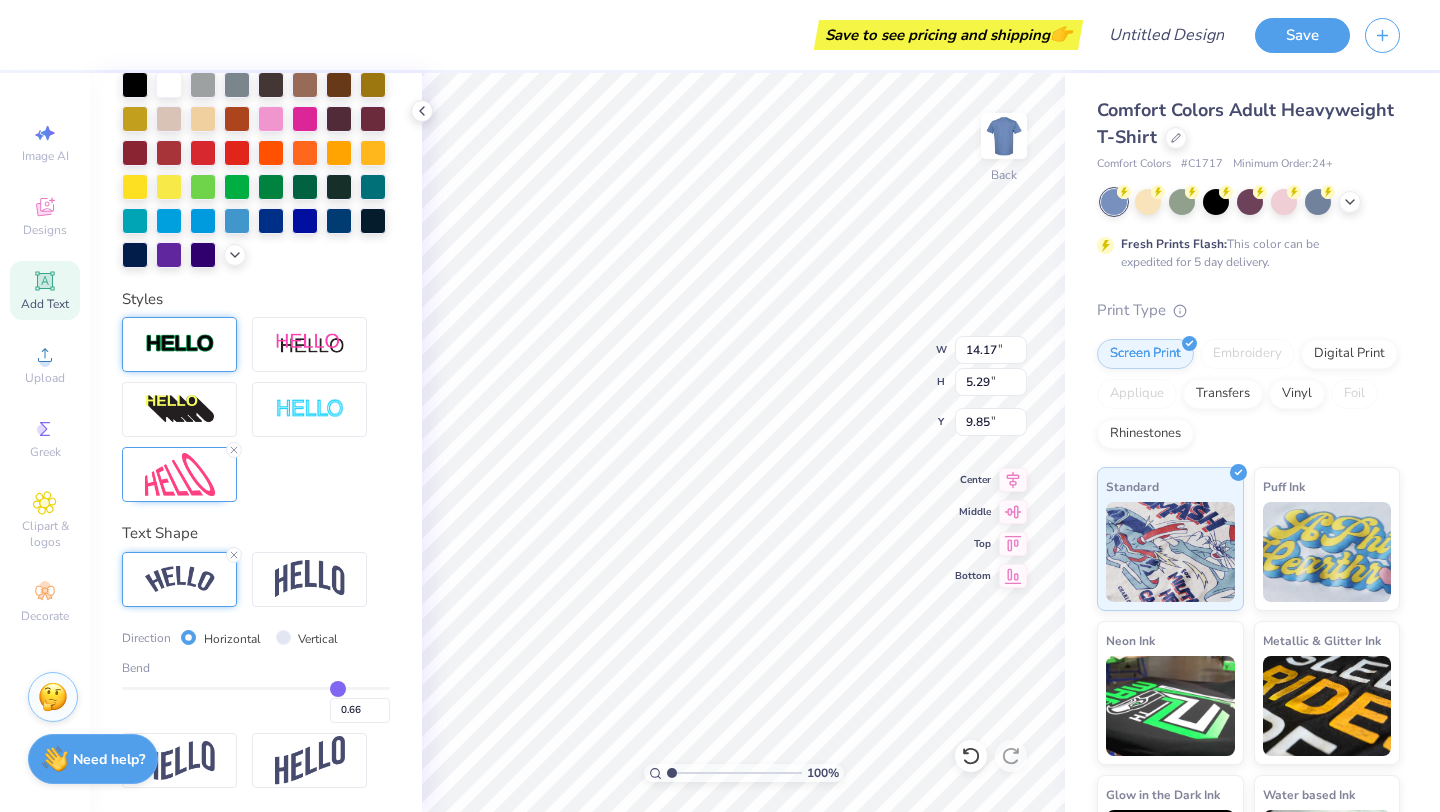 type on "0.65" 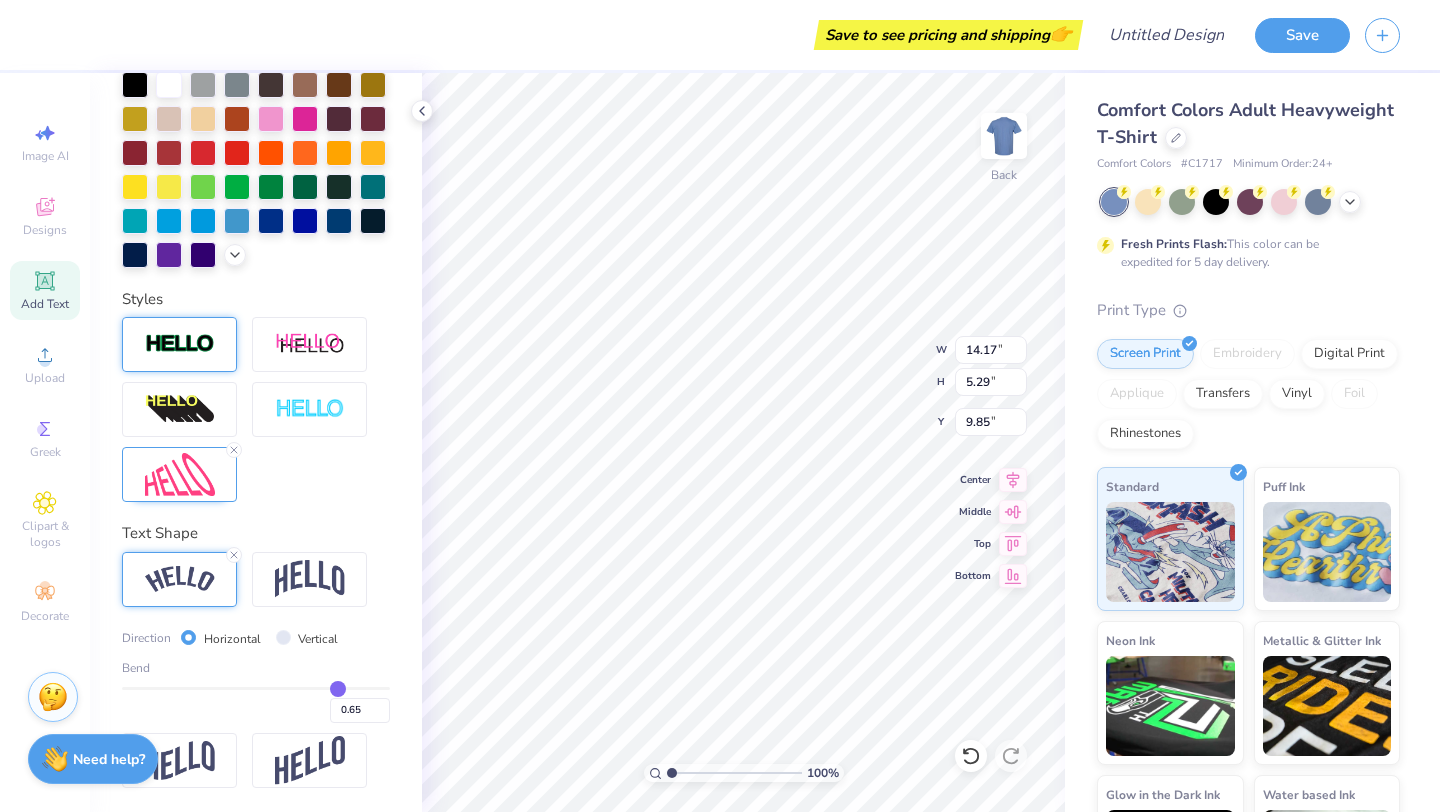 type on "0.64" 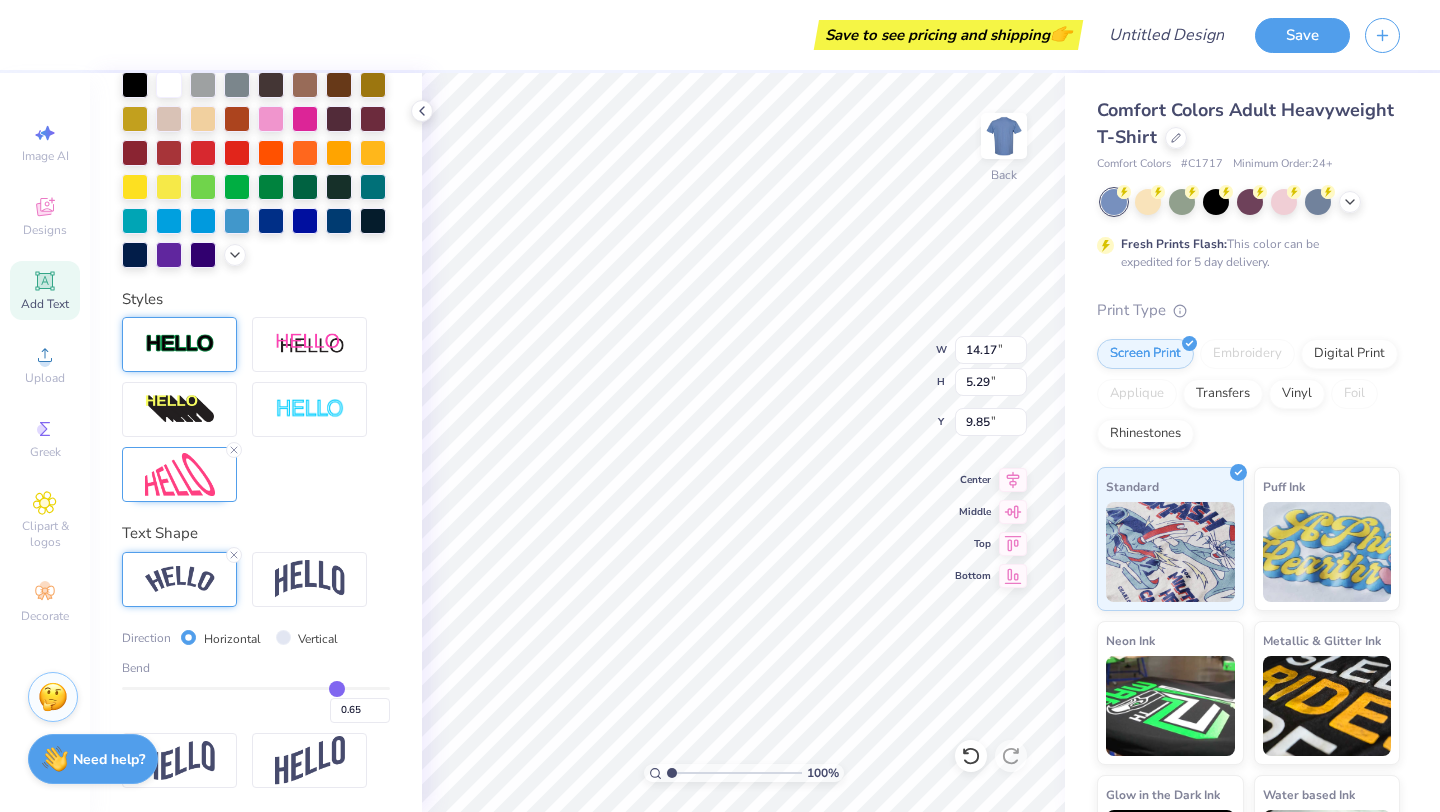 type on "0.64" 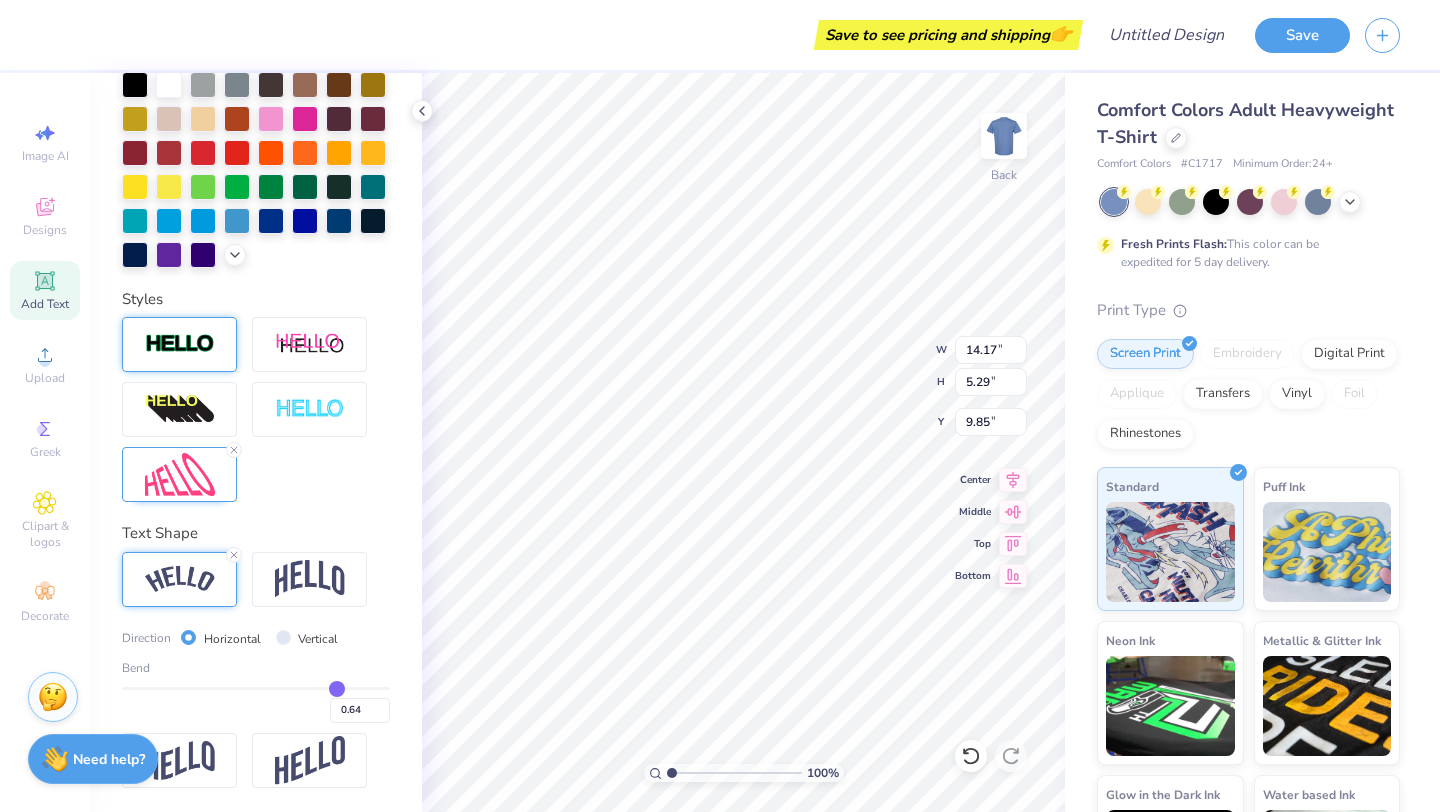 drag, startPoint x: 350, startPoint y: 682, endPoint x: 330, endPoint y: 684, distance: 20.09975 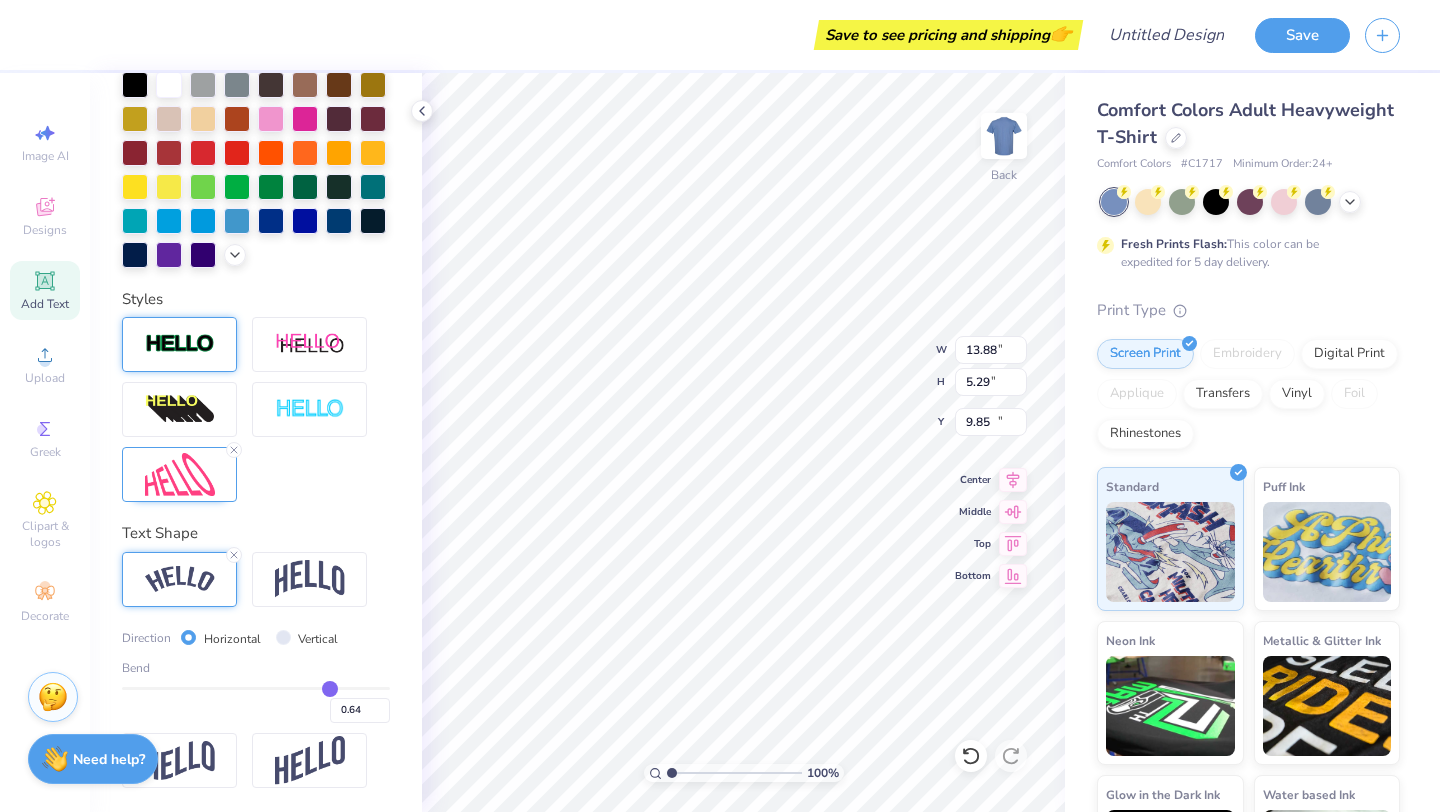 type on "13.88" 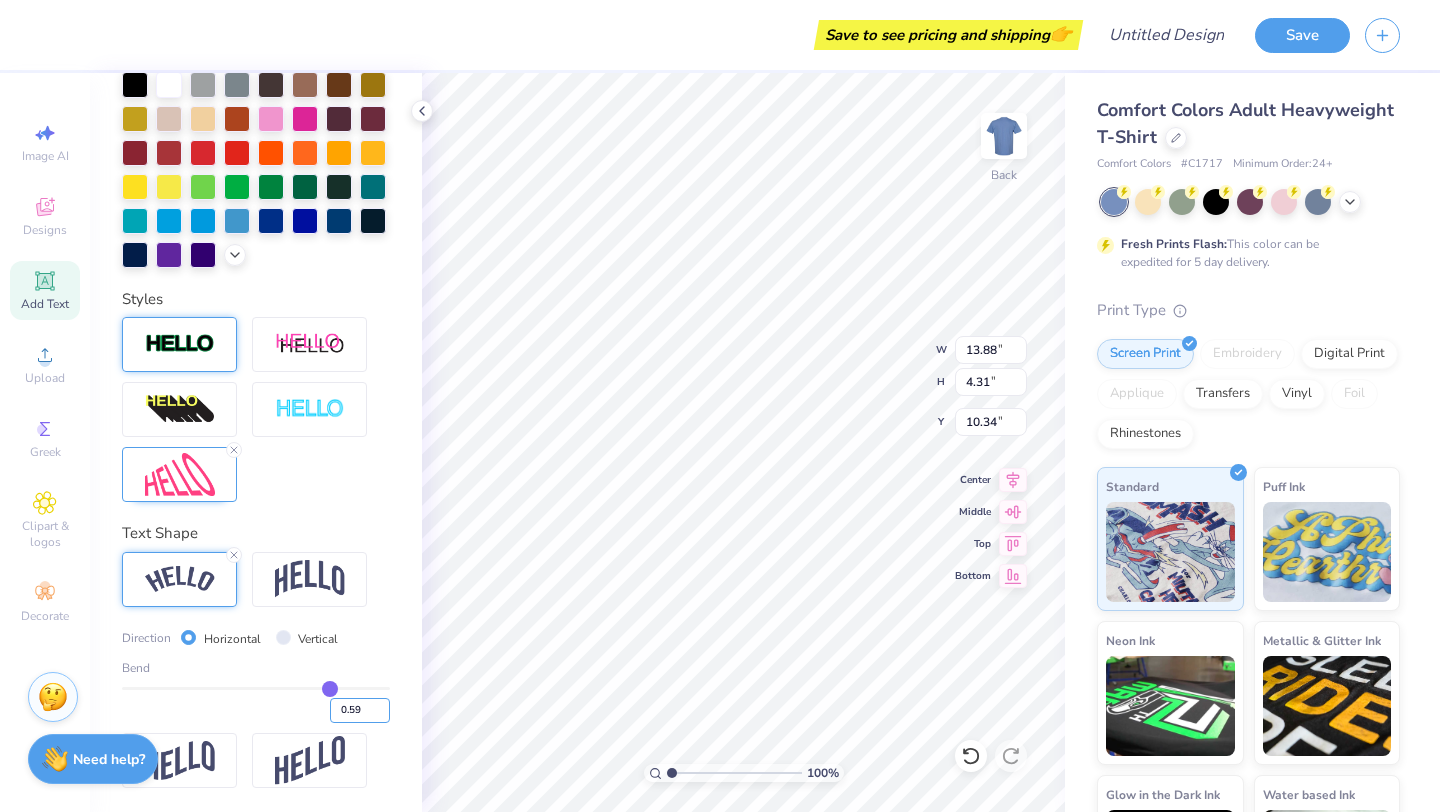 click on "0.59" at bounding box center [360, 710] 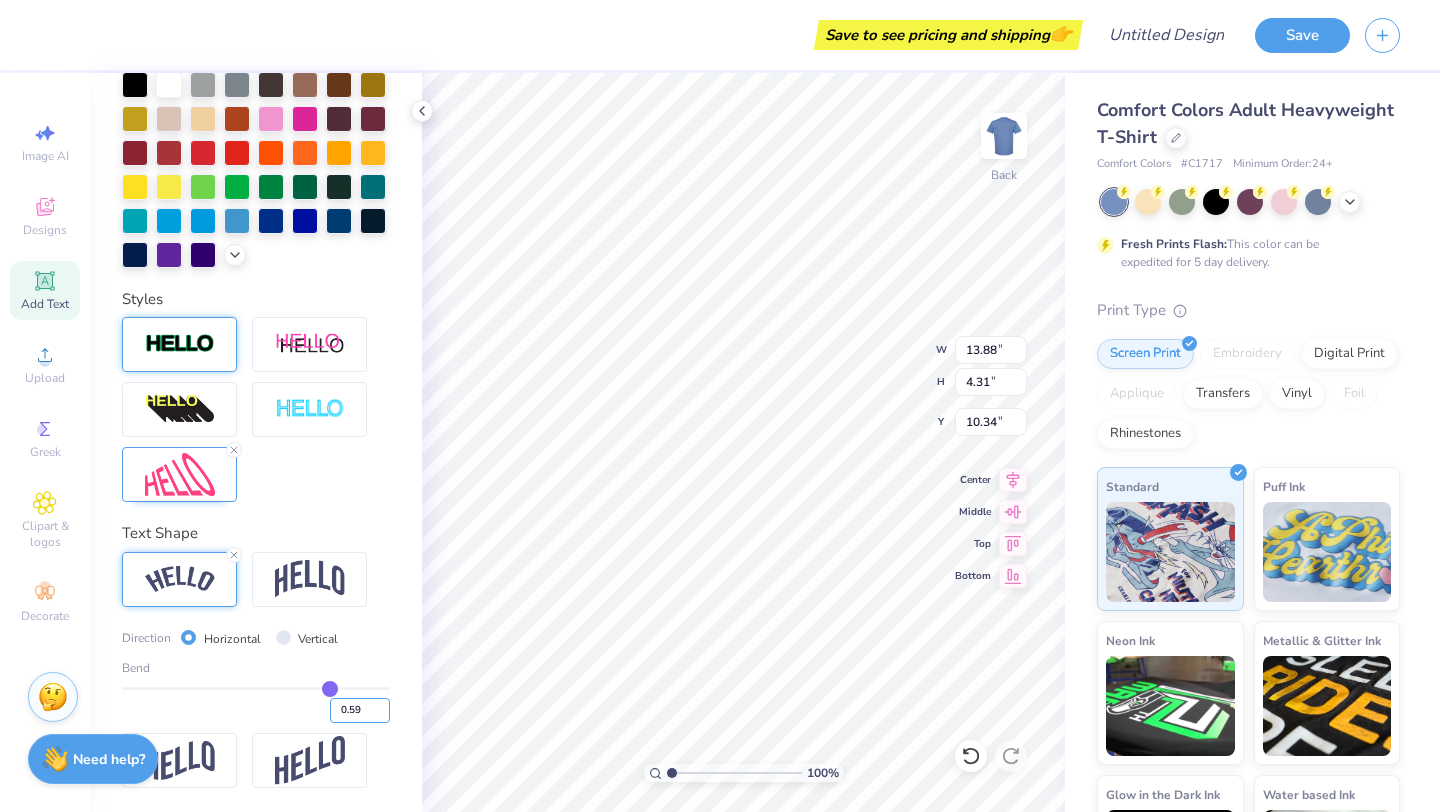type on "13.75" 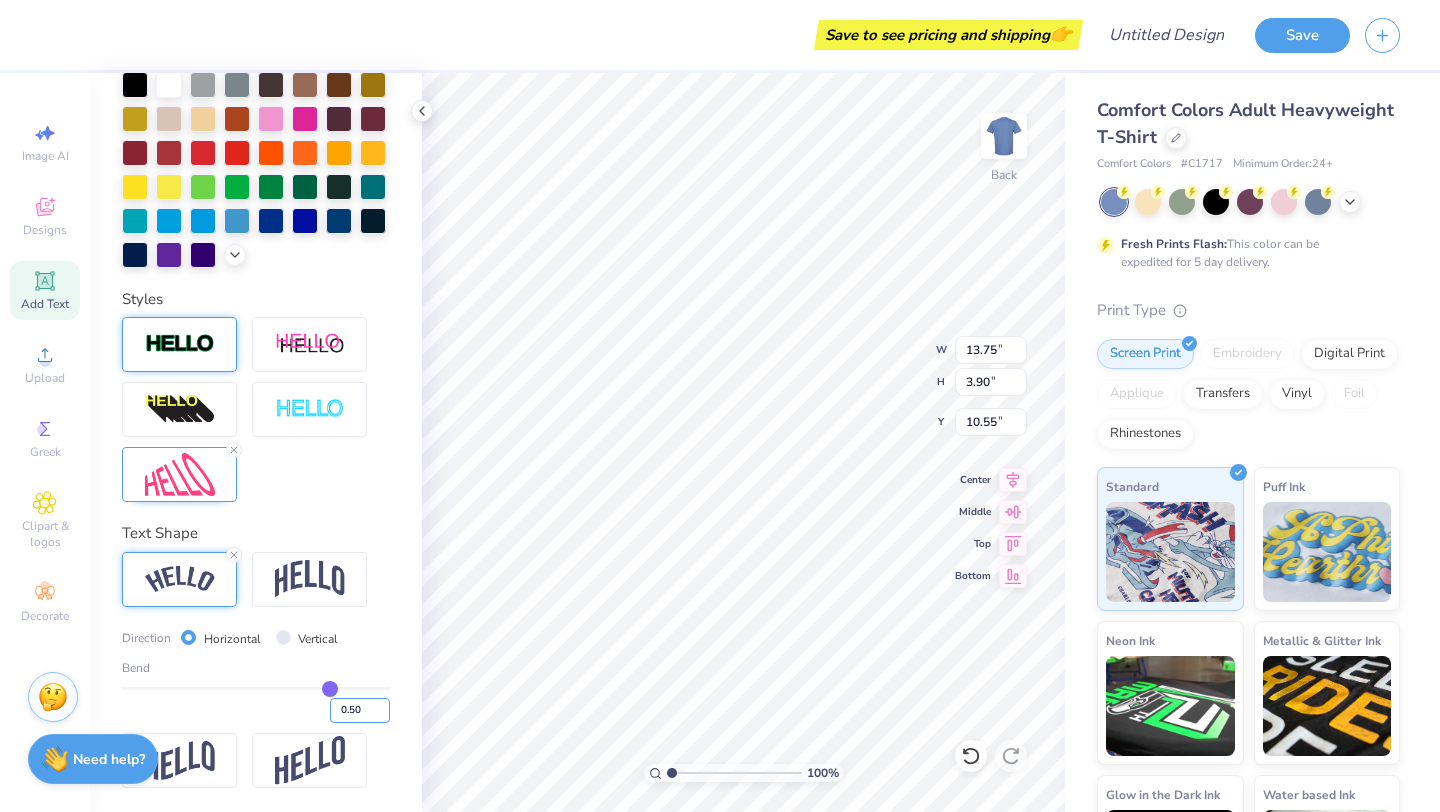 type on "0.50" 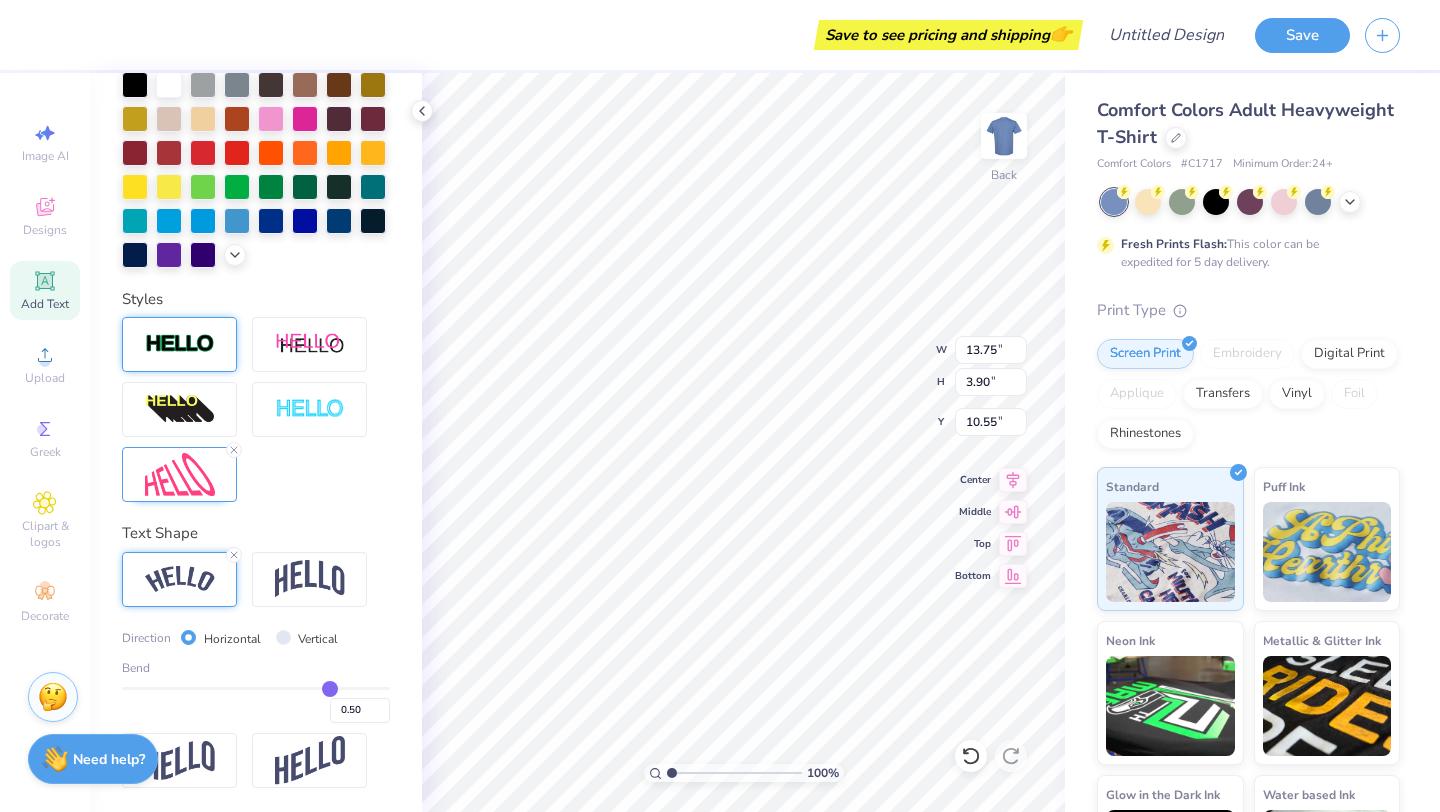 type on "0.5" 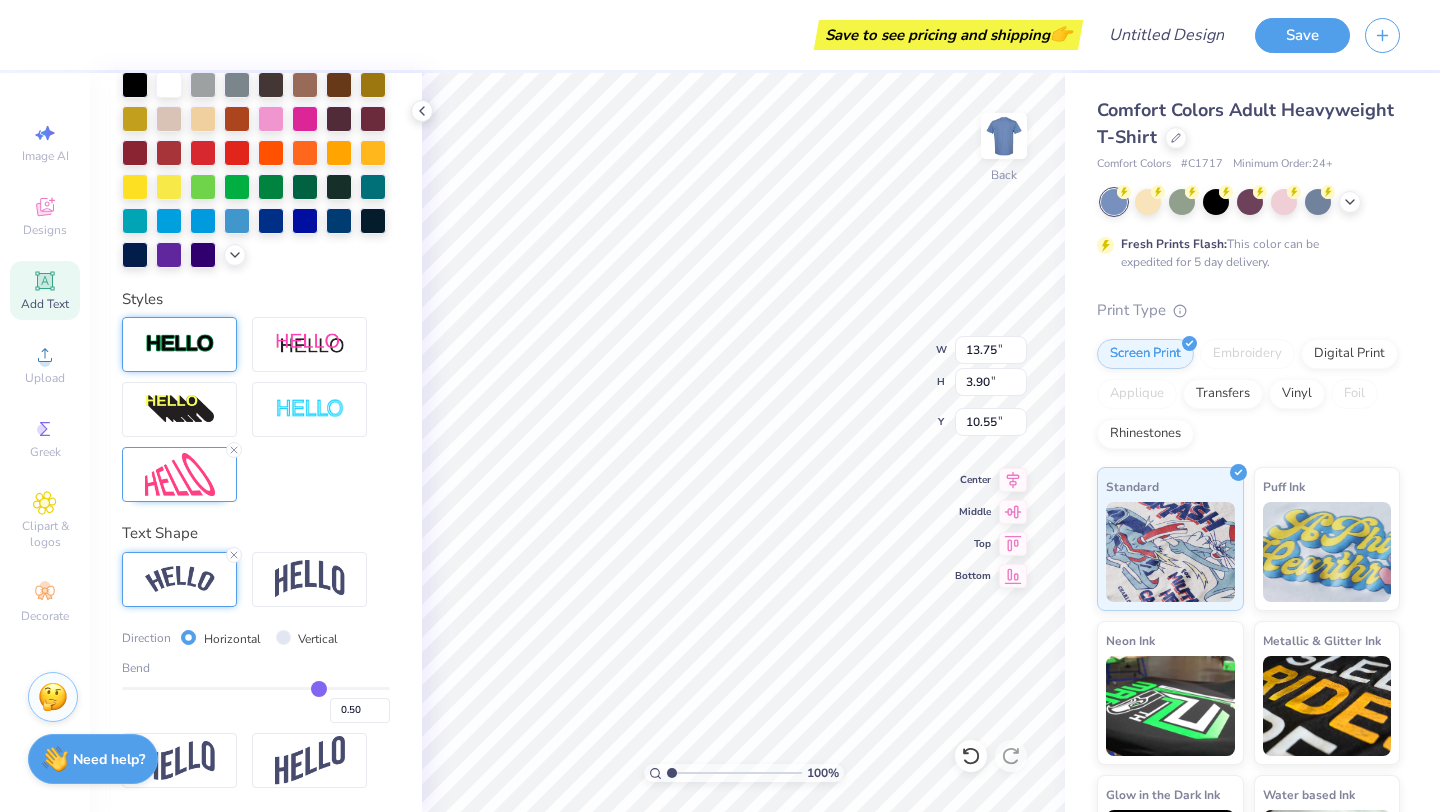 type on "13.50" 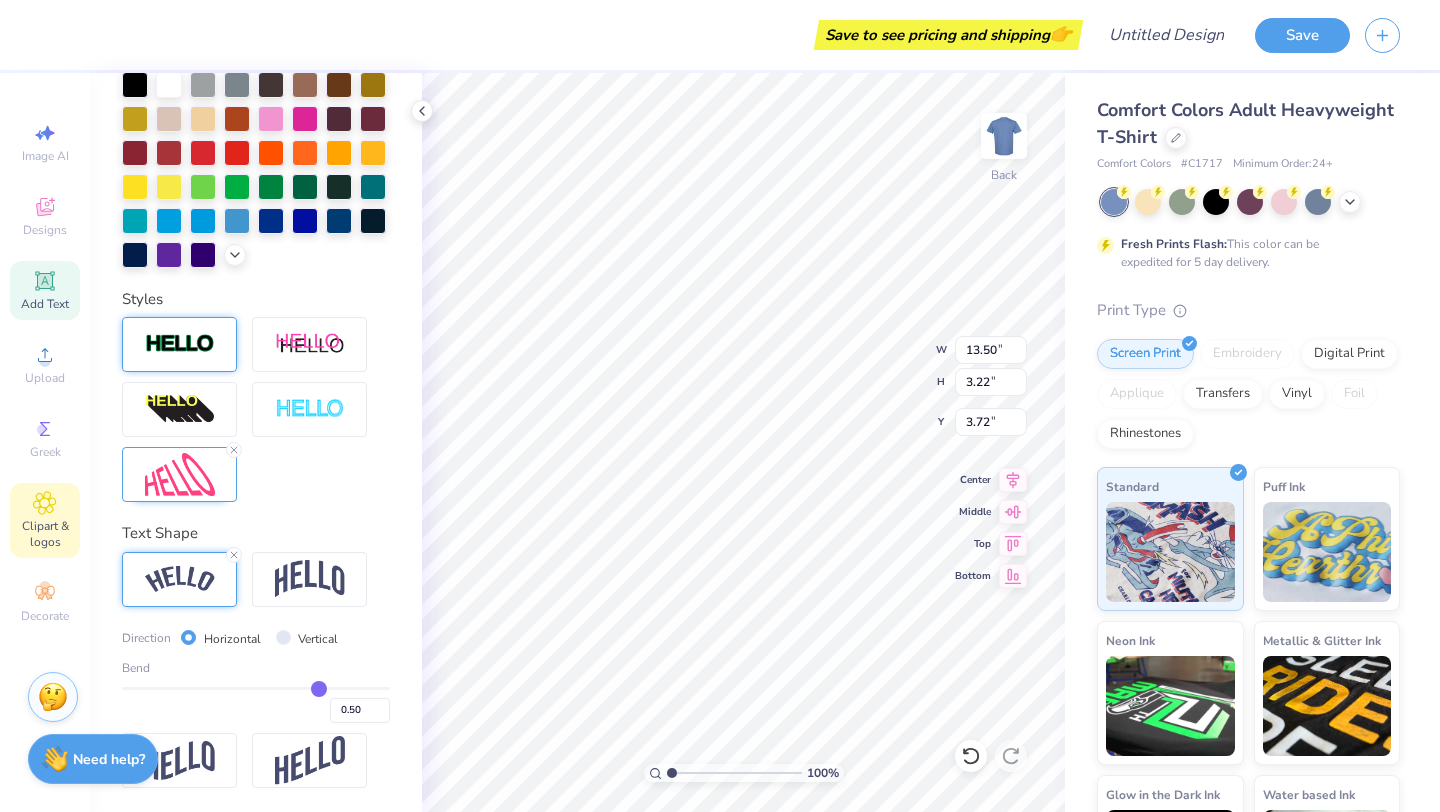 type on "3.72" 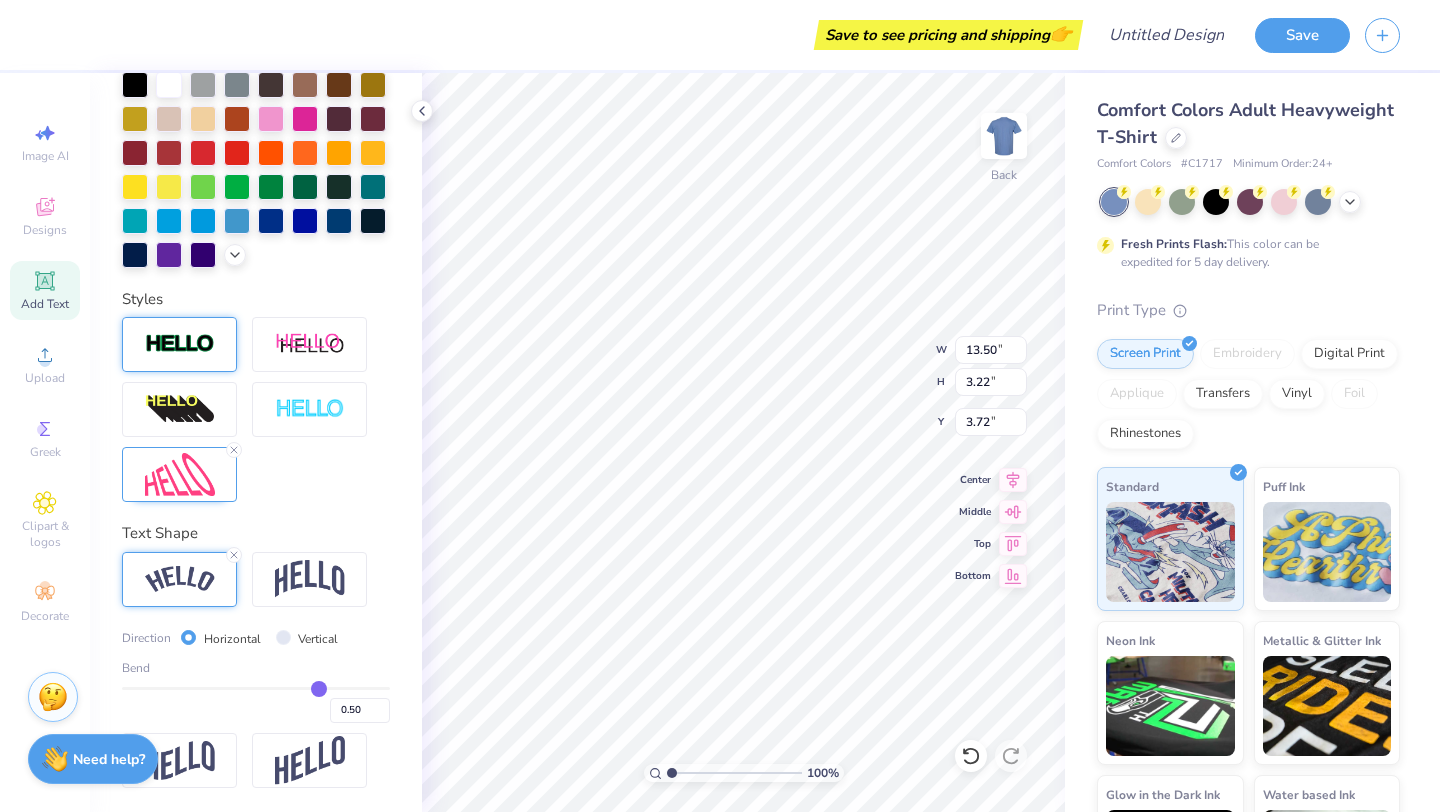 scroll, scrollTop: 0, scrollLeft: 0, axis: both 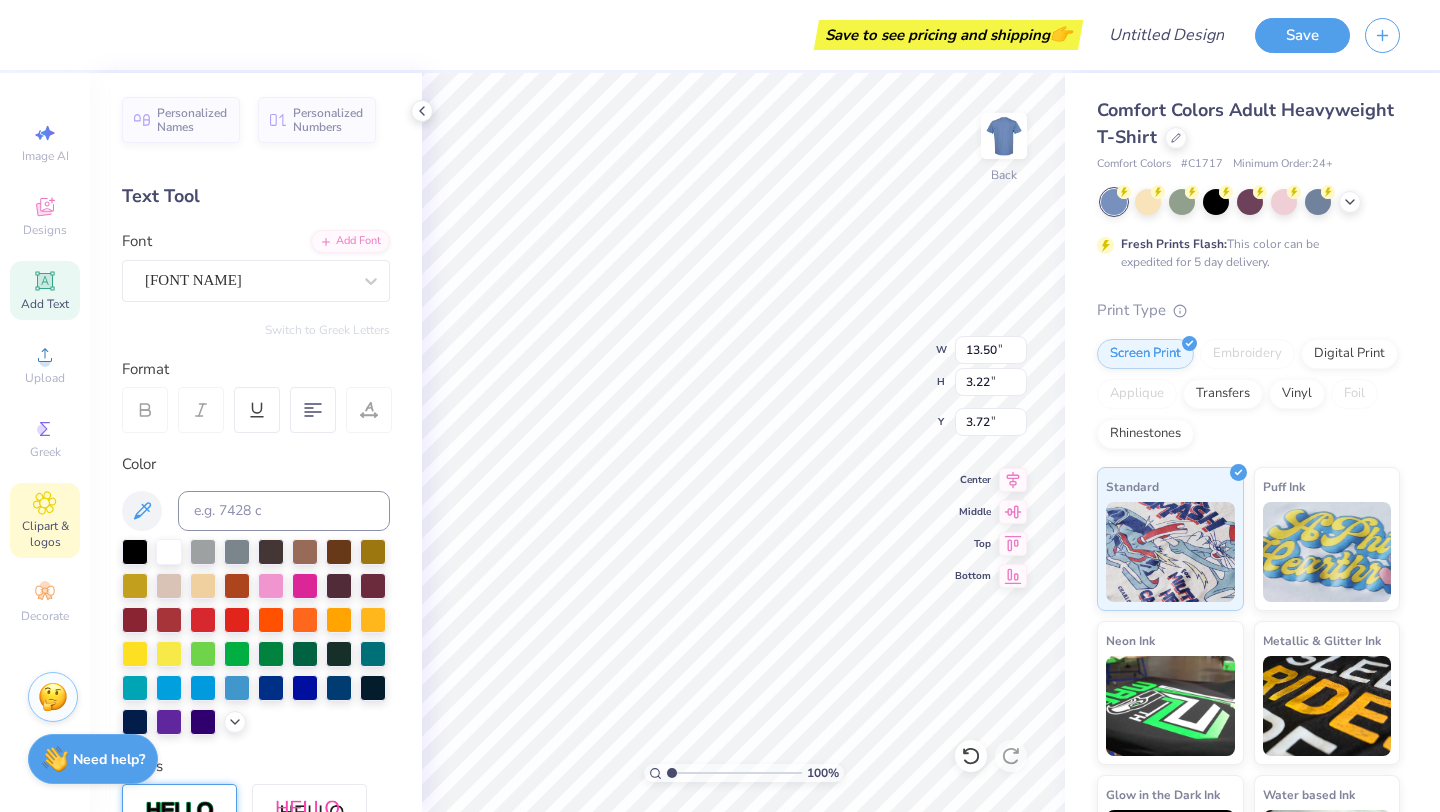 click on "Clipart & logos" at bounding box center [45, 534] 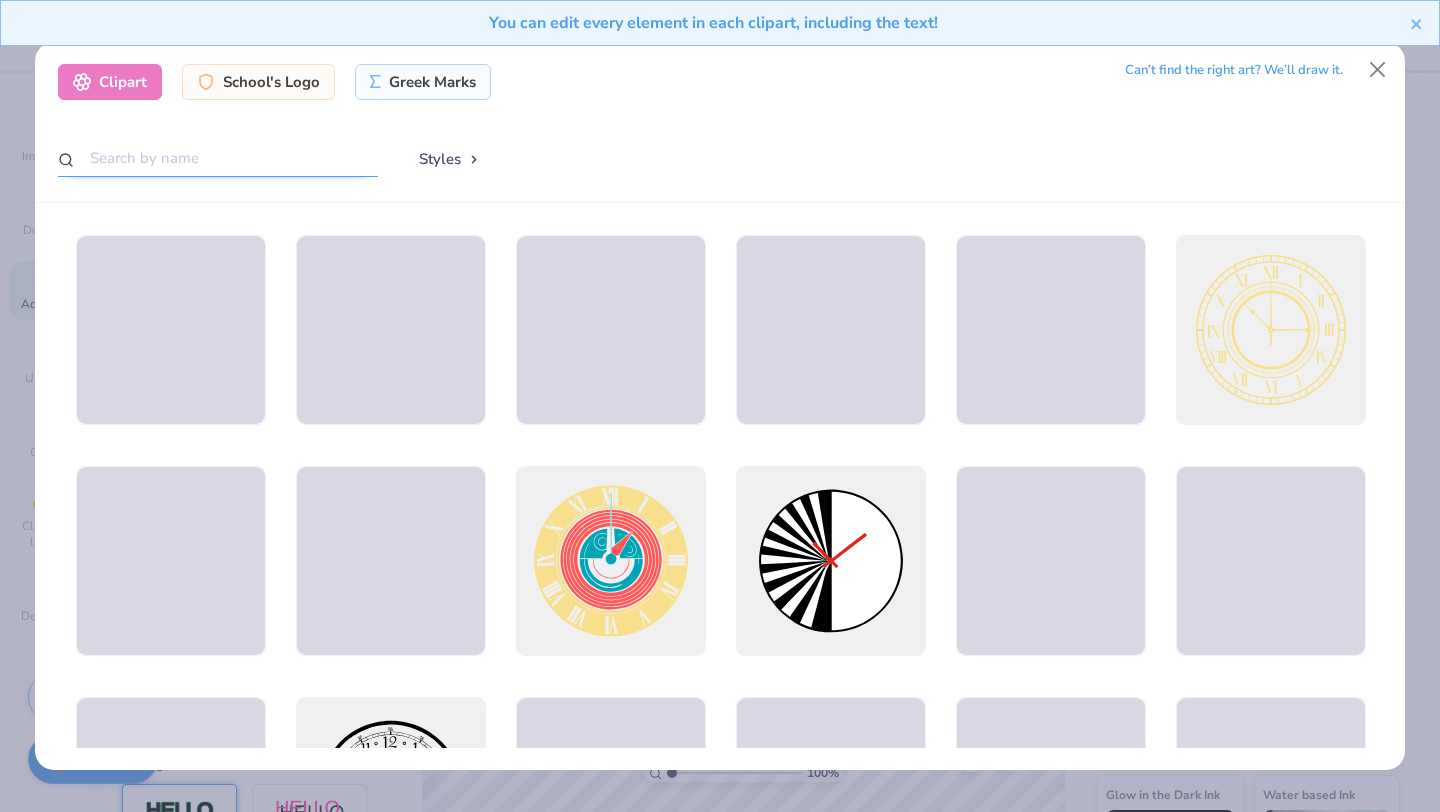 click at bounding box center [218, 158] 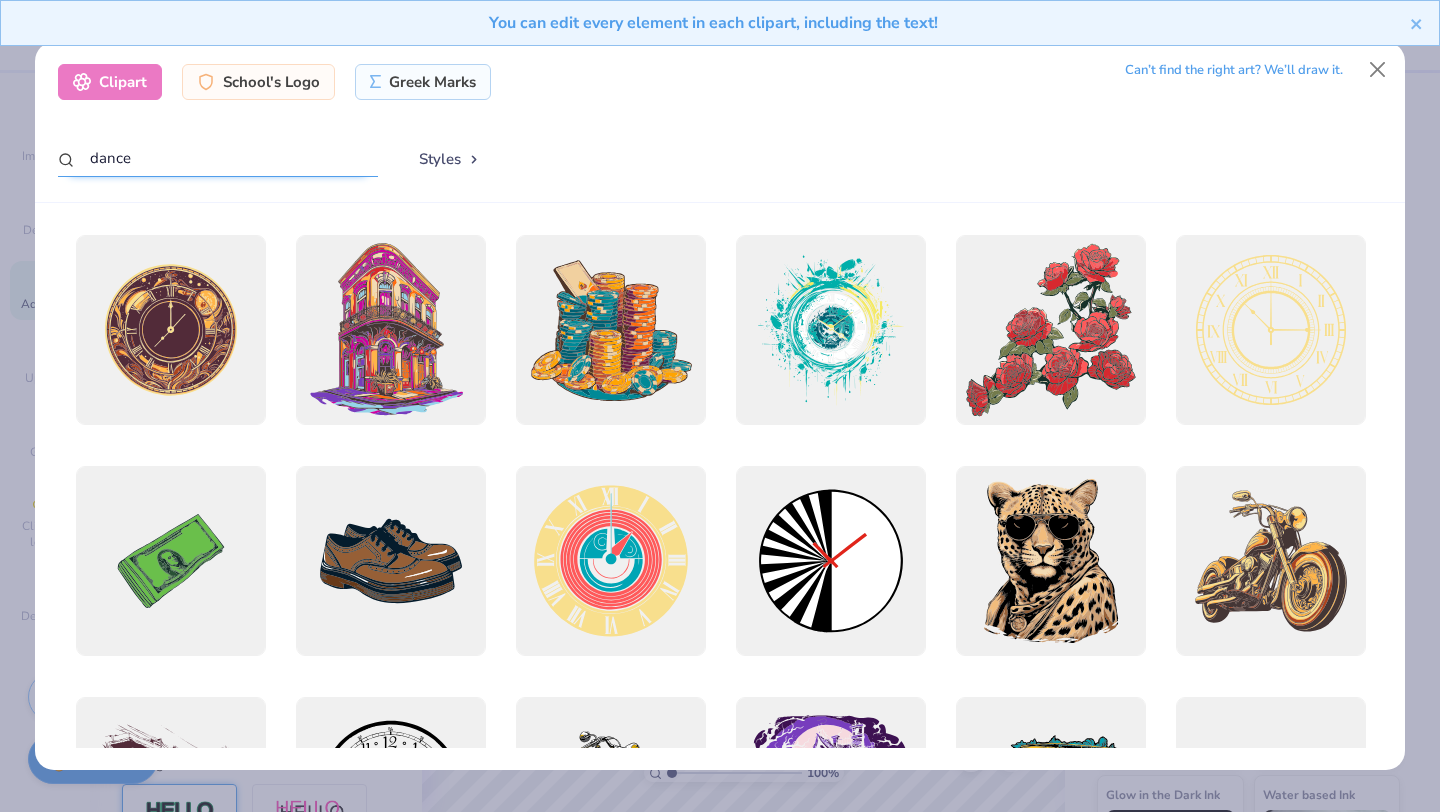 type on "dance" 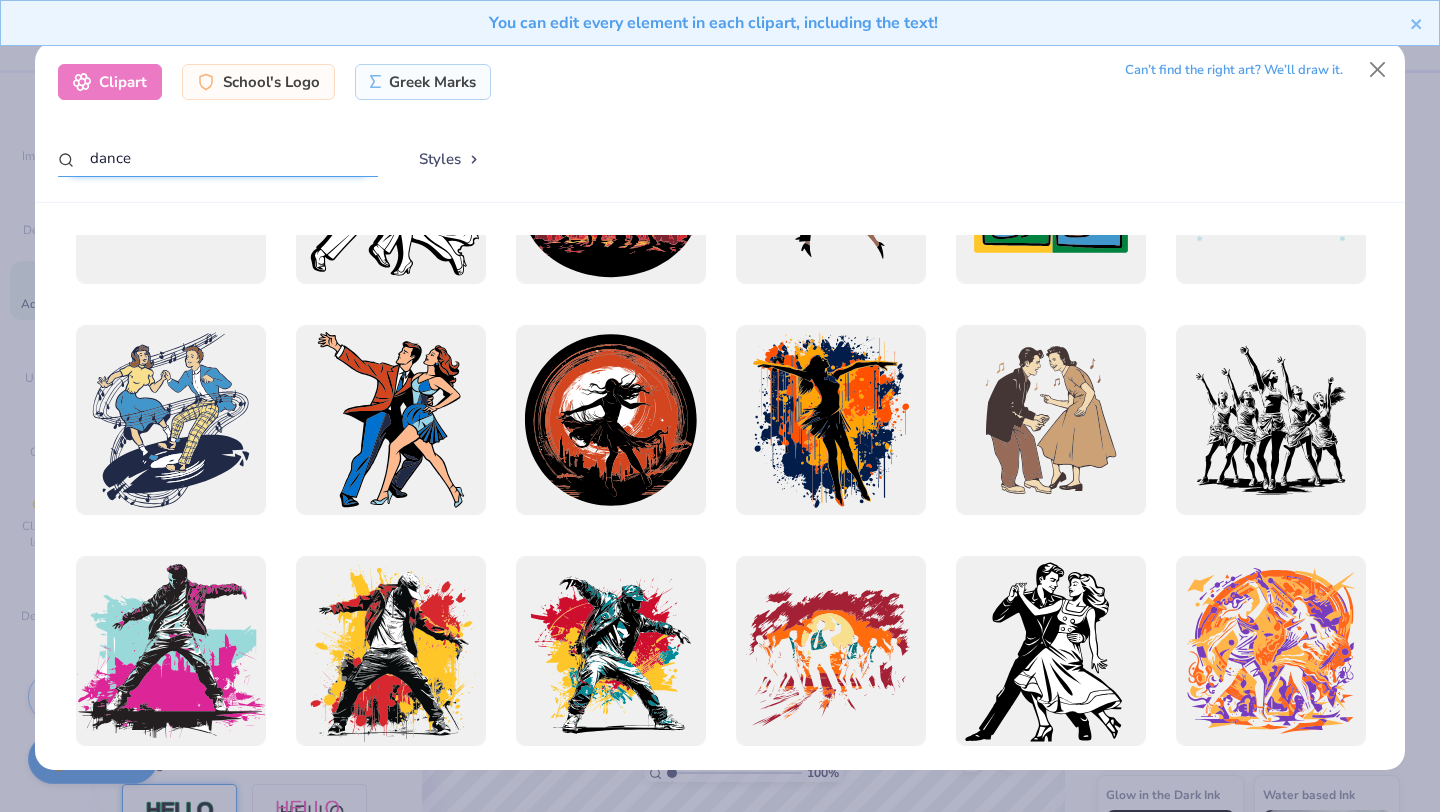 scroll, scrollTop: 0, scrollLeft: 0, axis: both 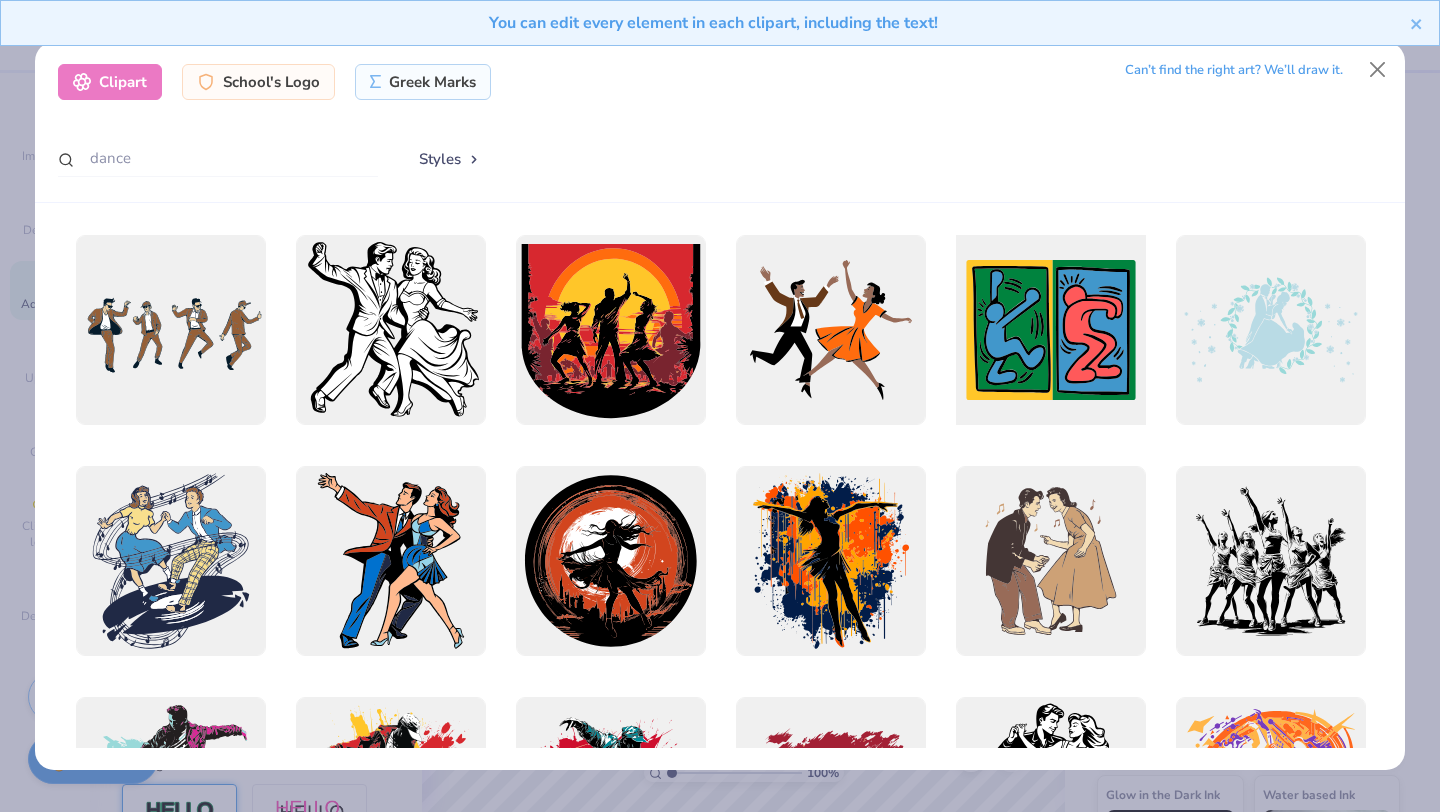 click at bounding box center (1050, 330) 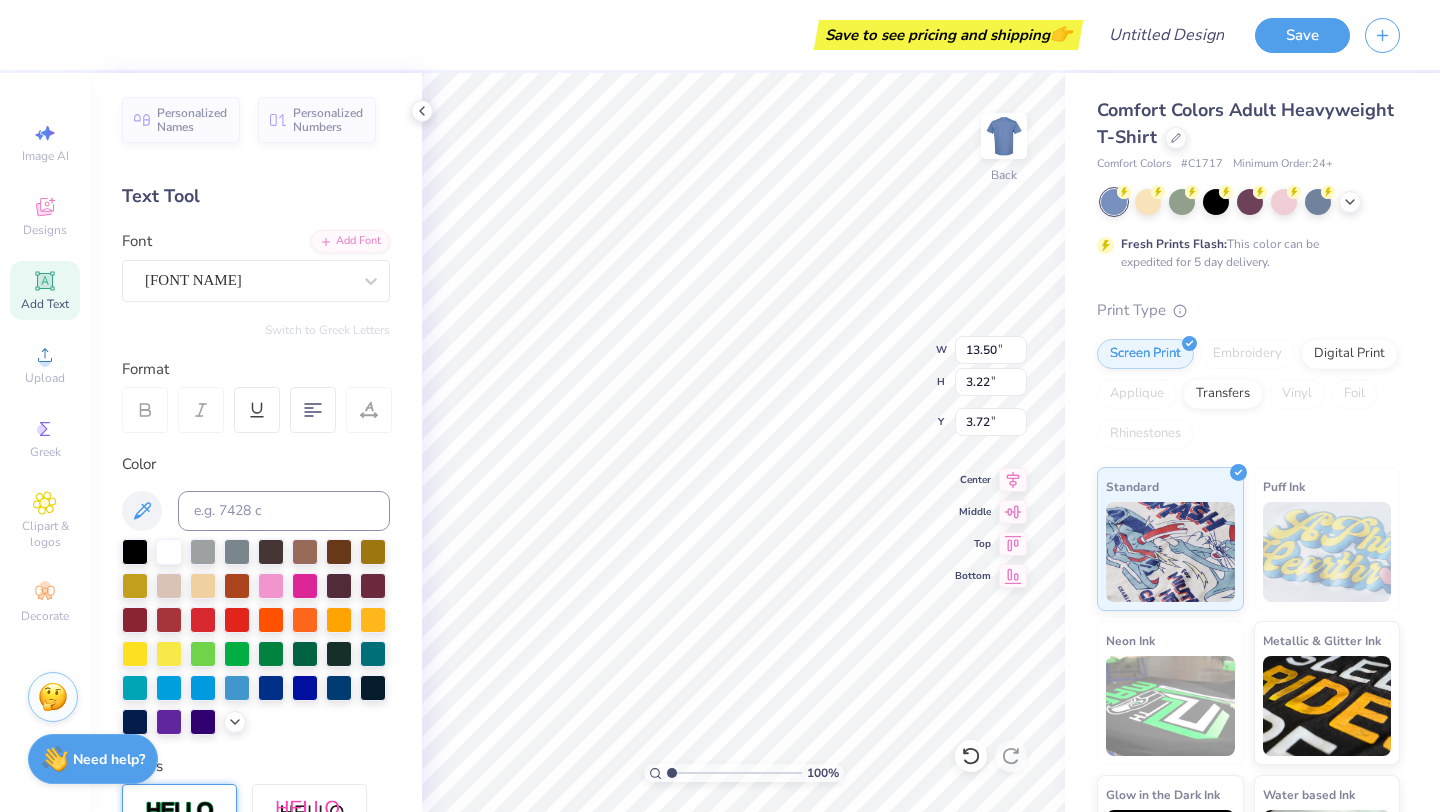 type on "14.17" 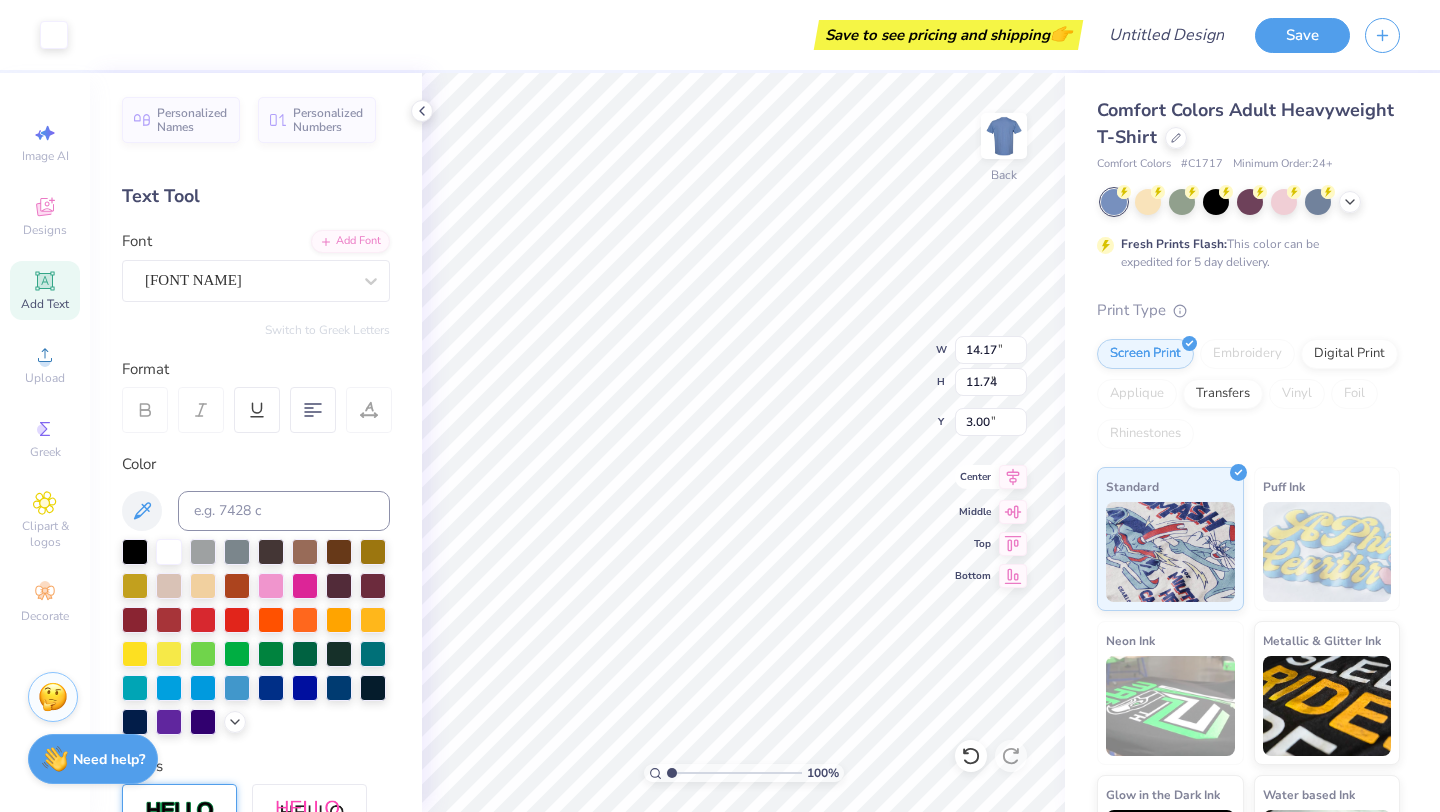 type on "13.50" 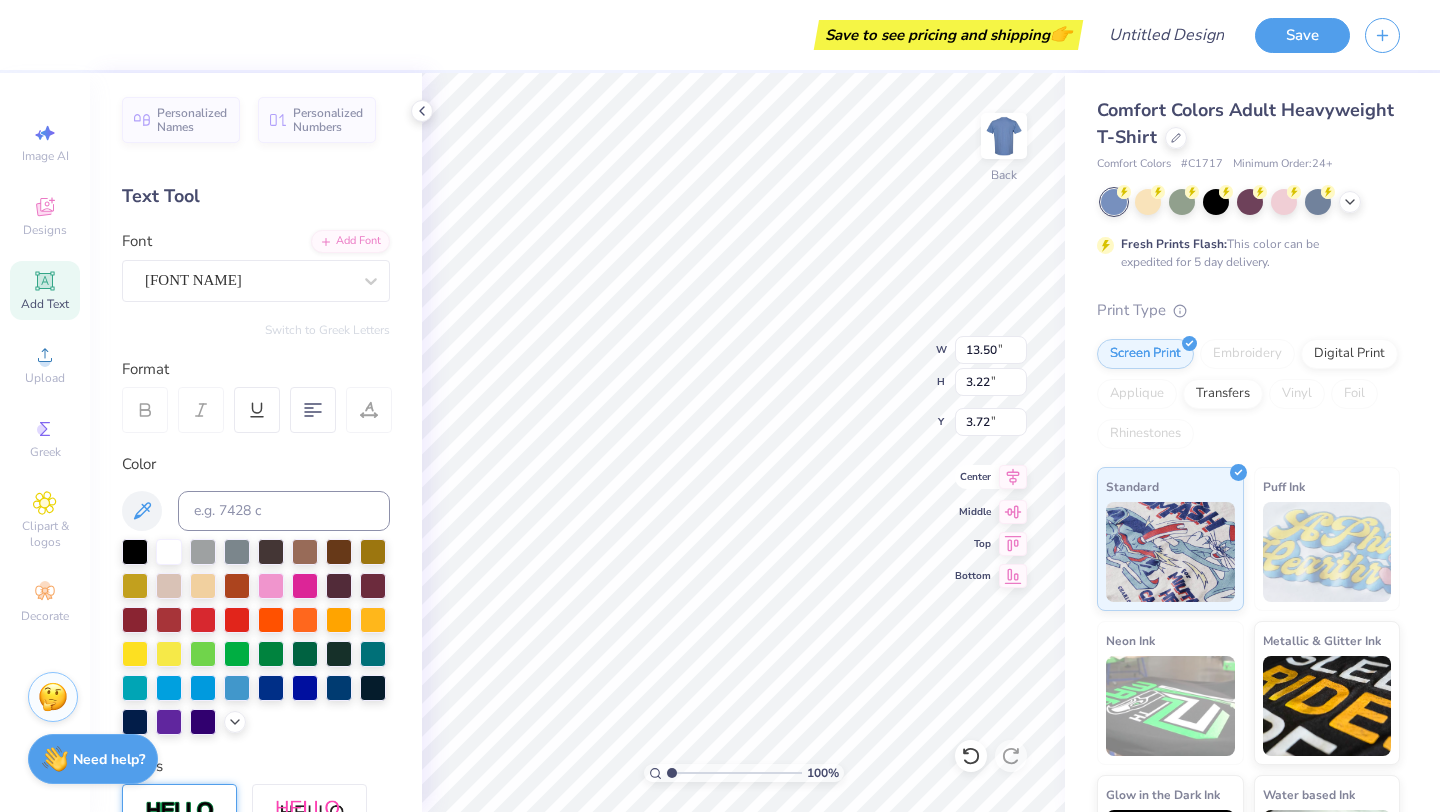 scroll, scrollTop: 0, scrollLeft: 4, axis: horizontal 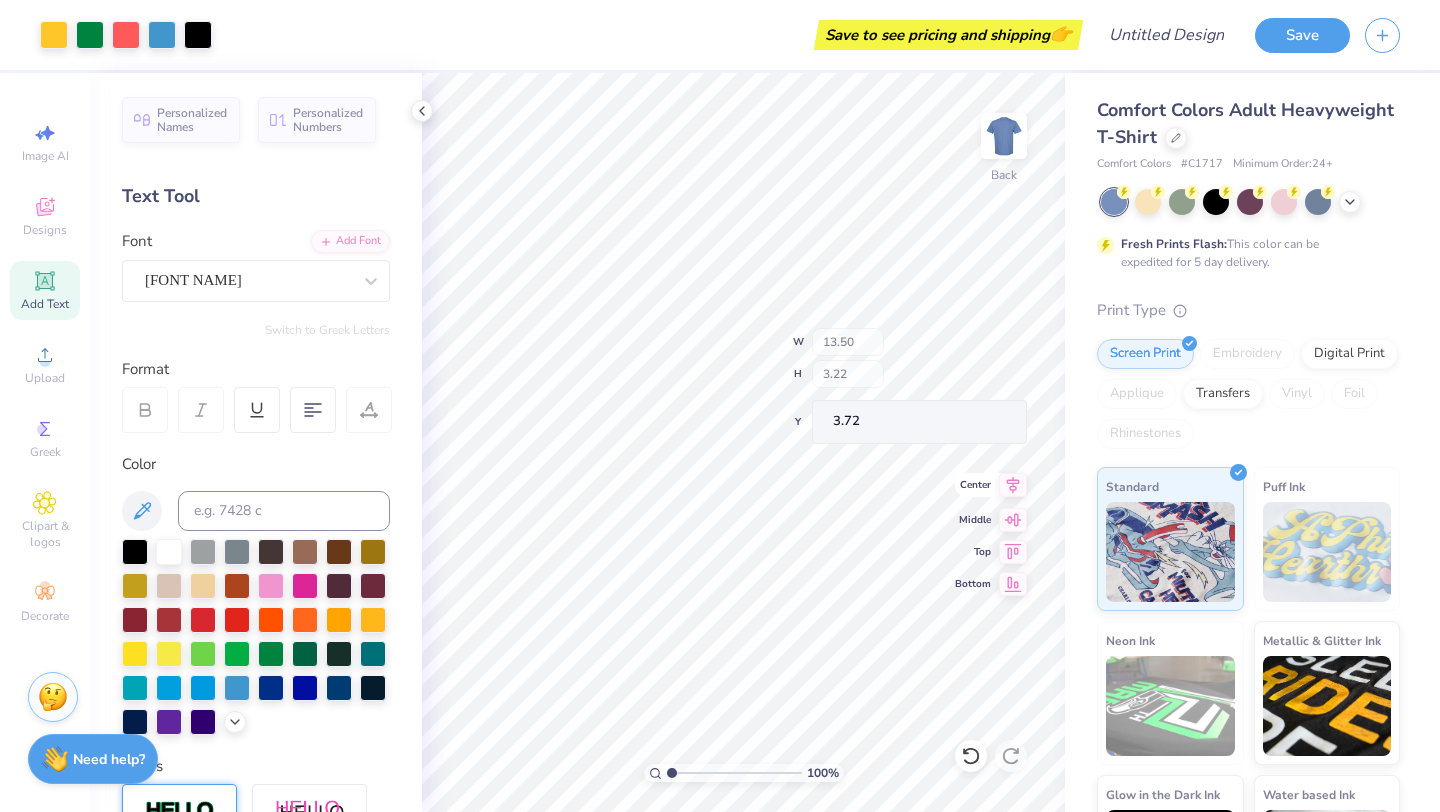 type on "14.17" 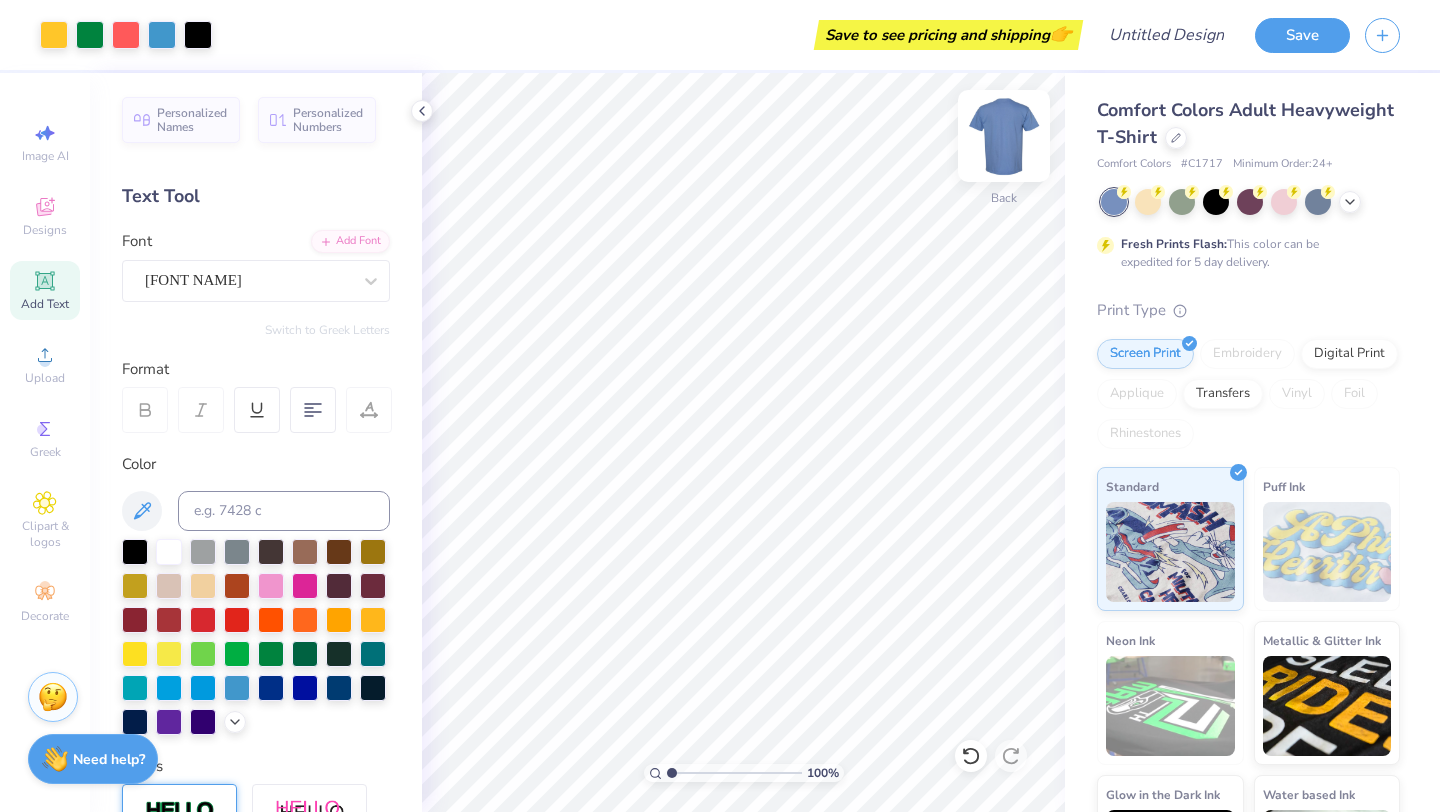 click at bounding box center [1004, 136] 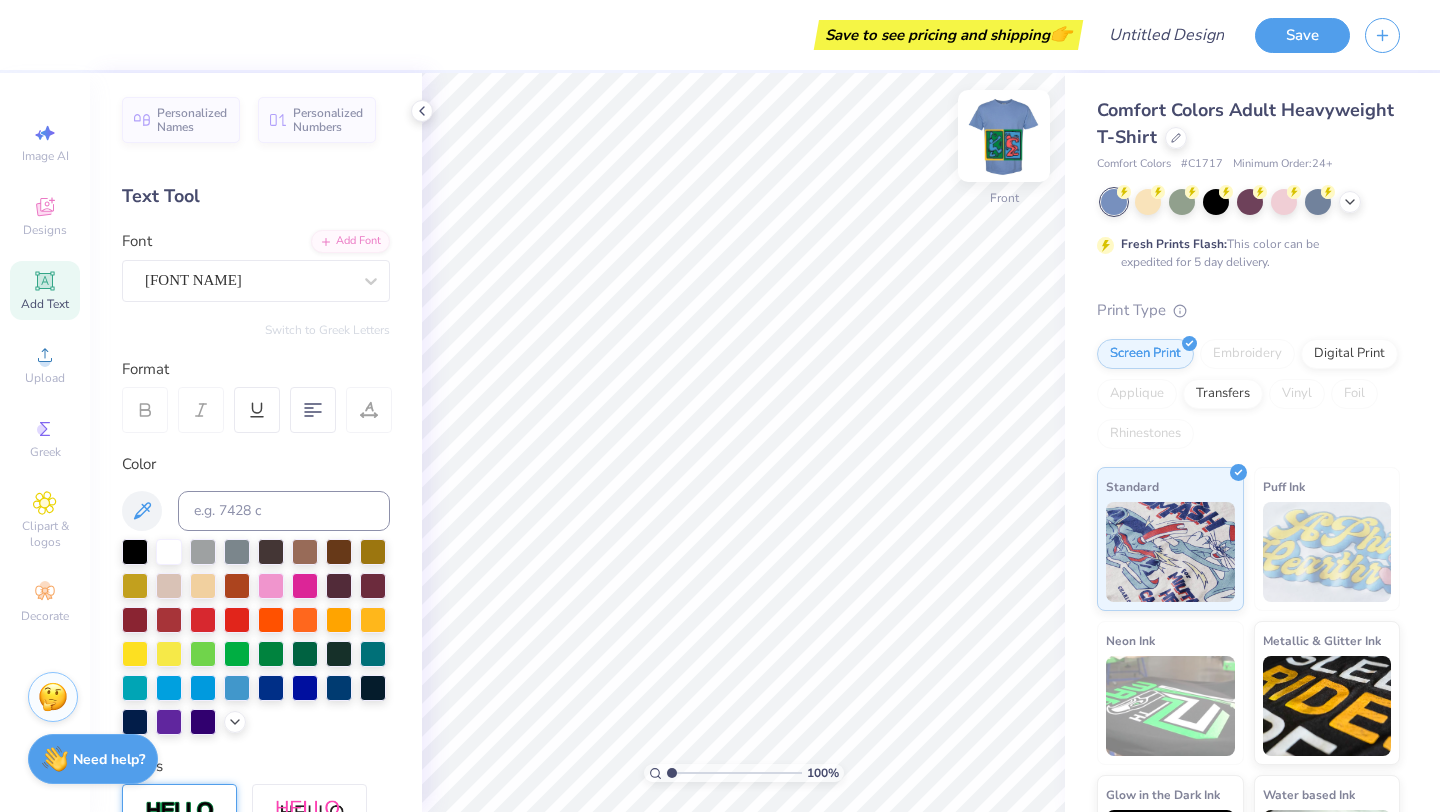 click at bounding box center (1004, 136) 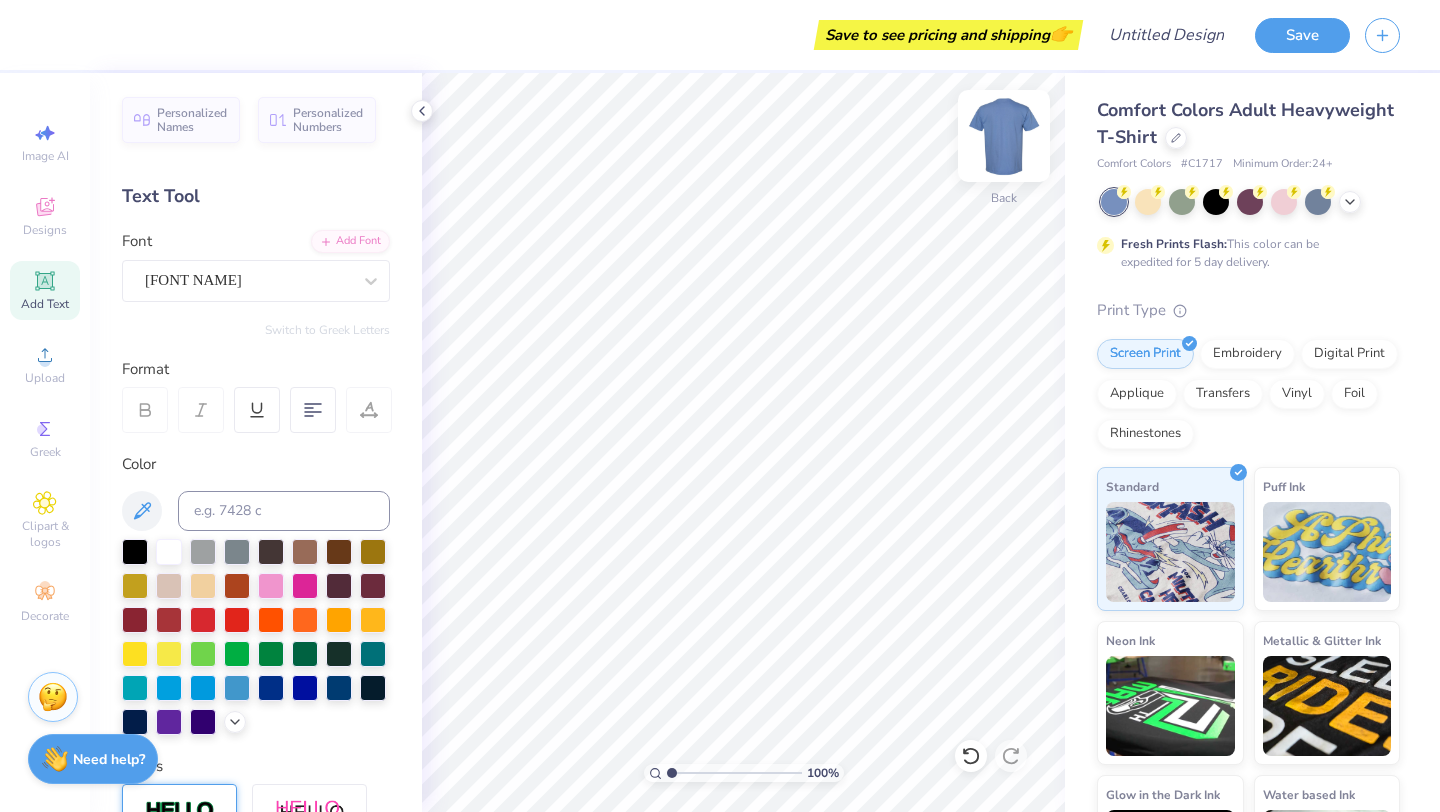 click at bounding box center (1004, 136) 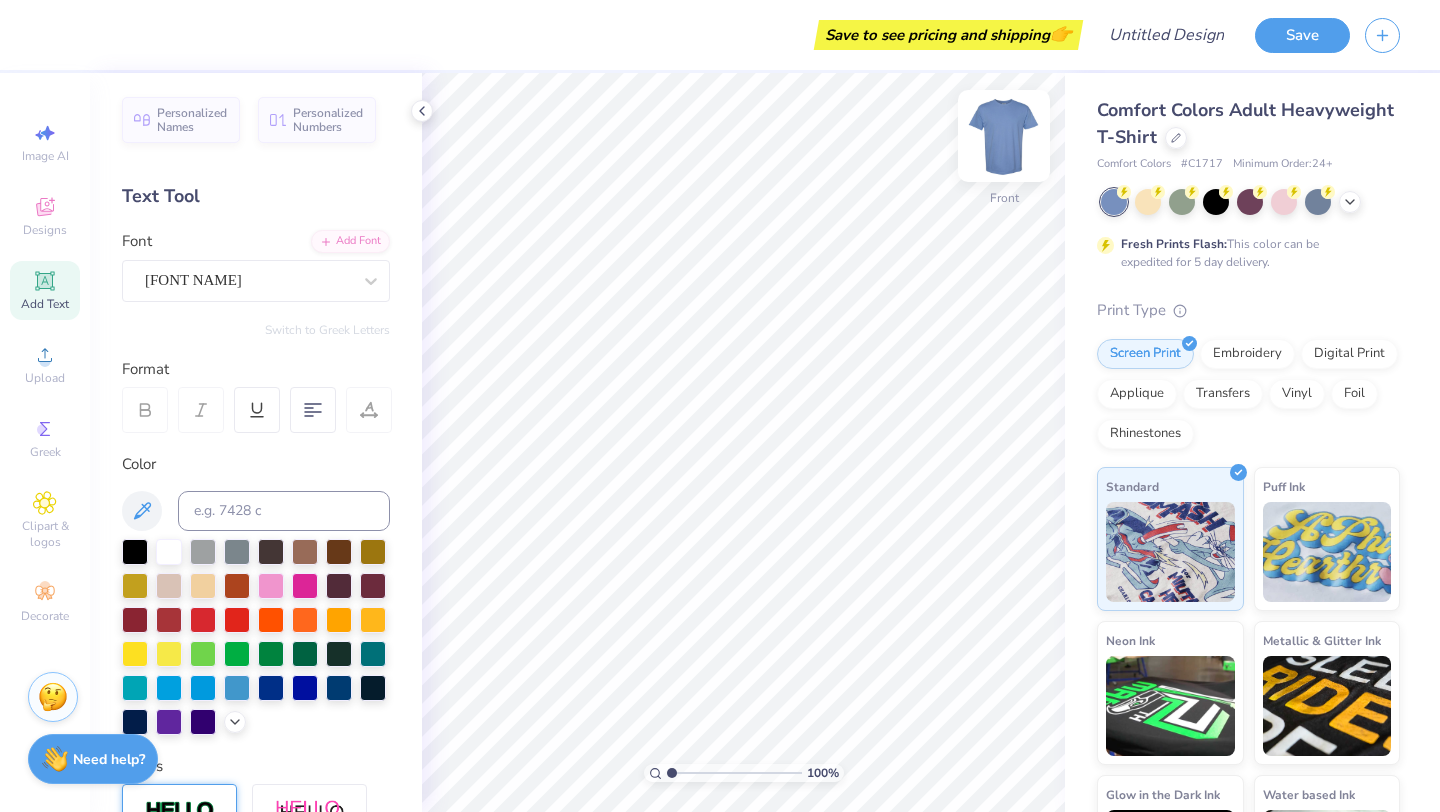 click at bounding box center (1004, 136) 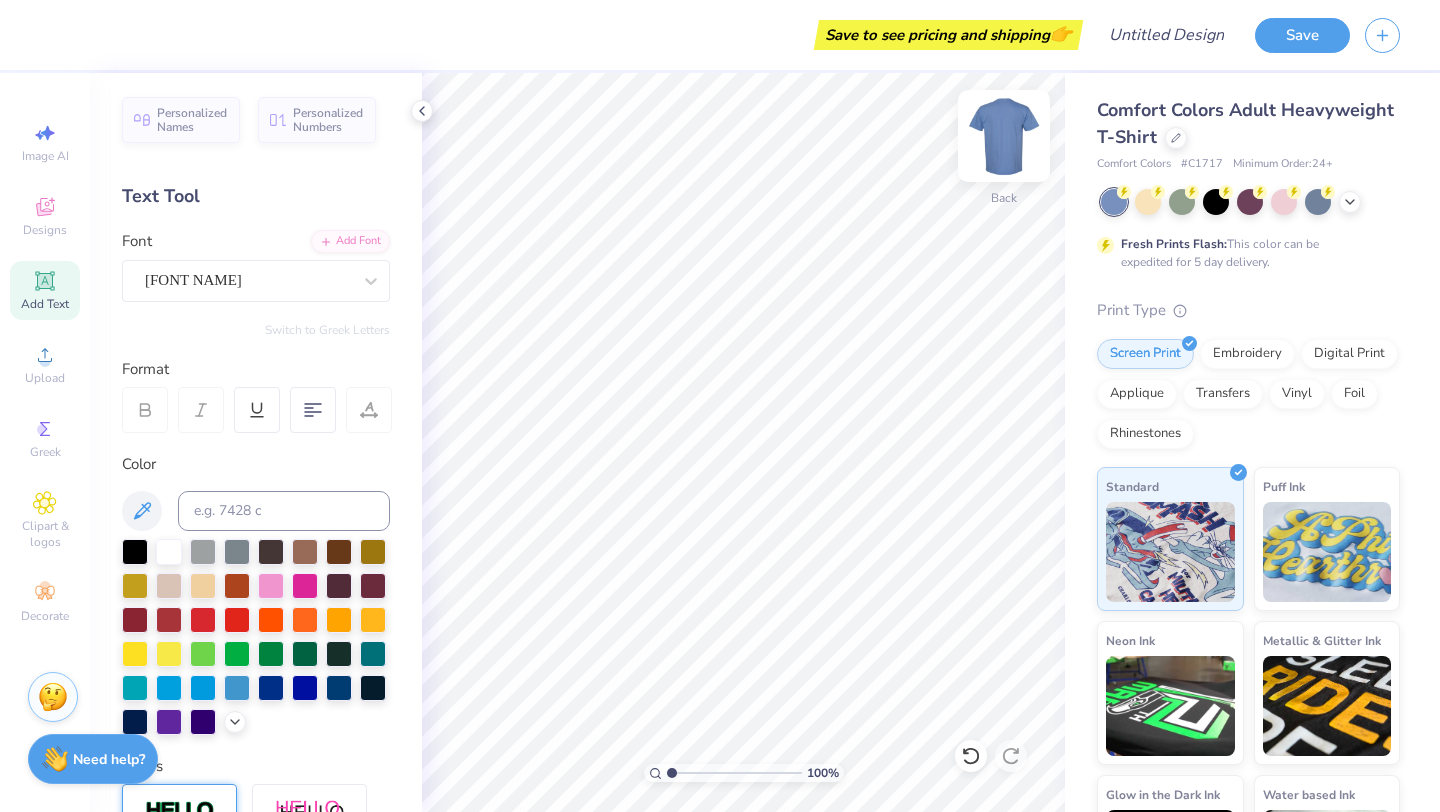 click at bounding box center [1004, 136] 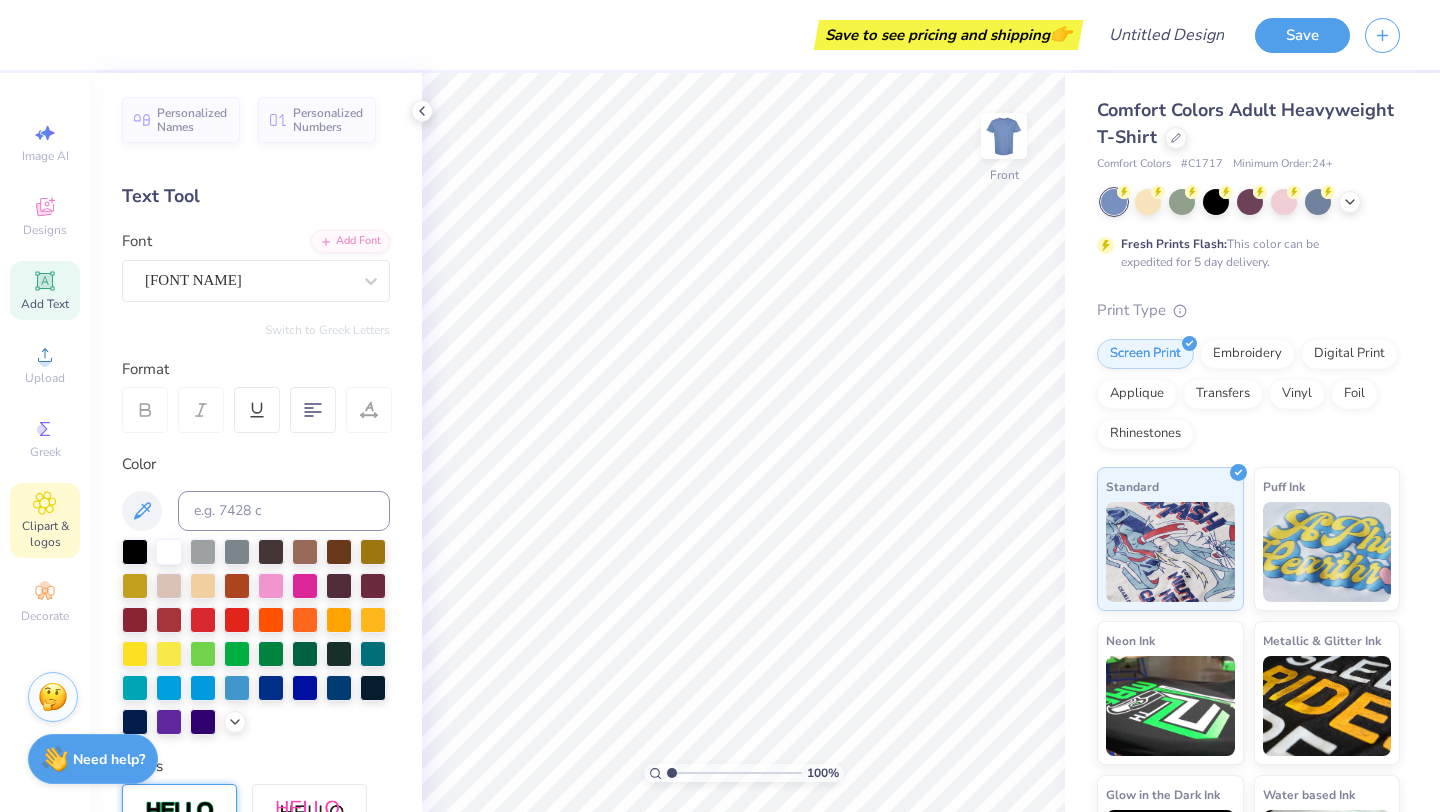 click on "Clipart & logos" at bounding box center (45, 534) 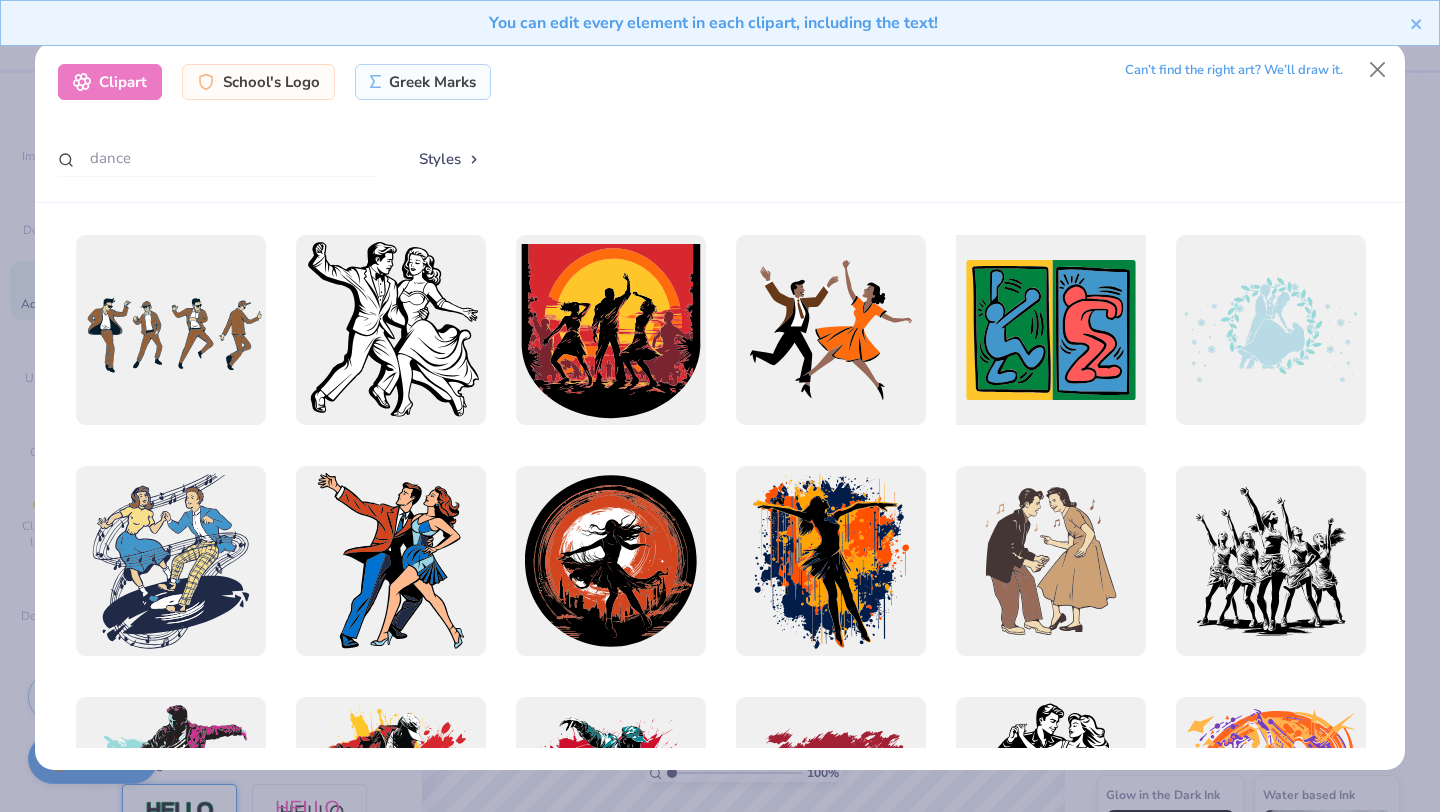click at bounding box center [1050, 330] 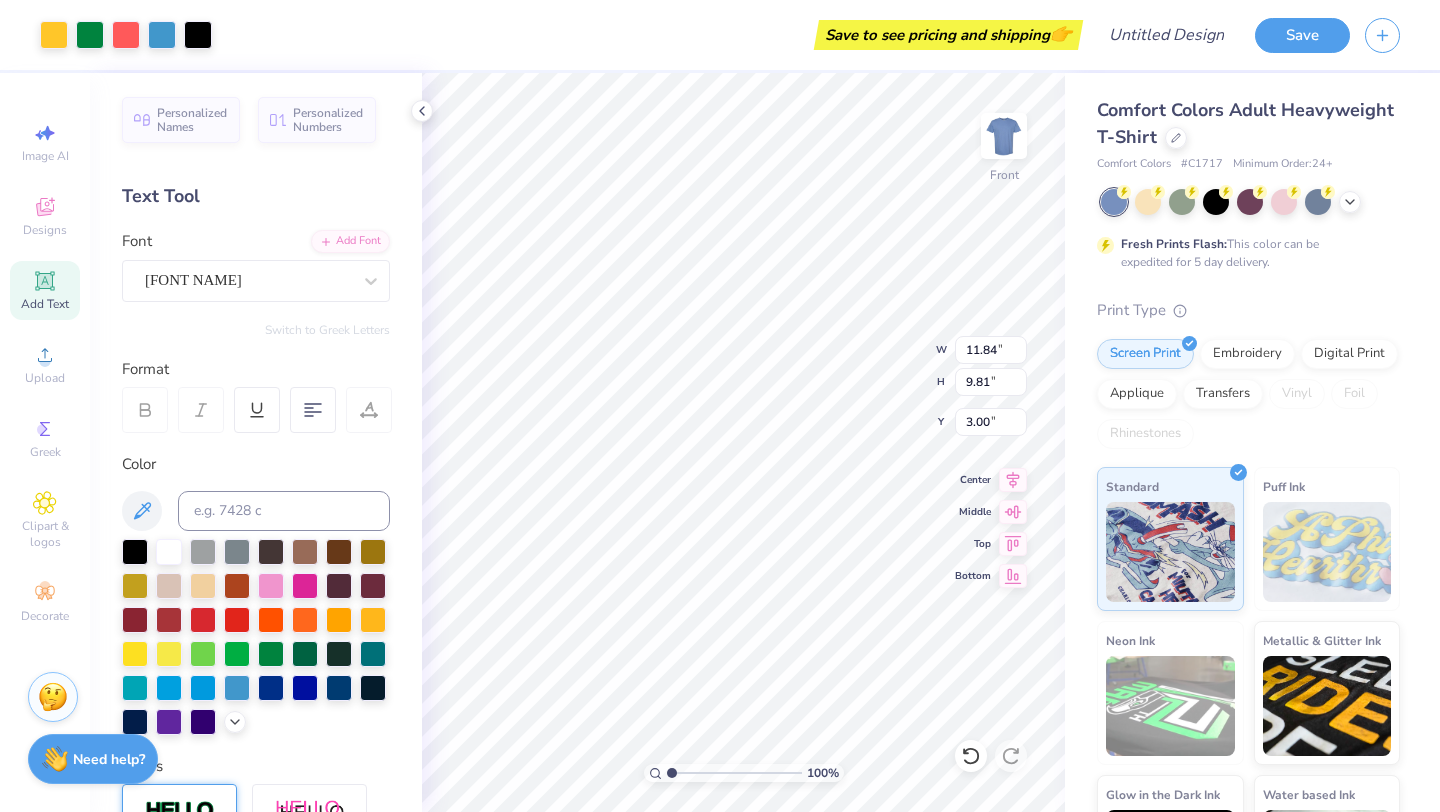 type on "11.84" 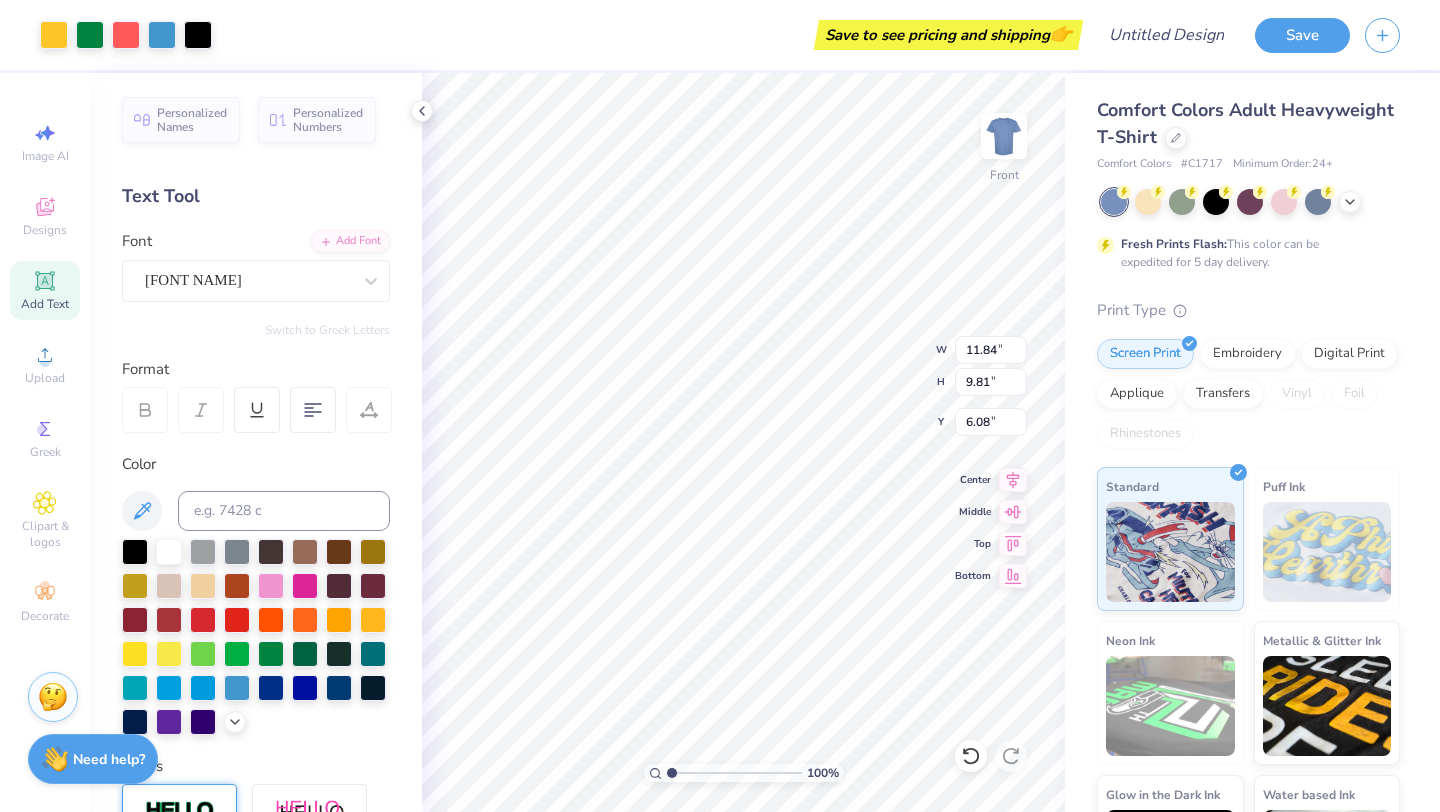 type on "6.08" 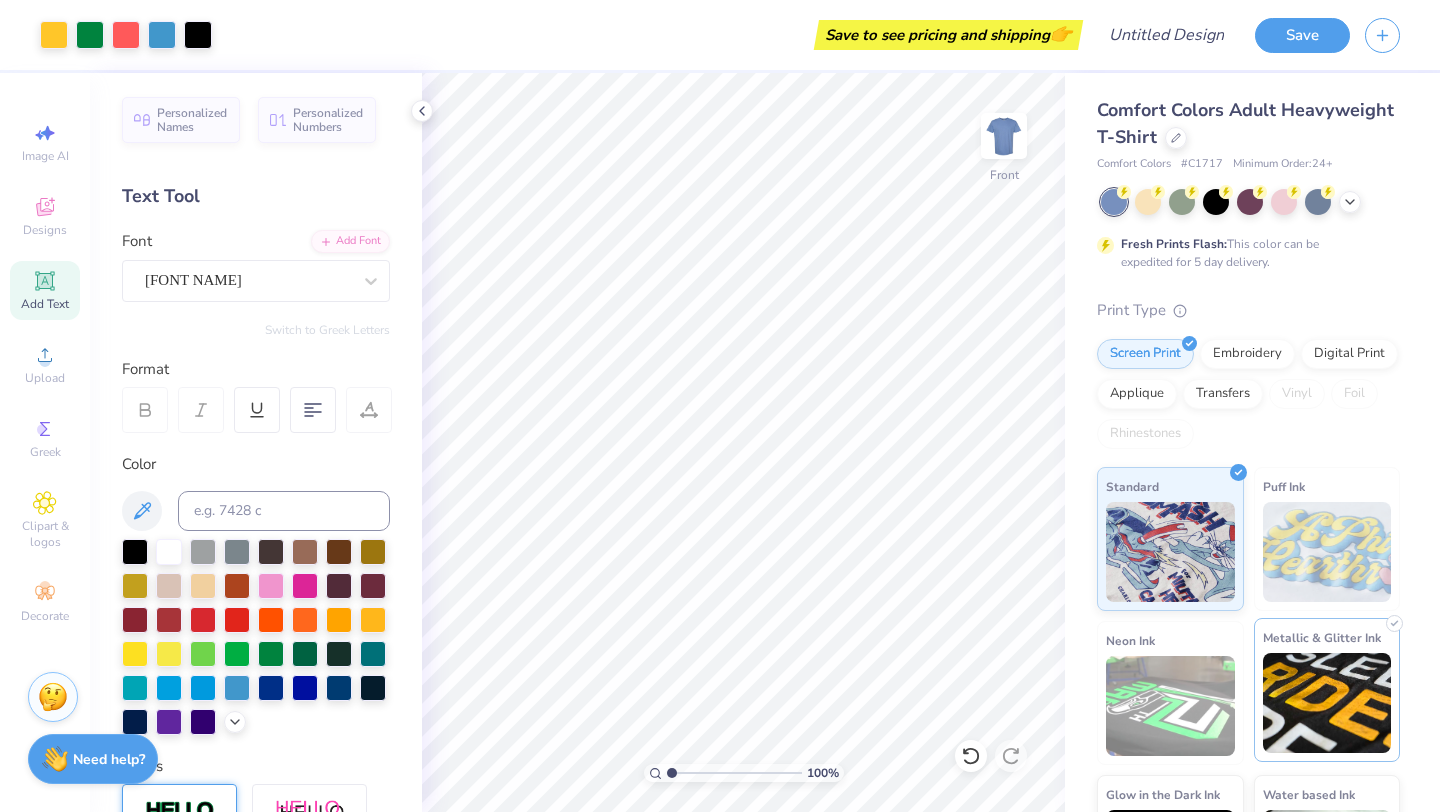 scroll, scrollTop: 107, scrollLeft: 0, axis: vertical 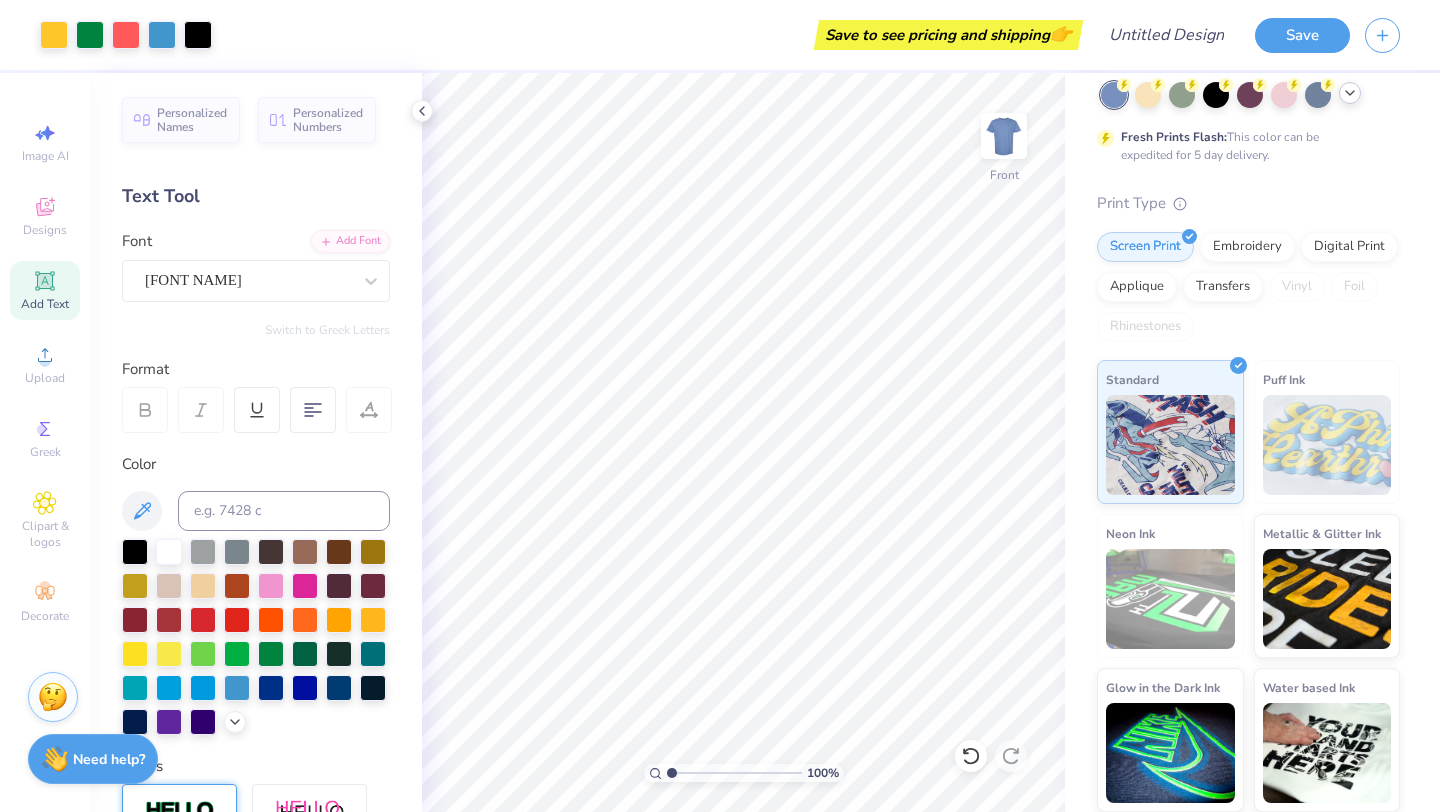 click 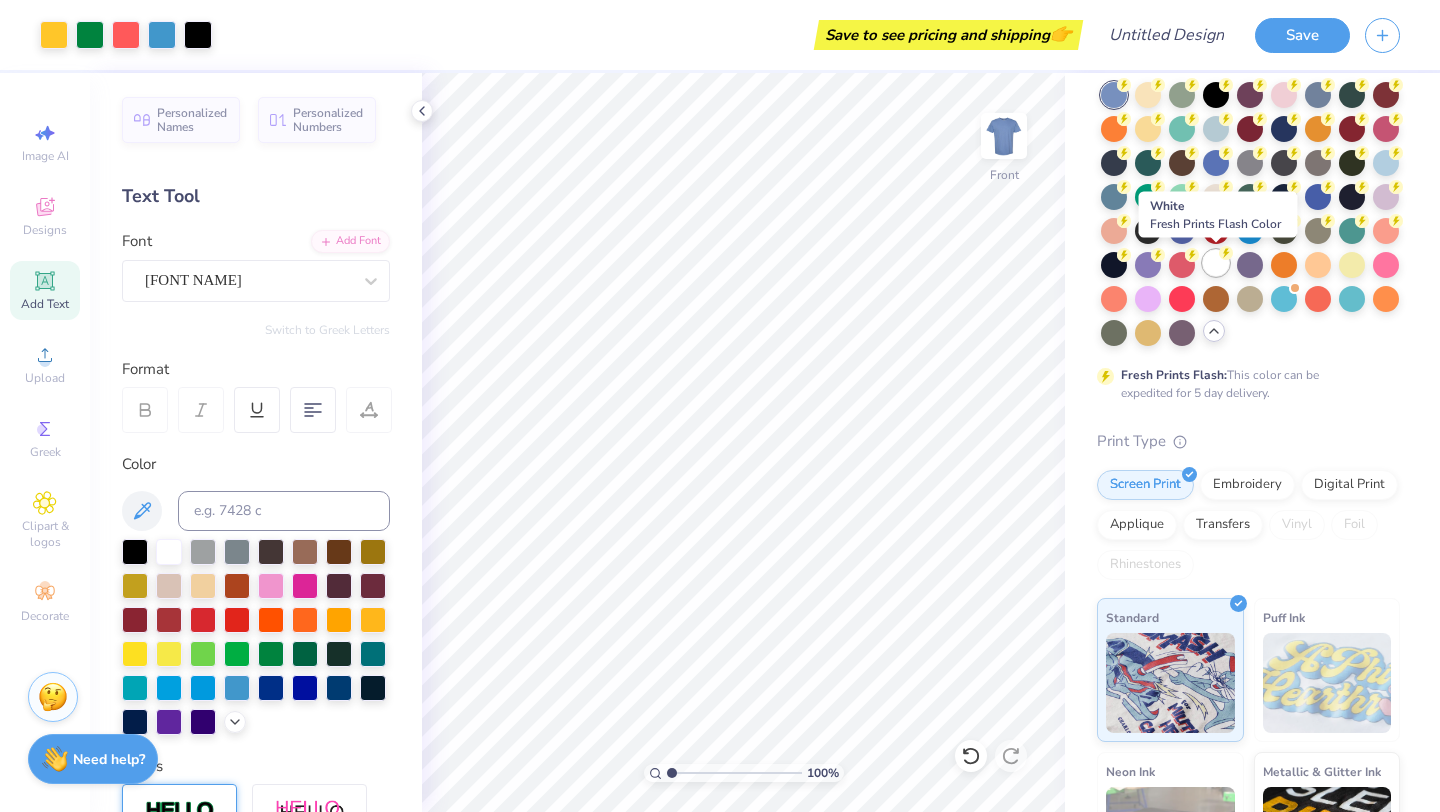 click at bounding box center [1216, 263] 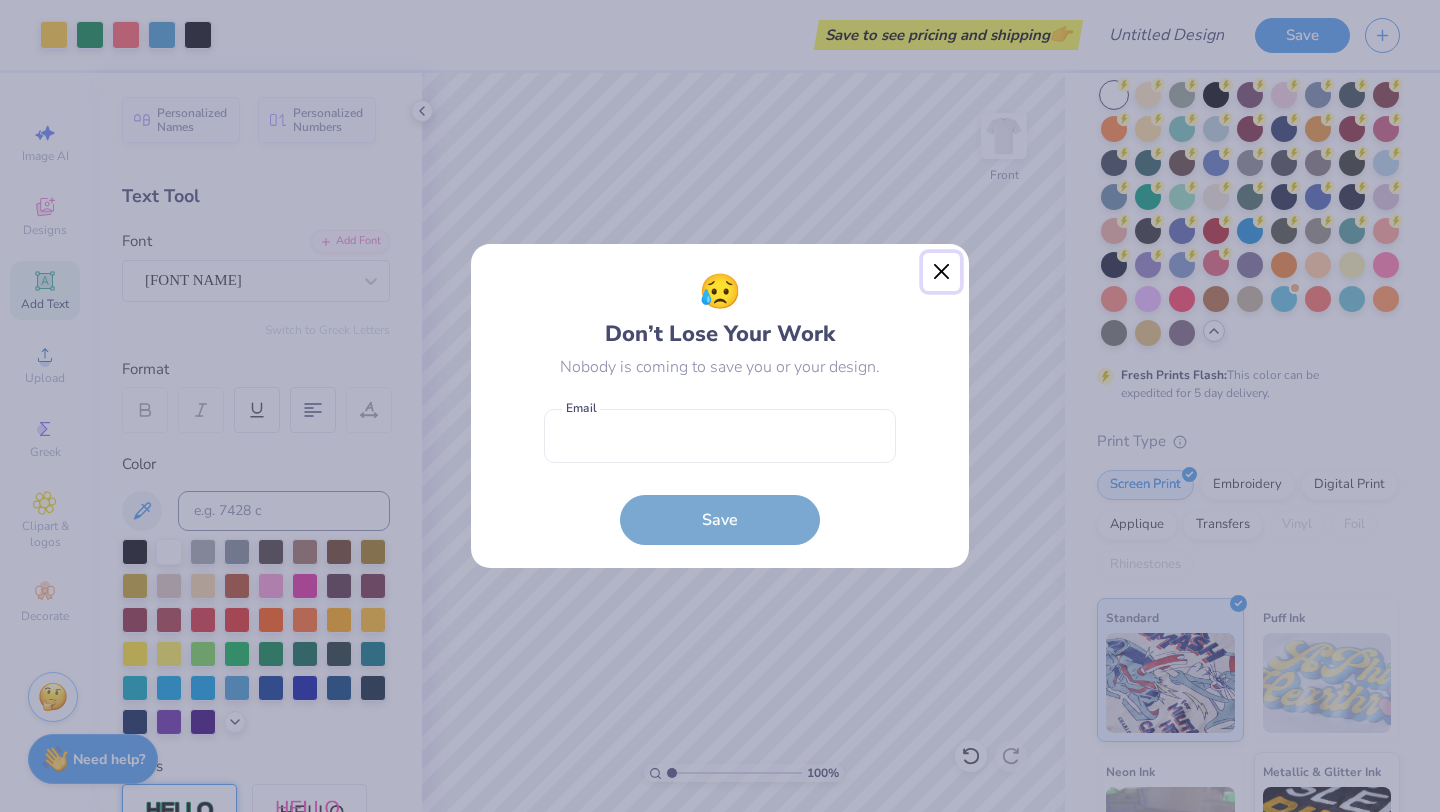 click at bounding box center (942, 272) 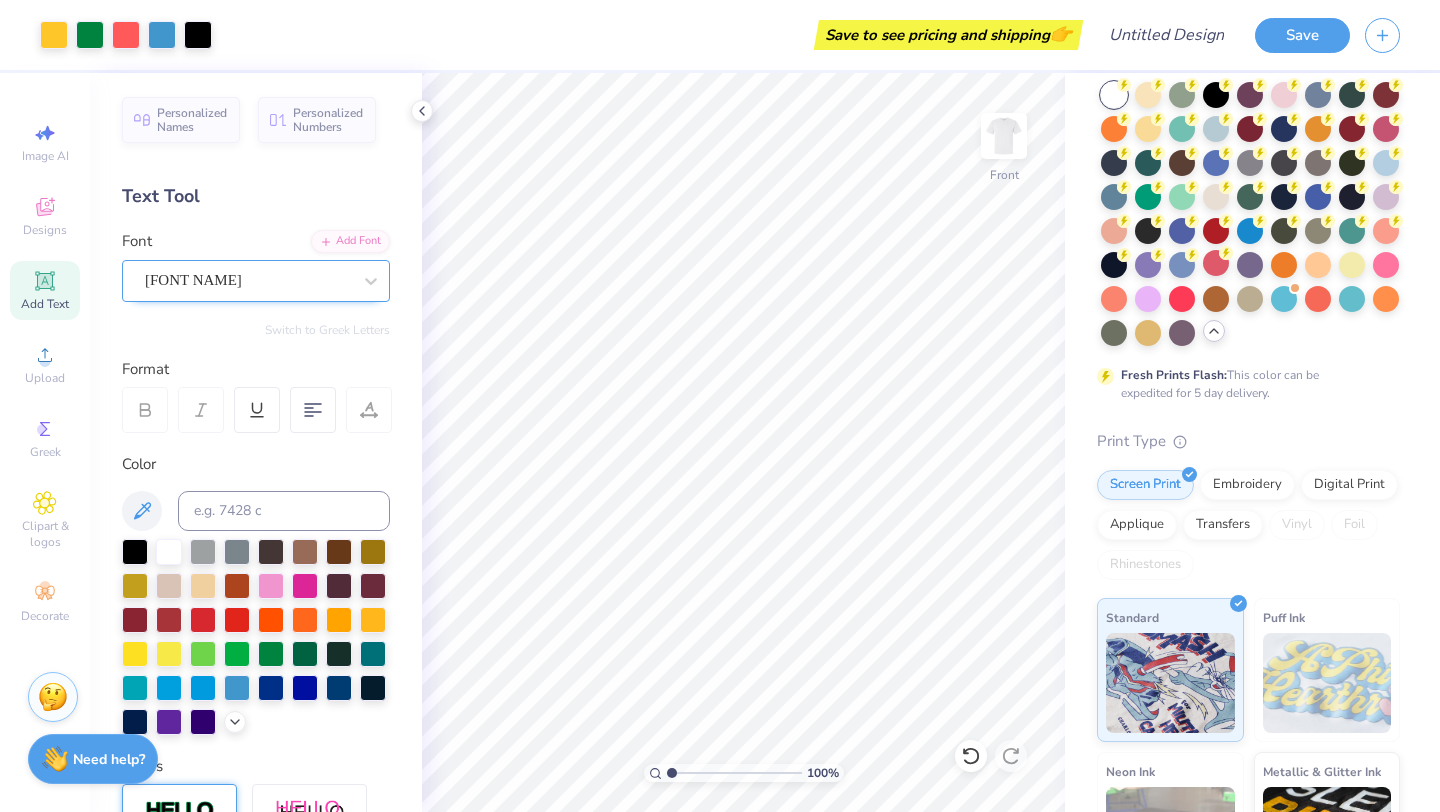 click on "[FONT NAME]" at bounding box center (248, 280) 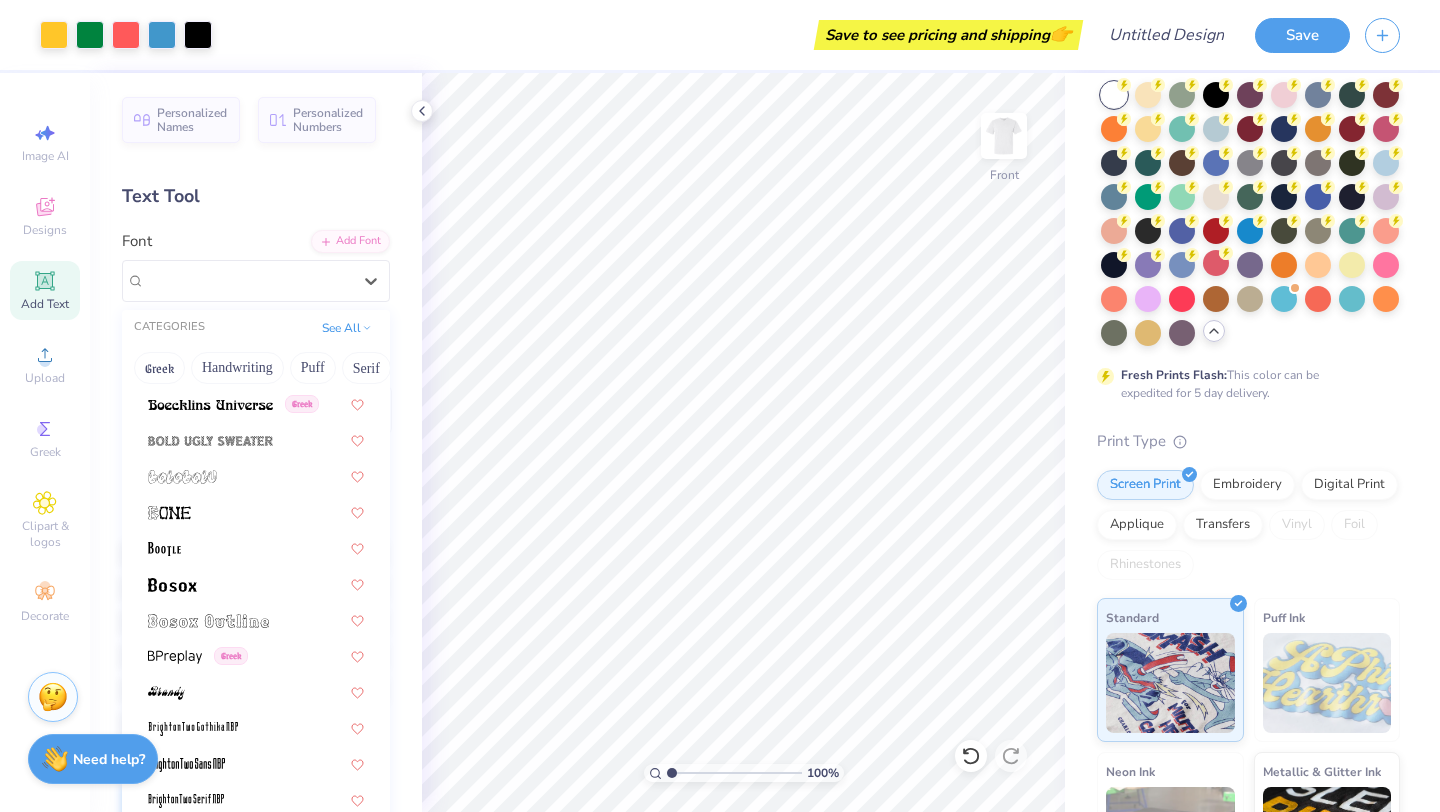 scroll, scrollTop: 0, scrollLeft: 0, axis: both 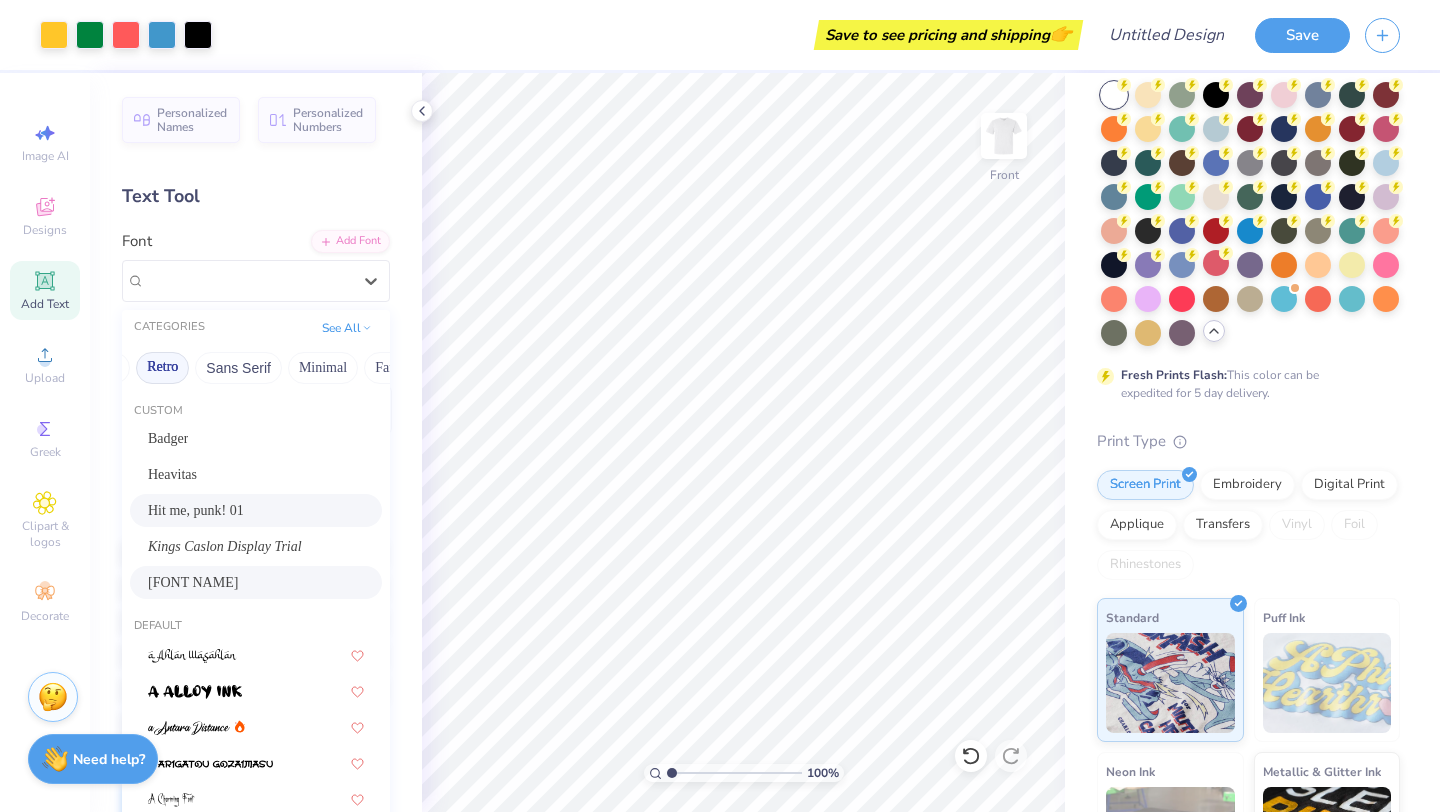 click on "Retro" at bounding box center (162, 368) 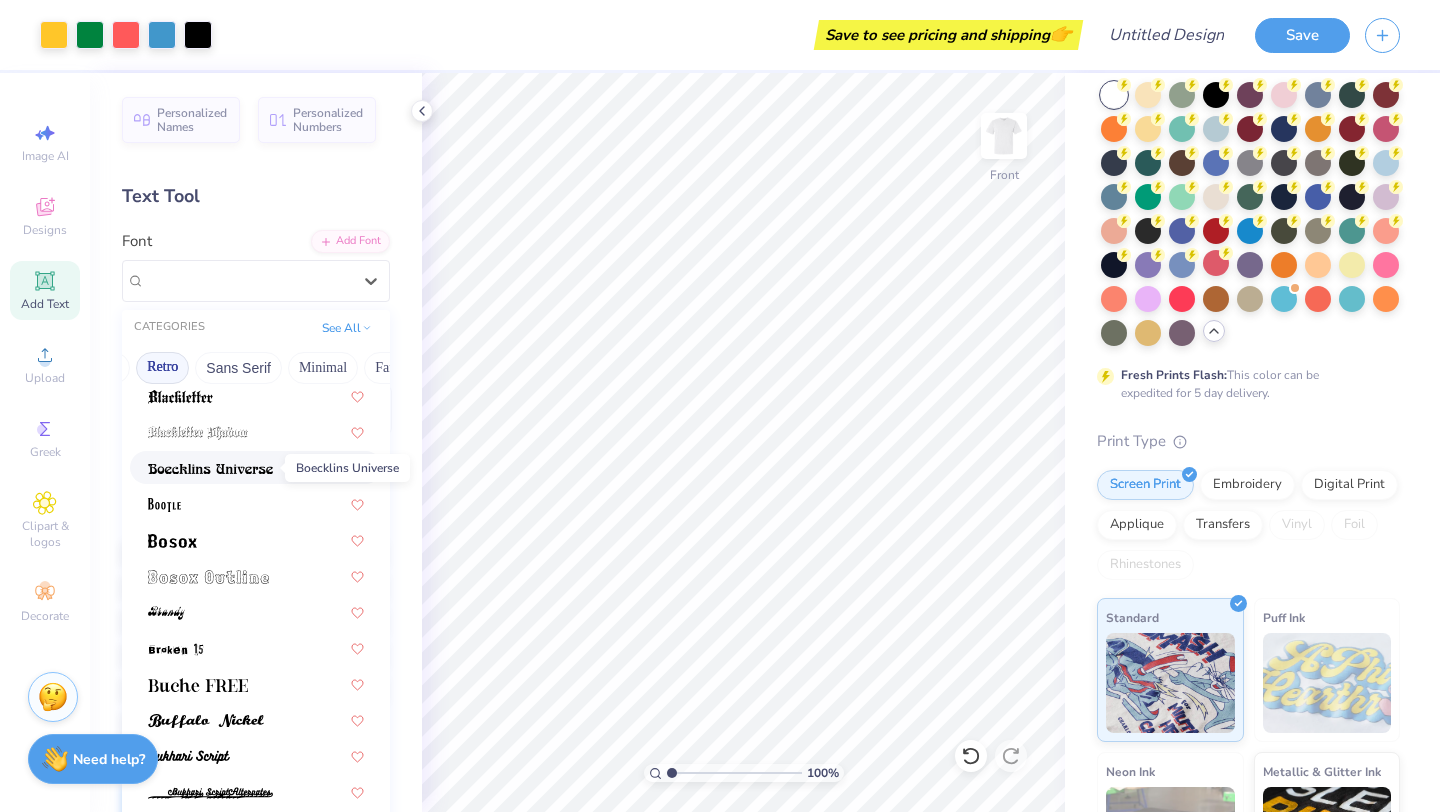 scroll, scrollTop: 117, scrollLeft: 0, axis: vertical 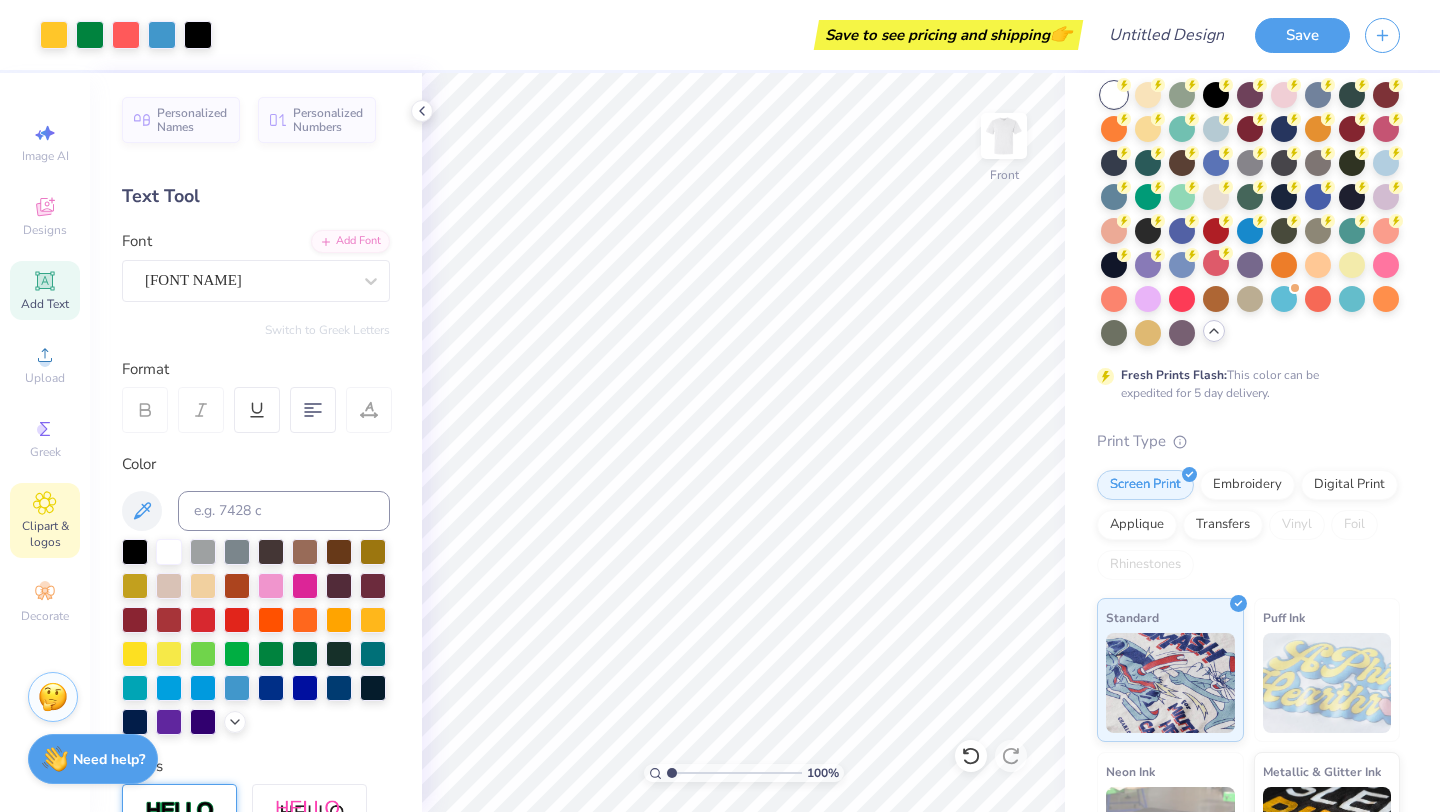 click on "Clipart & logos" at bounding box center (45, 520) 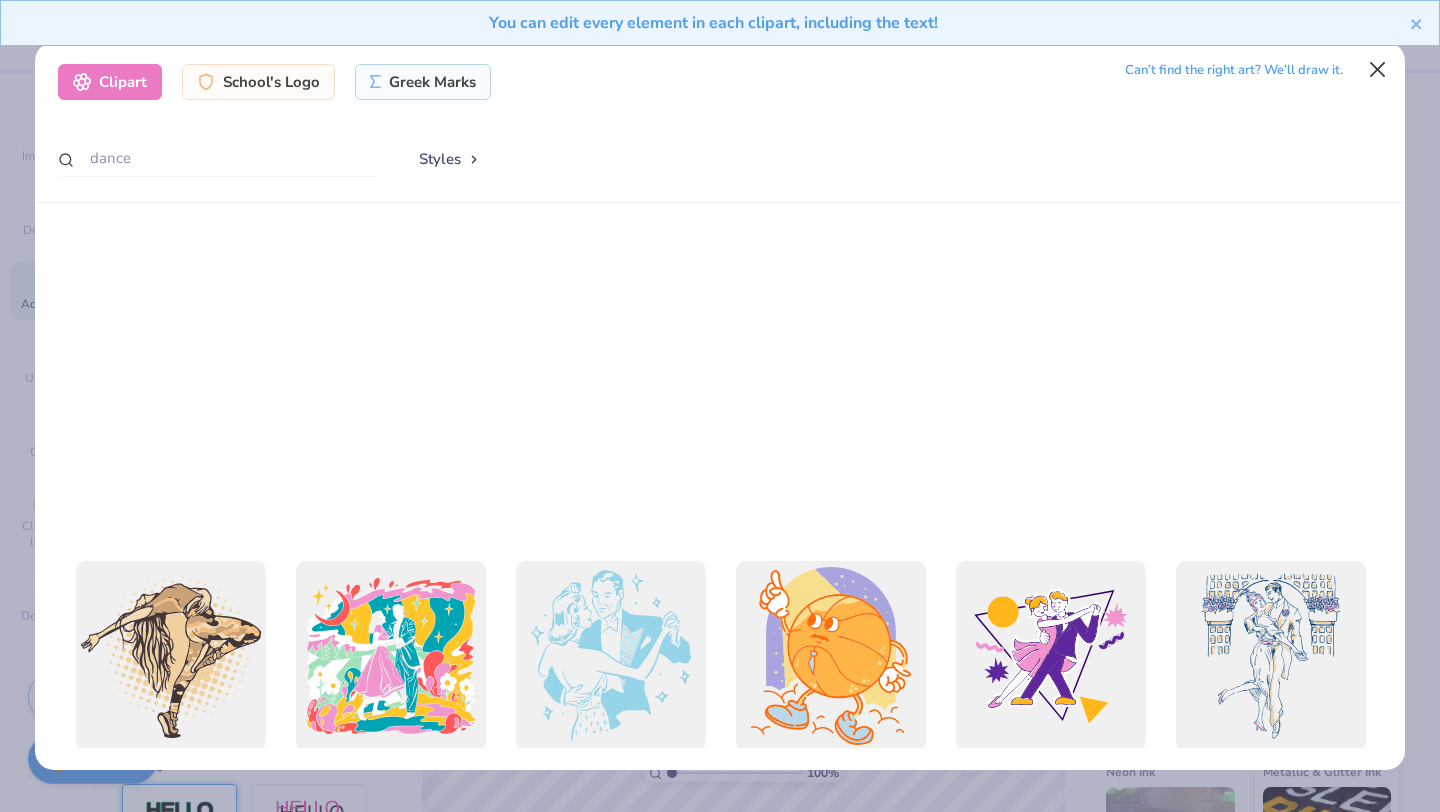 scroll, scrollTop: 3325, scrollLeft: 0, axis: vertical 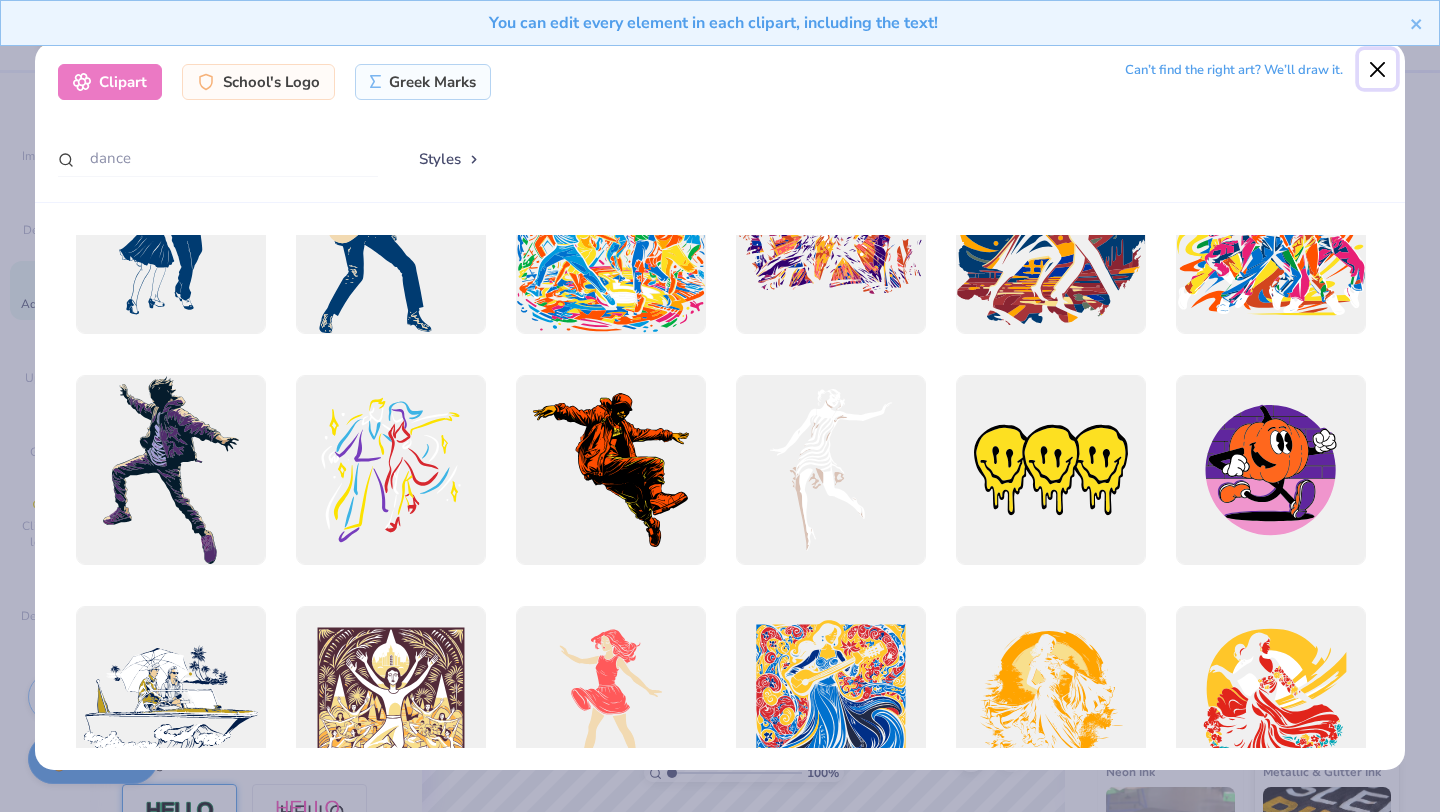 click at bounding box center (1378, 69) 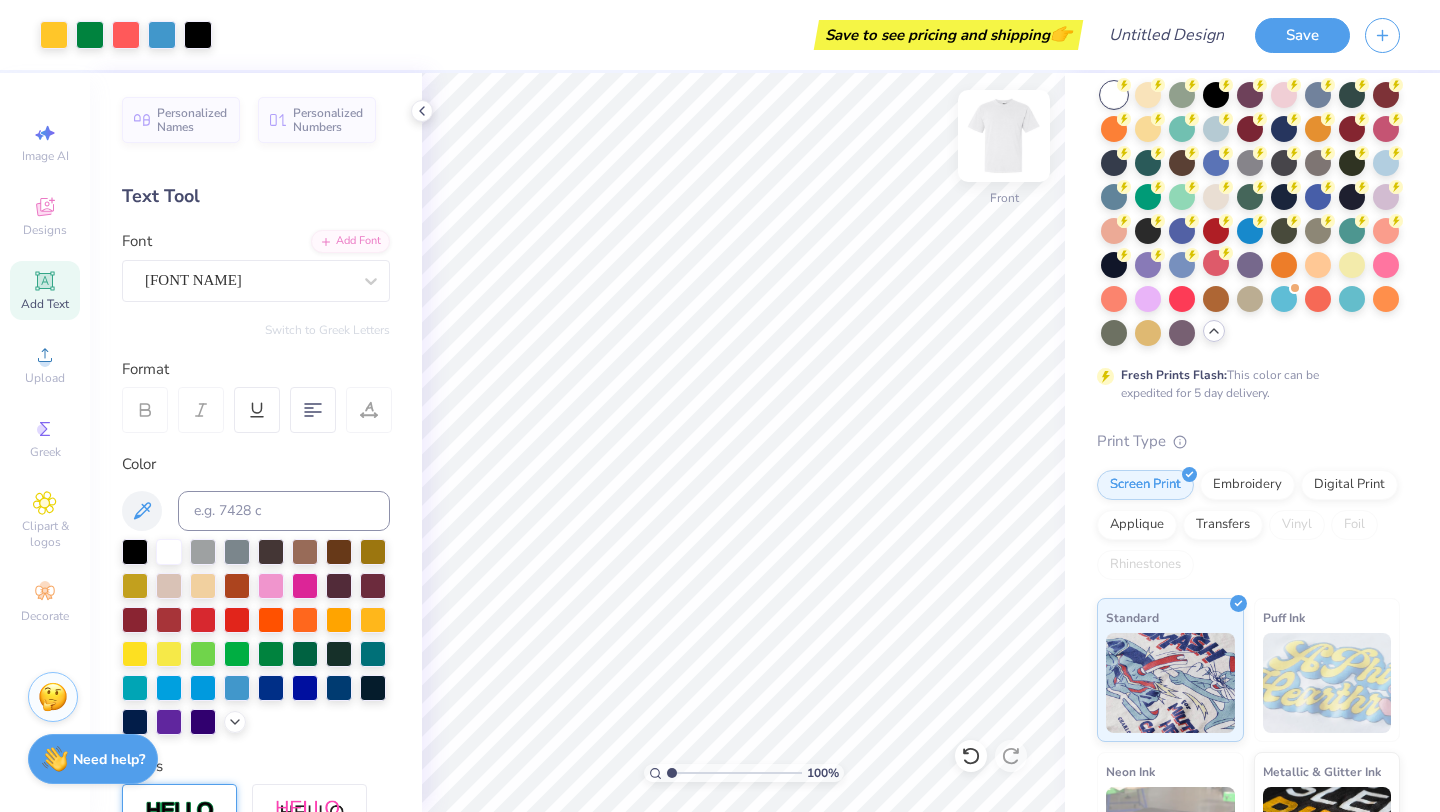 click at bounding box center [1004, 136] 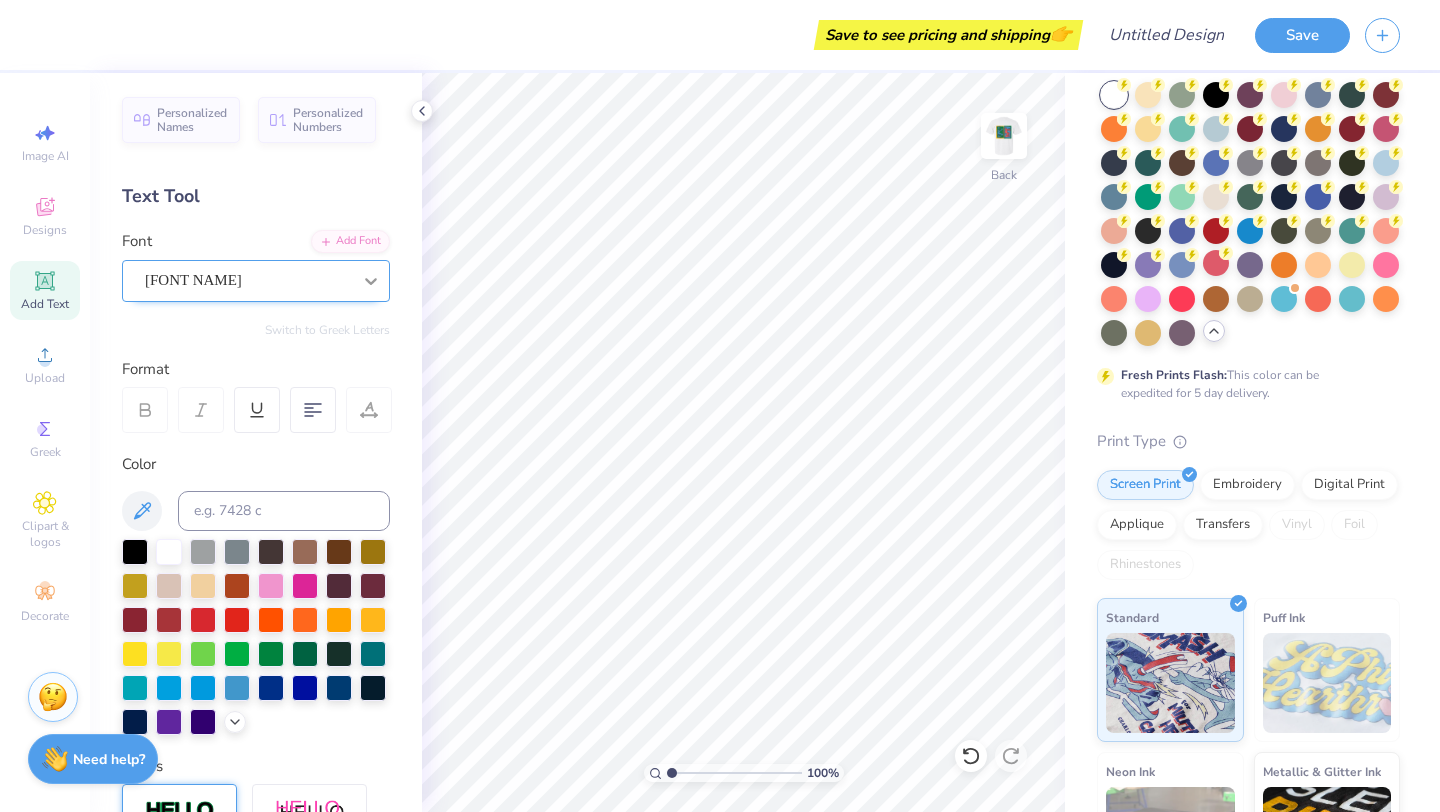 click 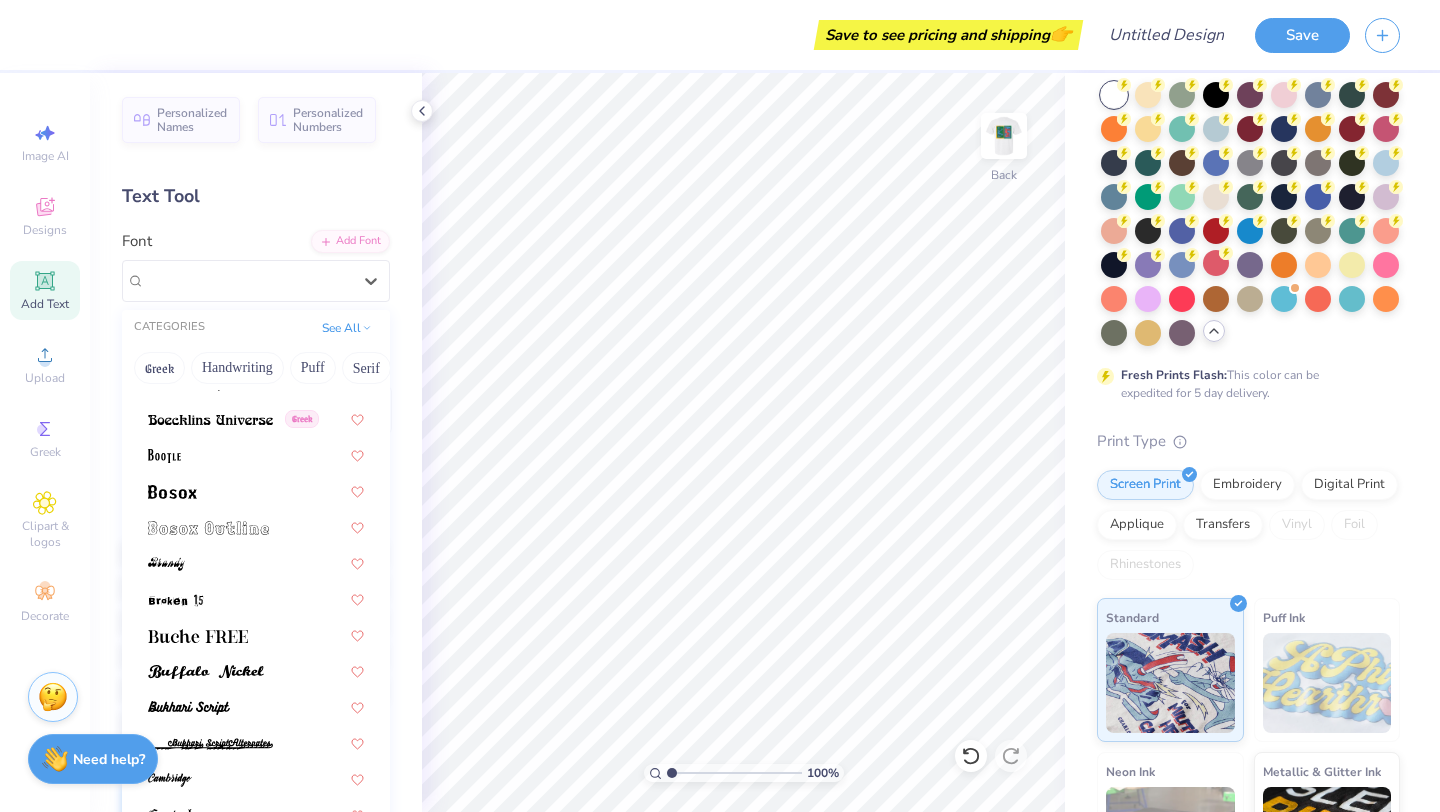 scroll, scrollTop: 166, scrollLeft: 0, axis: vertical 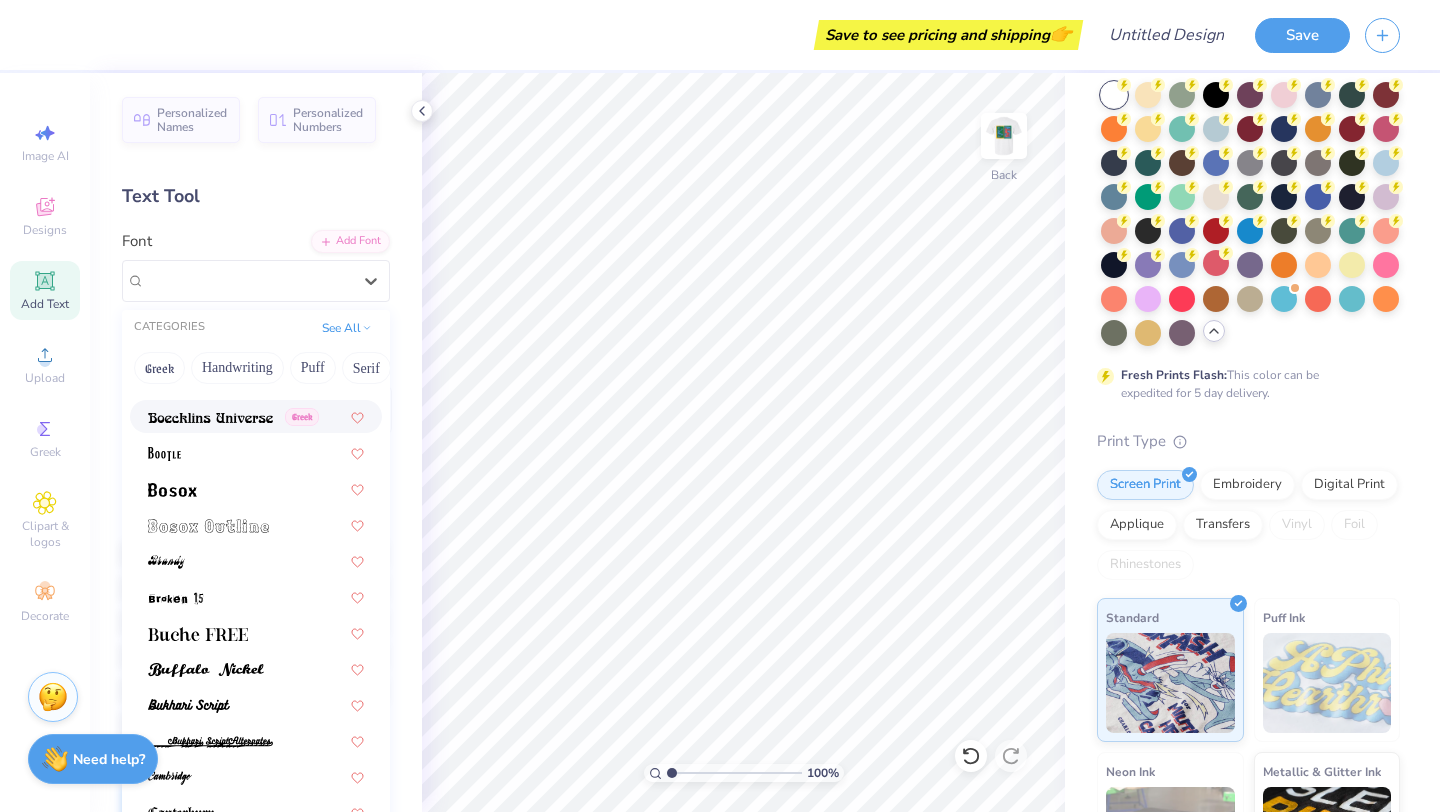 click on "Greek" at bounding box center [256, 416] 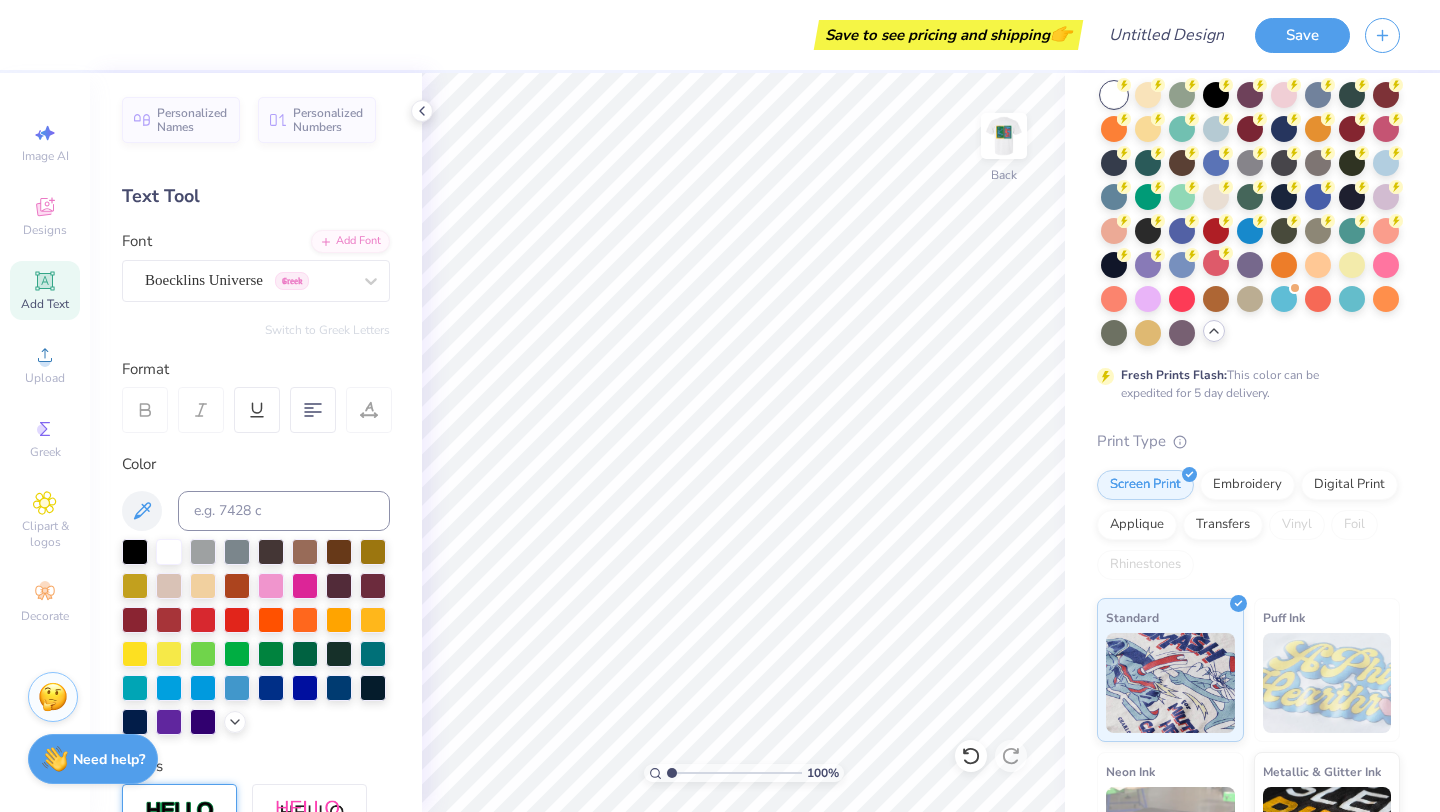 click 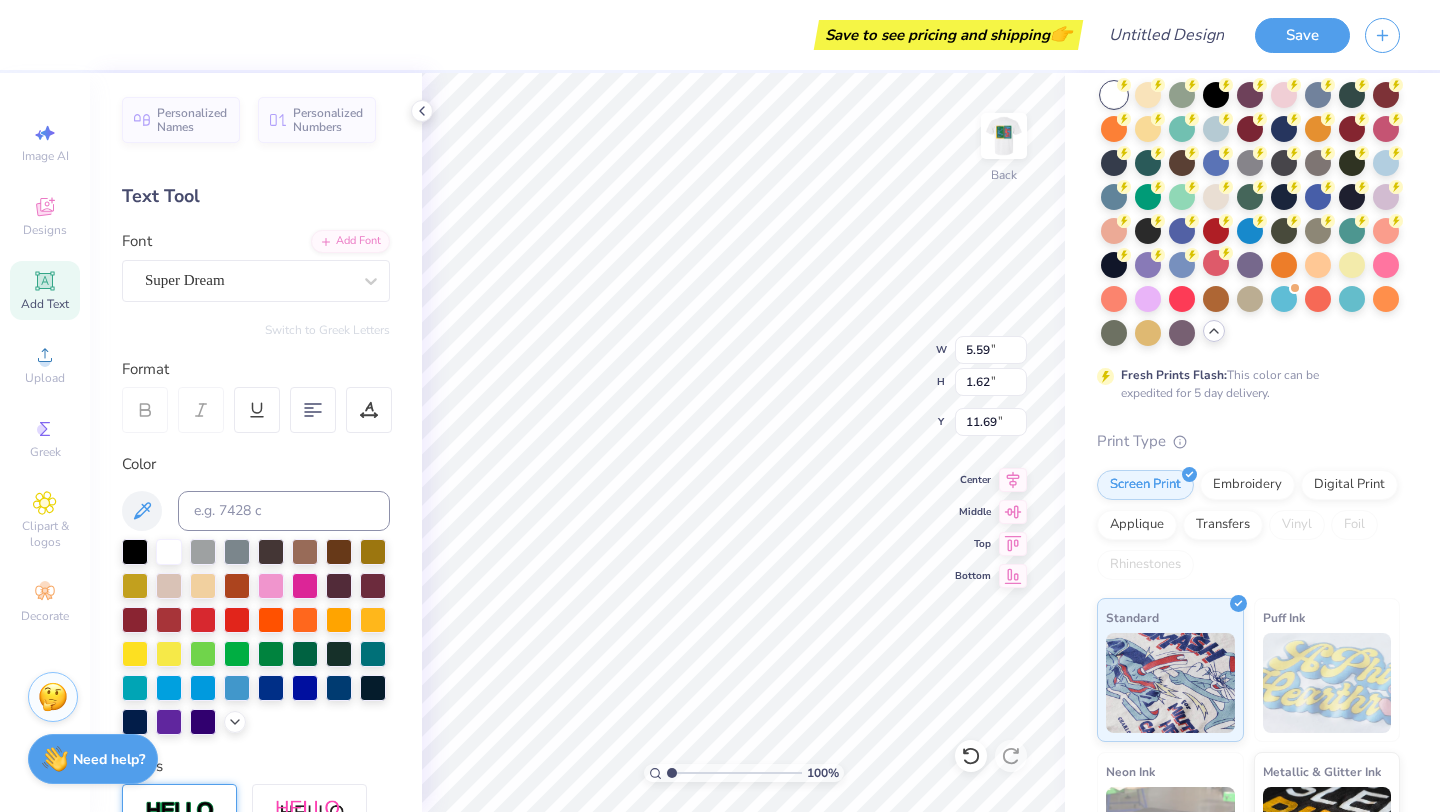 scroll, scrollTop: 0, scrollLeft: 0, axis: both 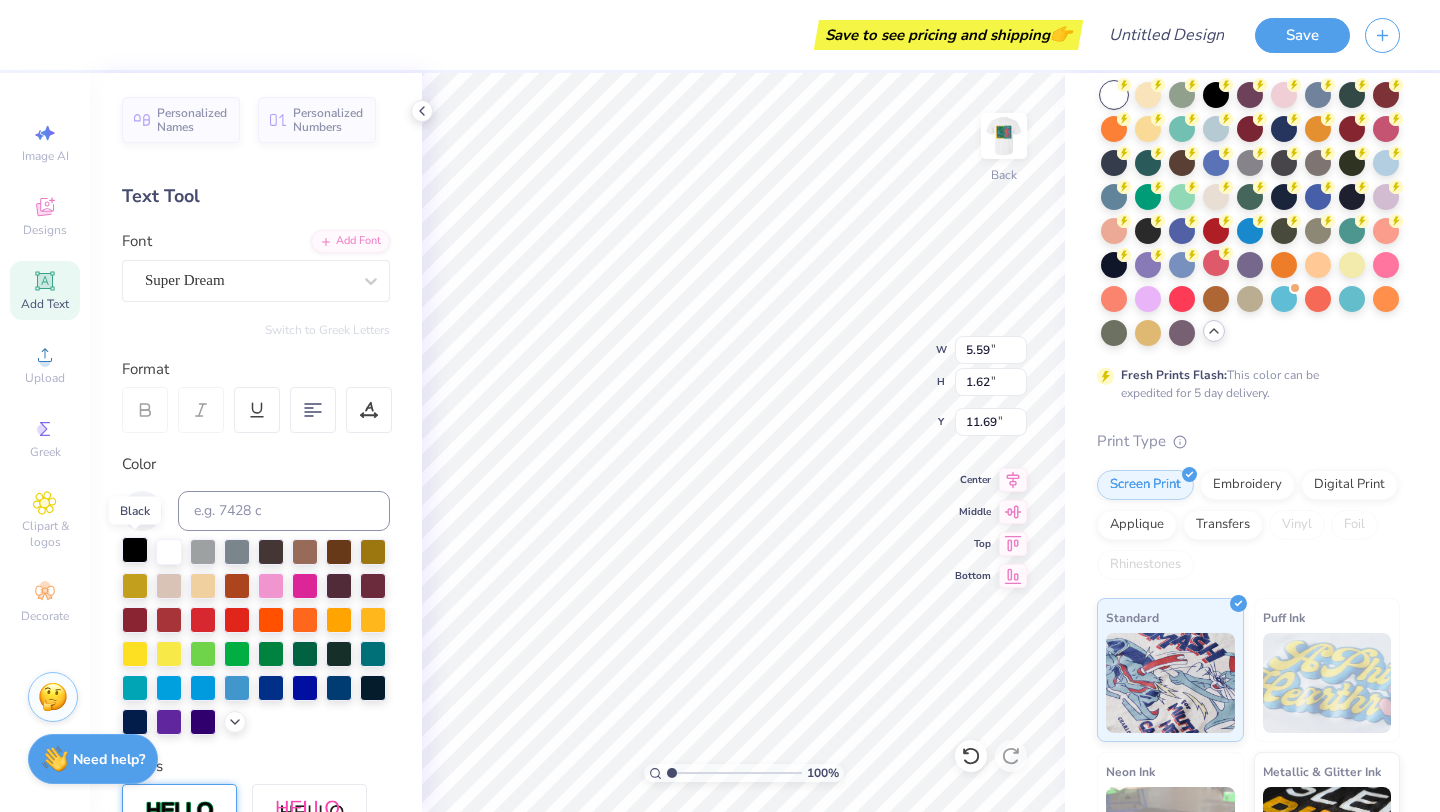type on "CSUF" 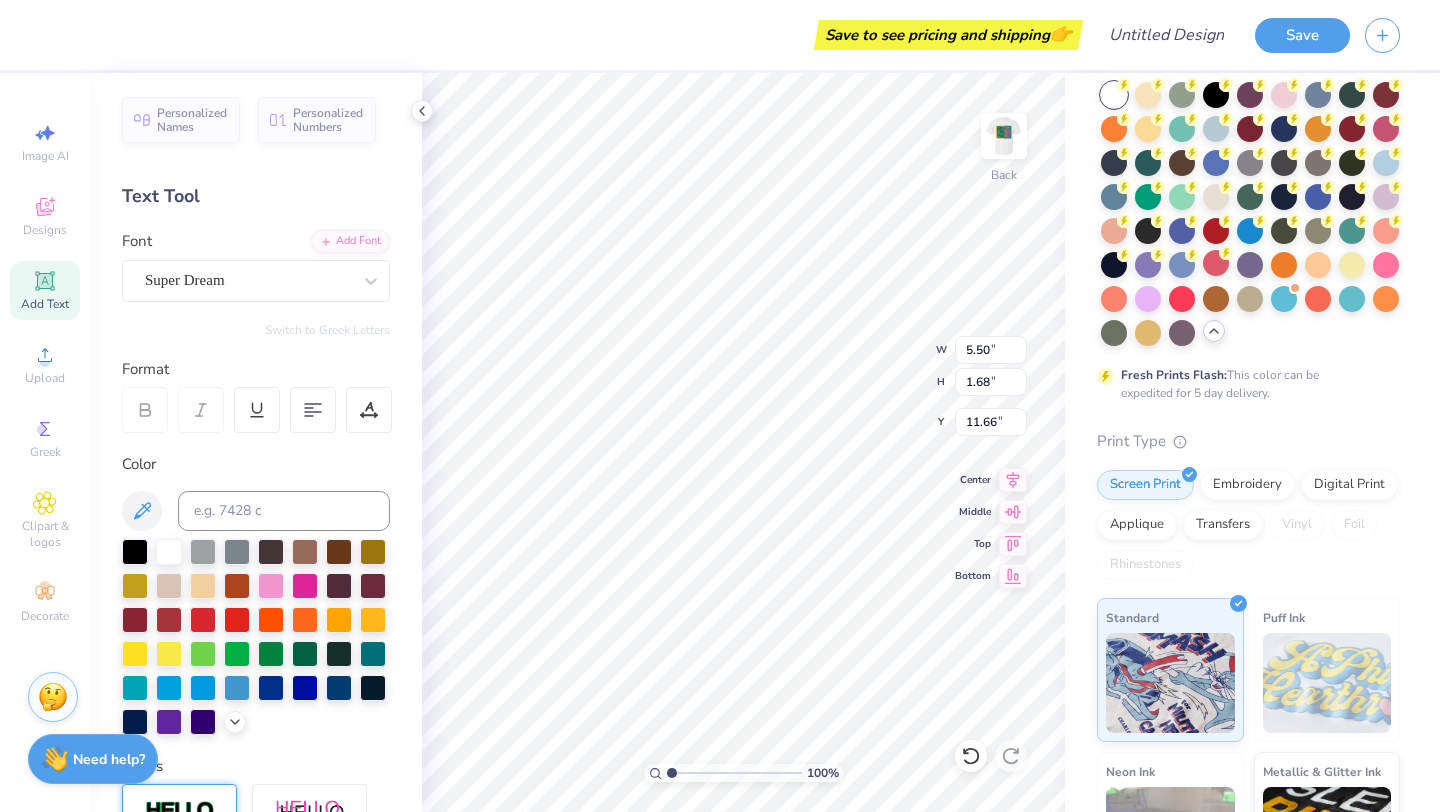 click on "Color" at bounding box center [256, 464] 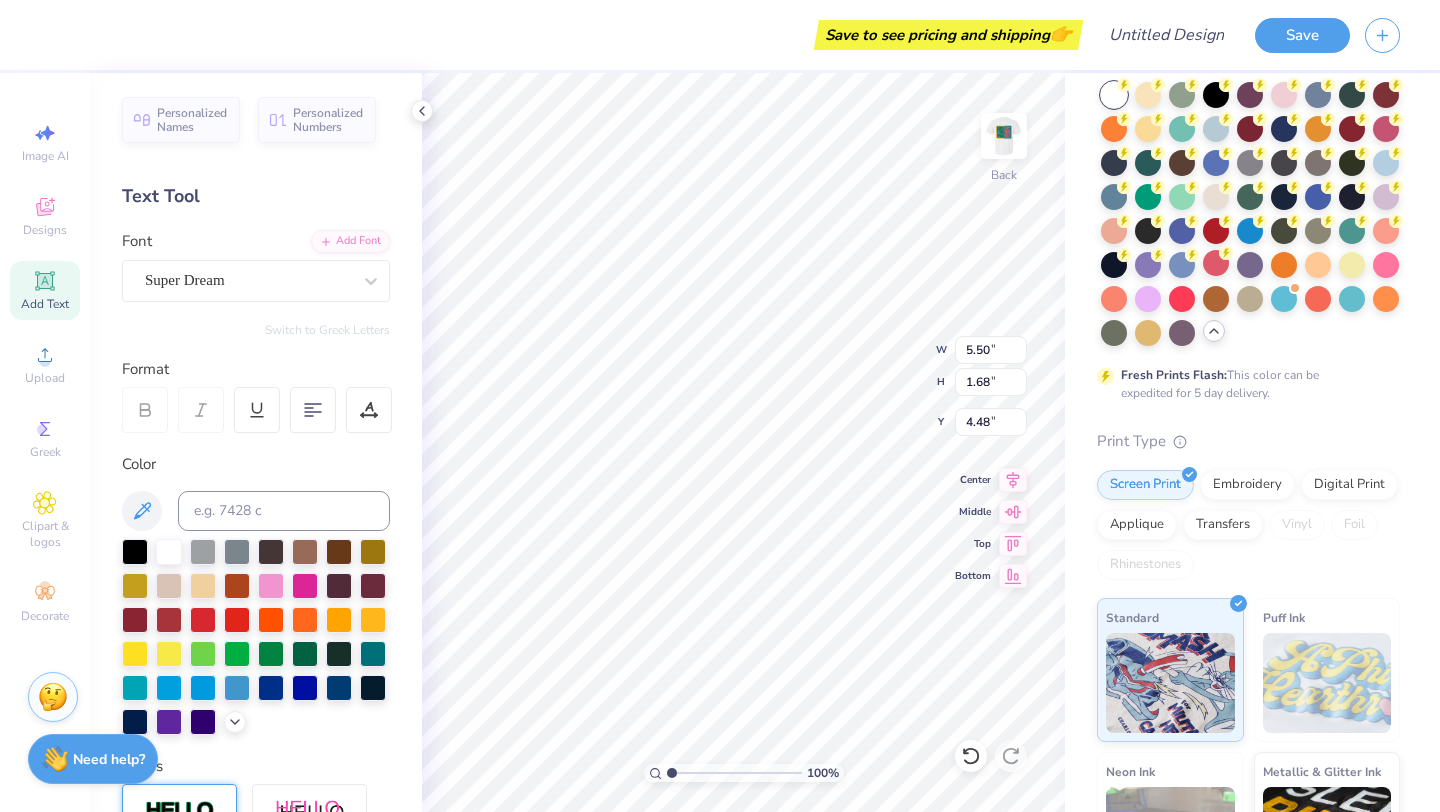 click on "Font Super Dream" at bounding box center (256, 266) 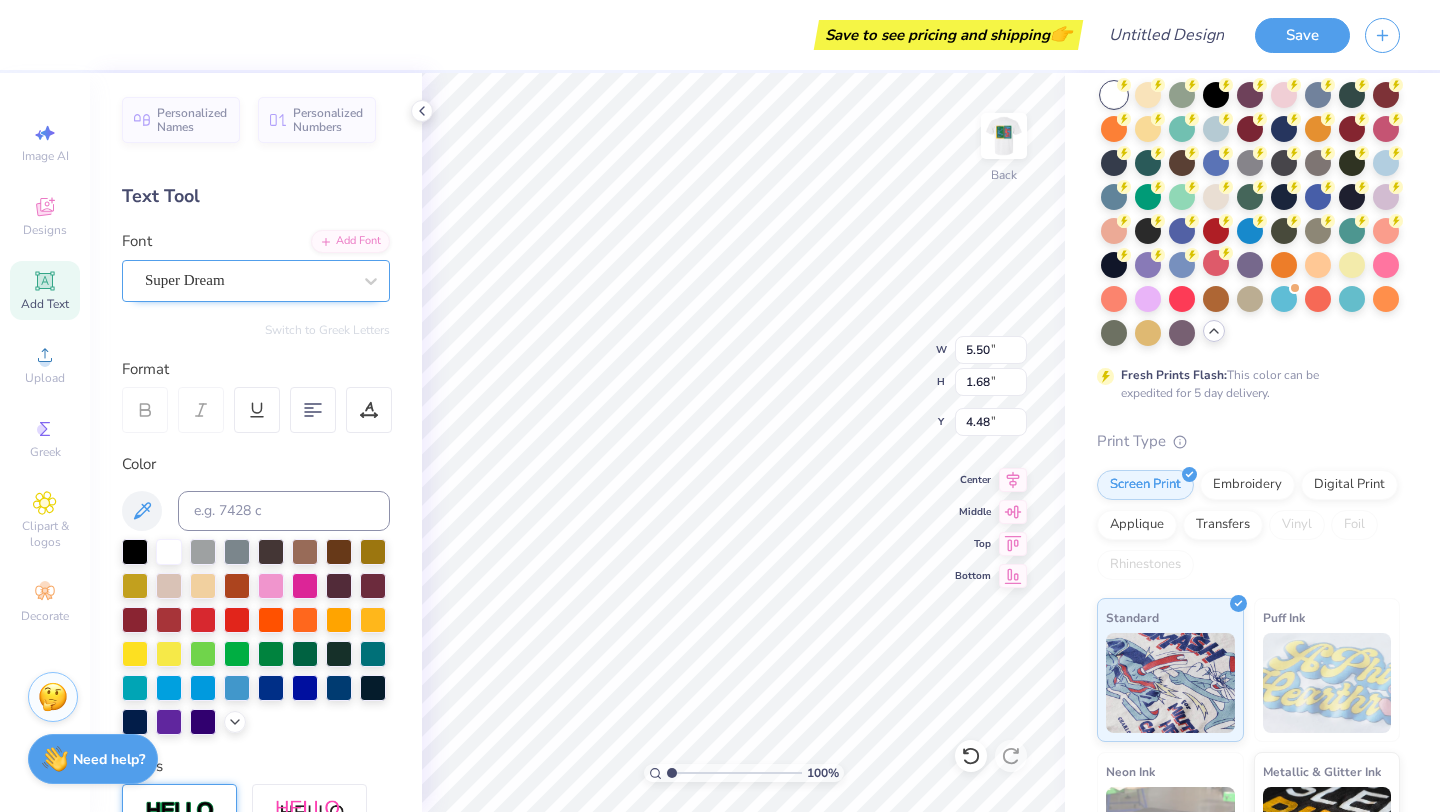 click on "Super Dream" at bounding box center (248, 280) 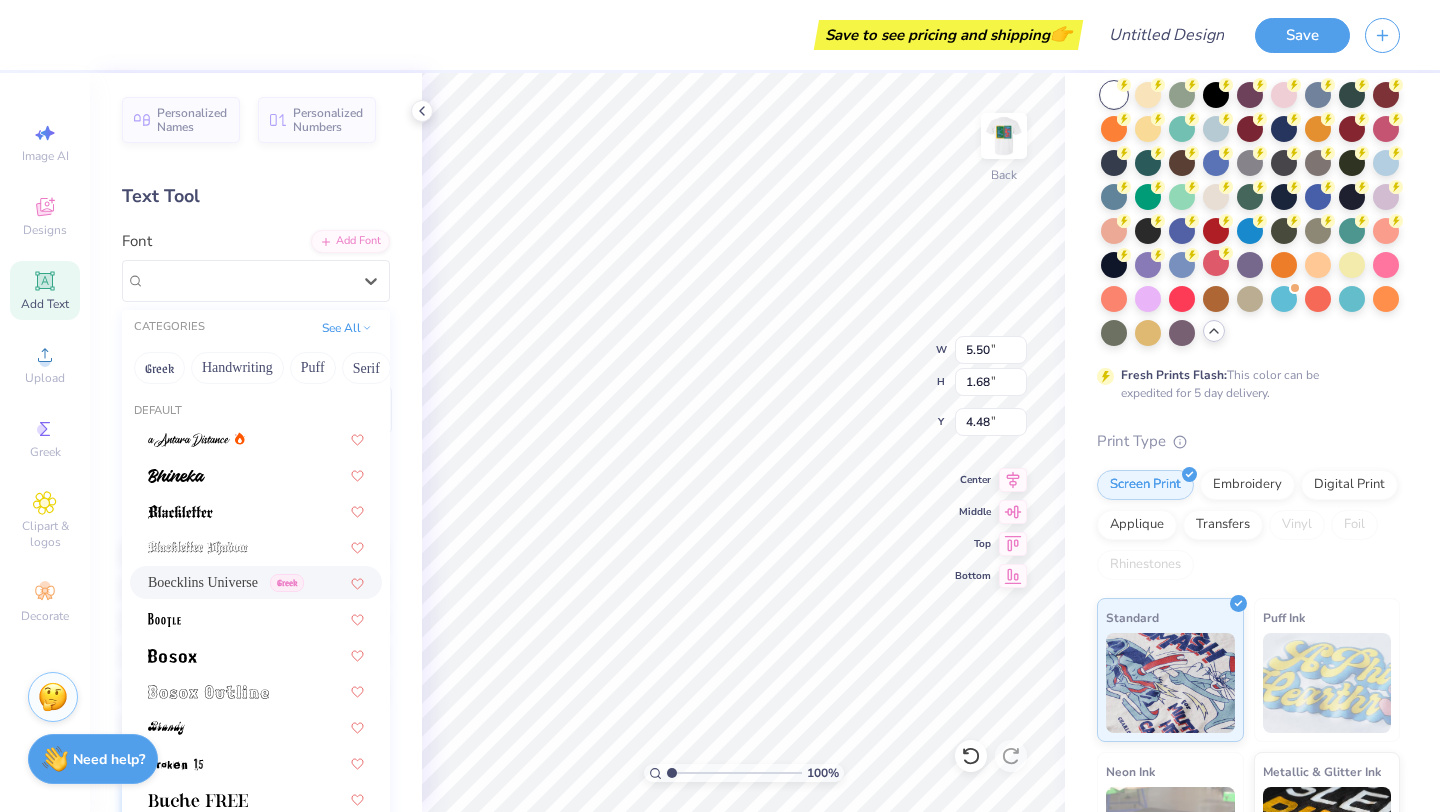 click on "Boecklins Universe Greek" at bounding box center [256, 582] 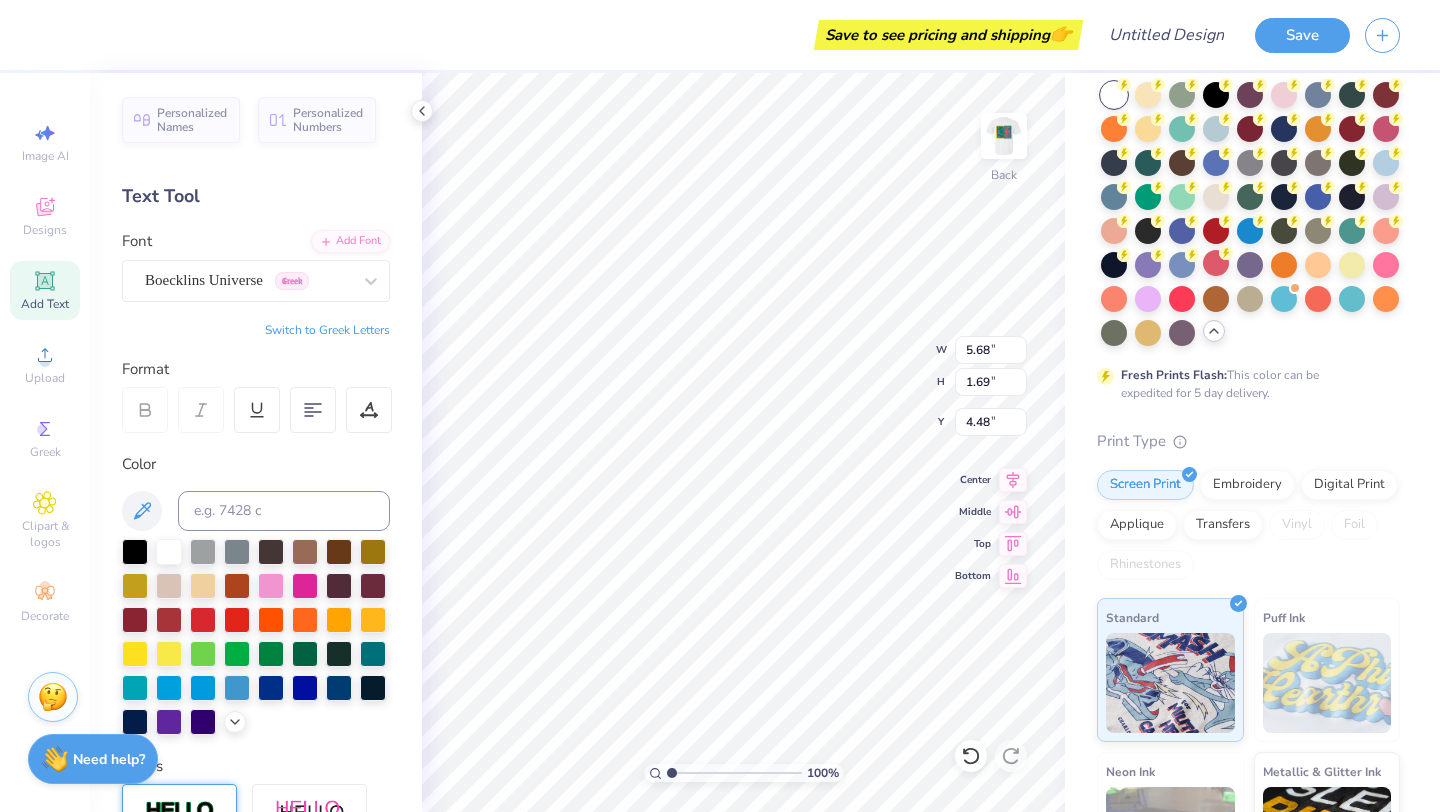 type on "5.68" 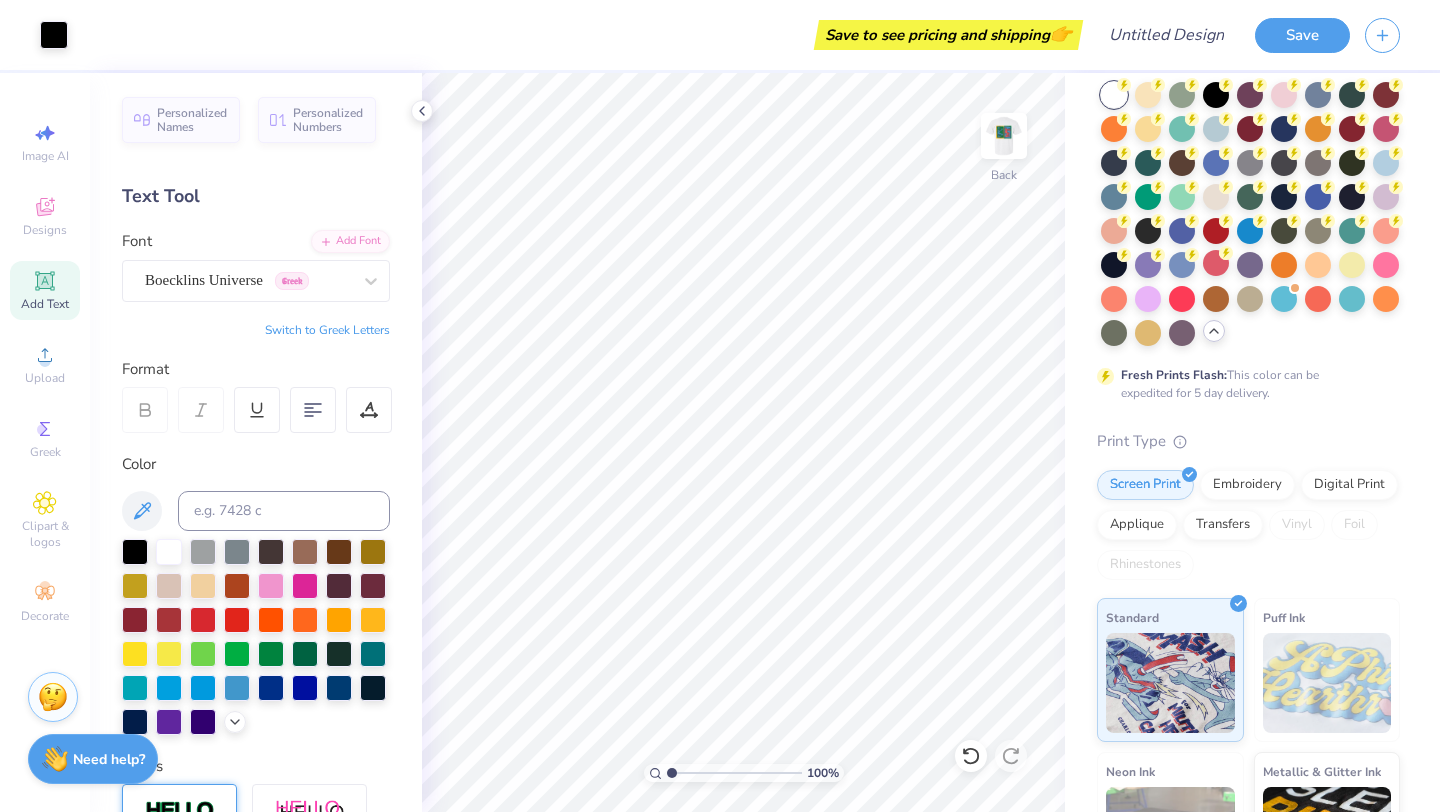 click 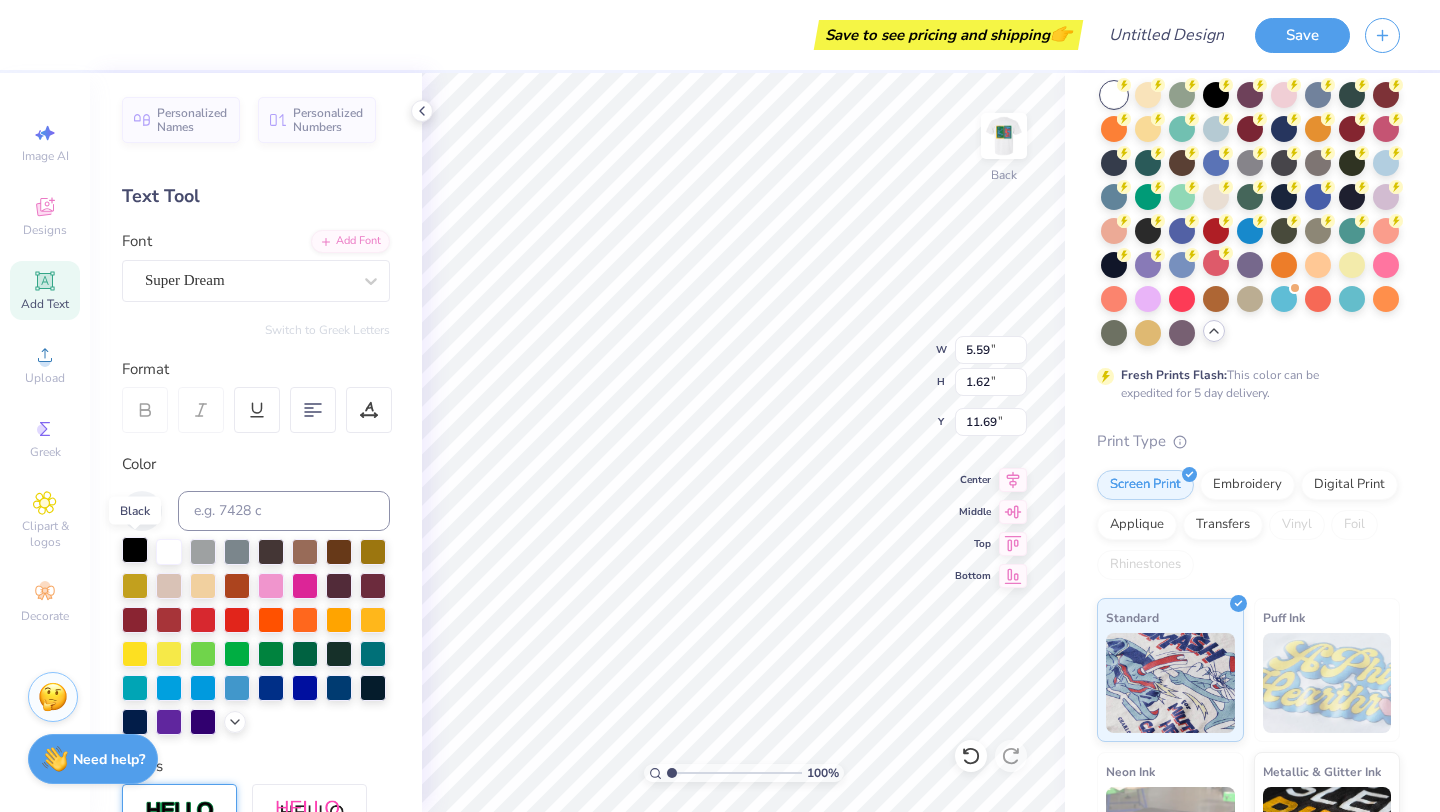 click at bounding box center (135, 550) 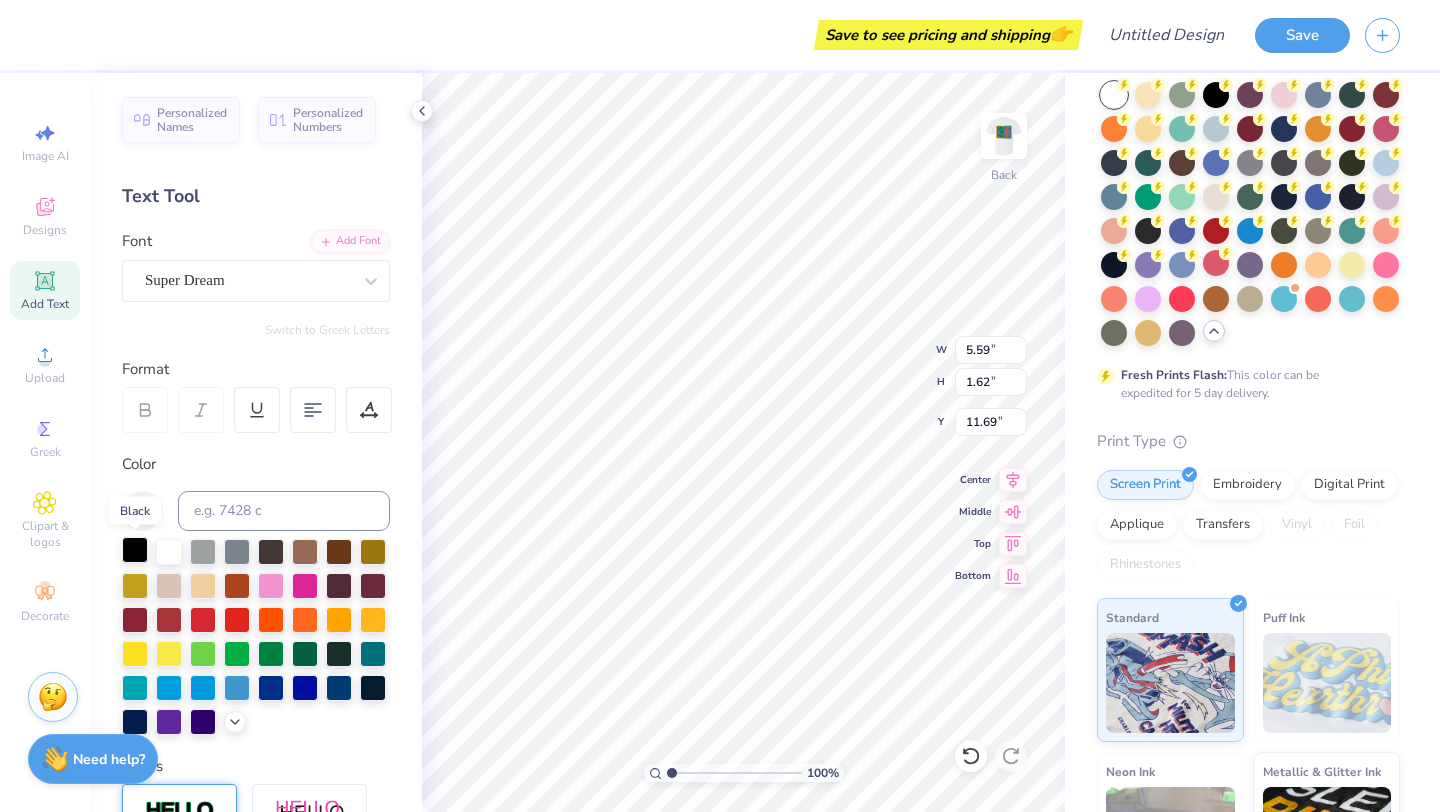 scroll, scrollTop: 0, scrollLeft: 6, axis: horizontal 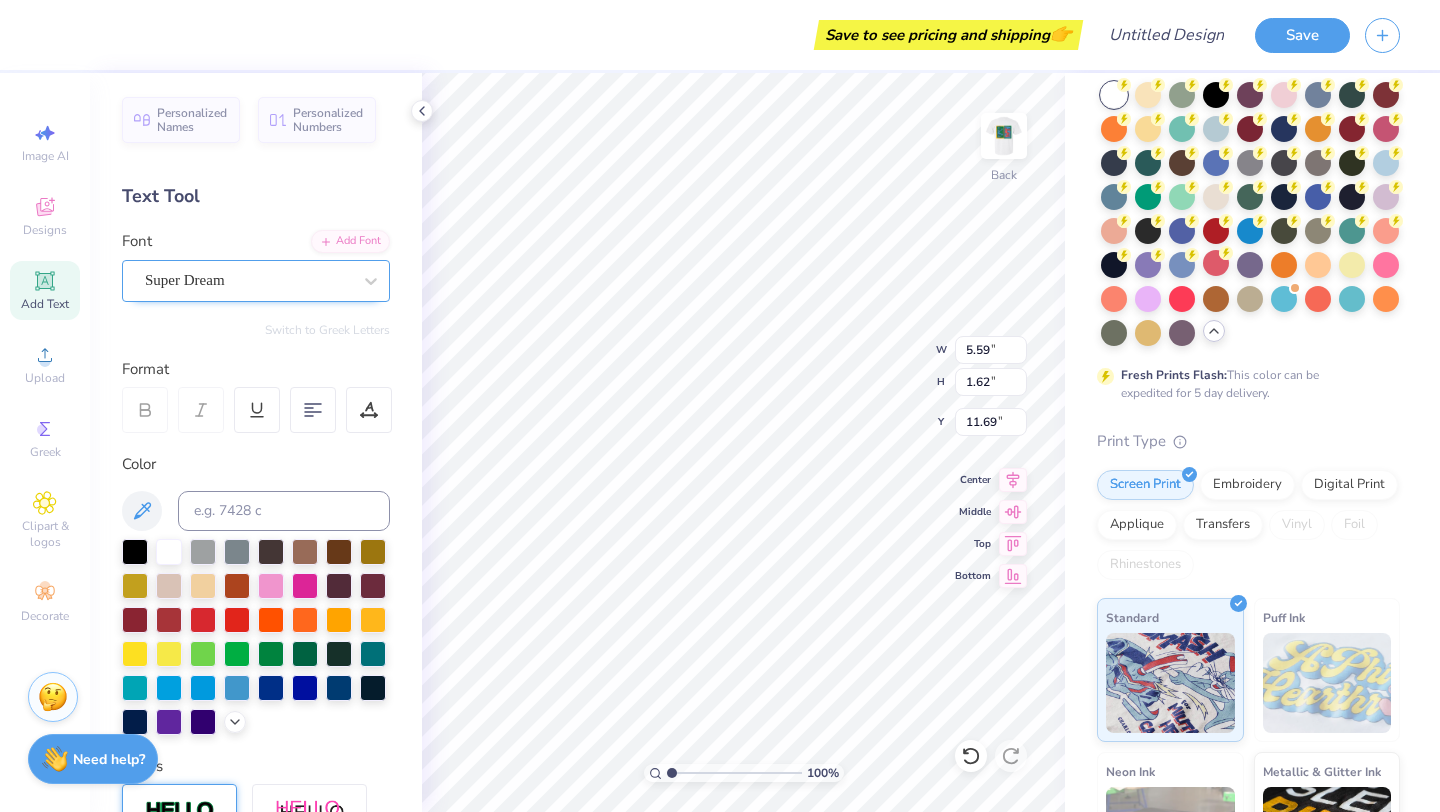 type on "Dance Association" 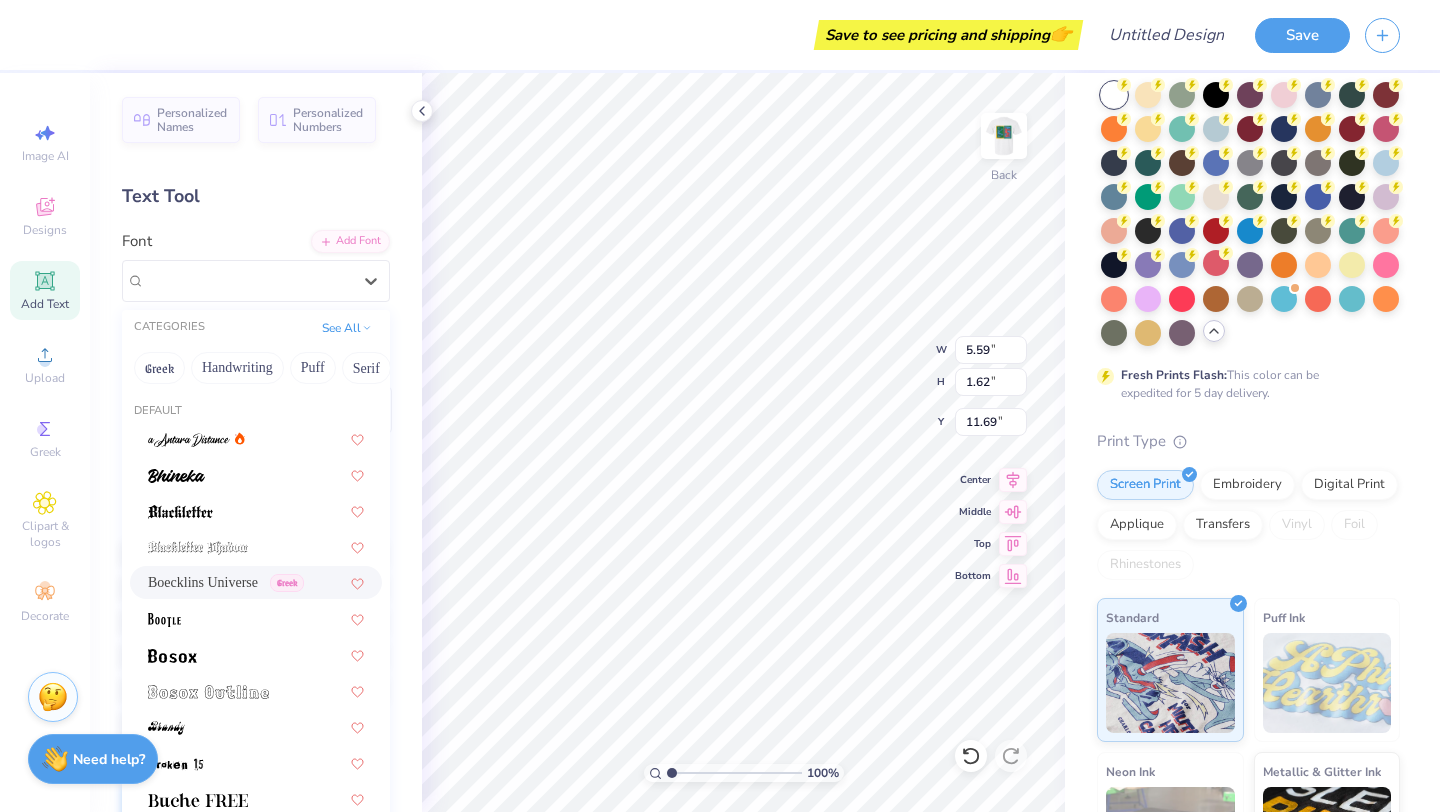 click on "Boecklins Universe Greek" at bounding box center (256, 582) 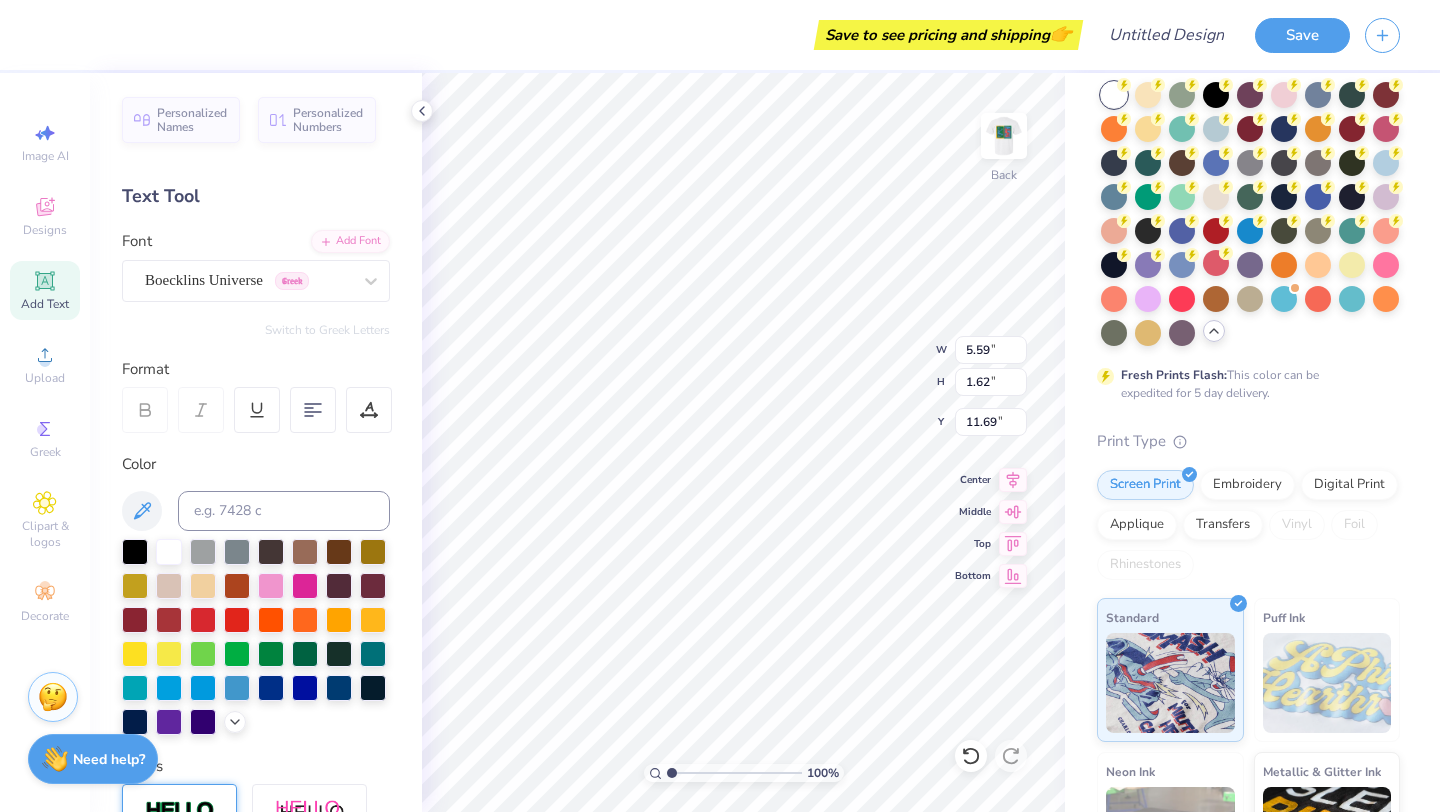 scroll, scrollTop: 0, scrollLeft: 0, axis: both 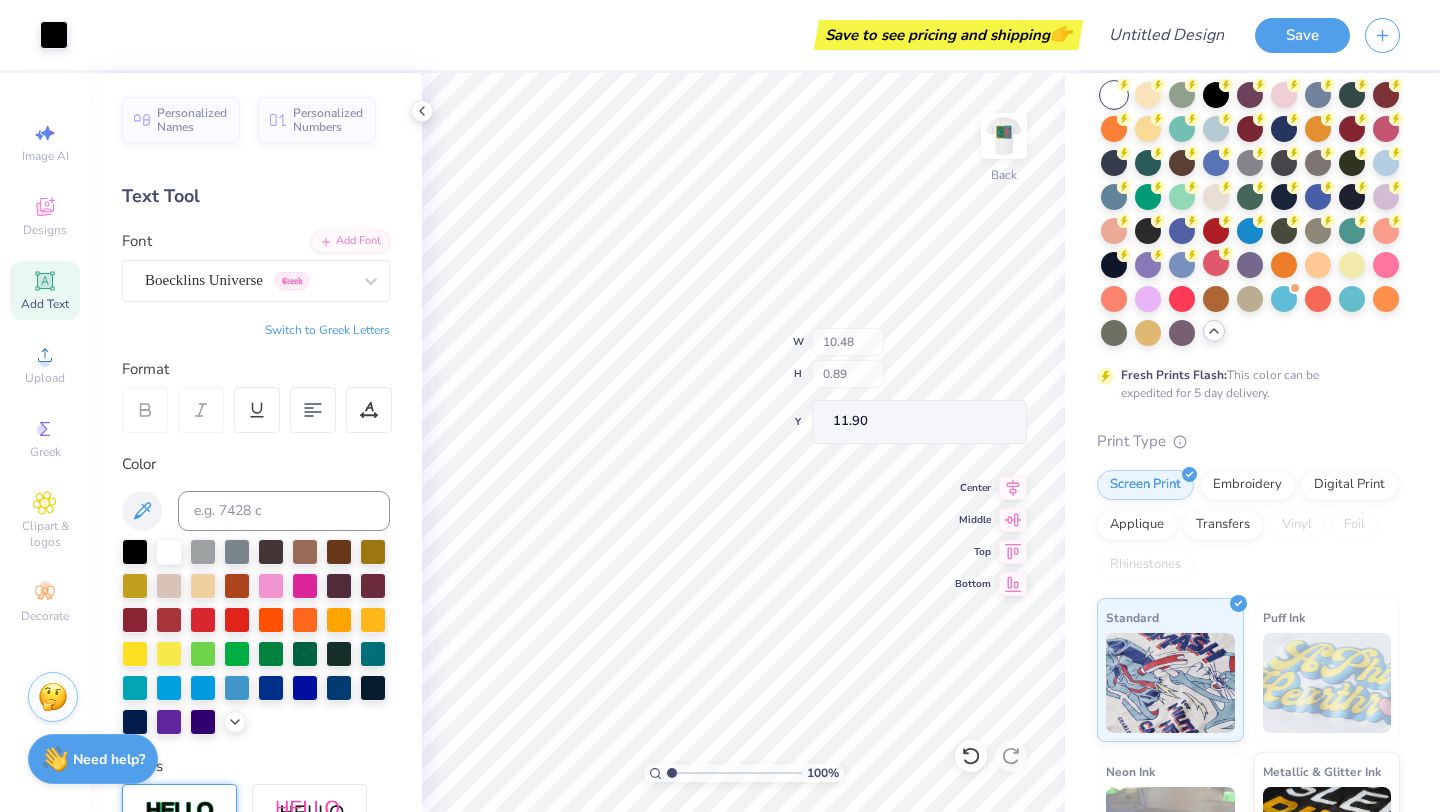 type on "10.48" 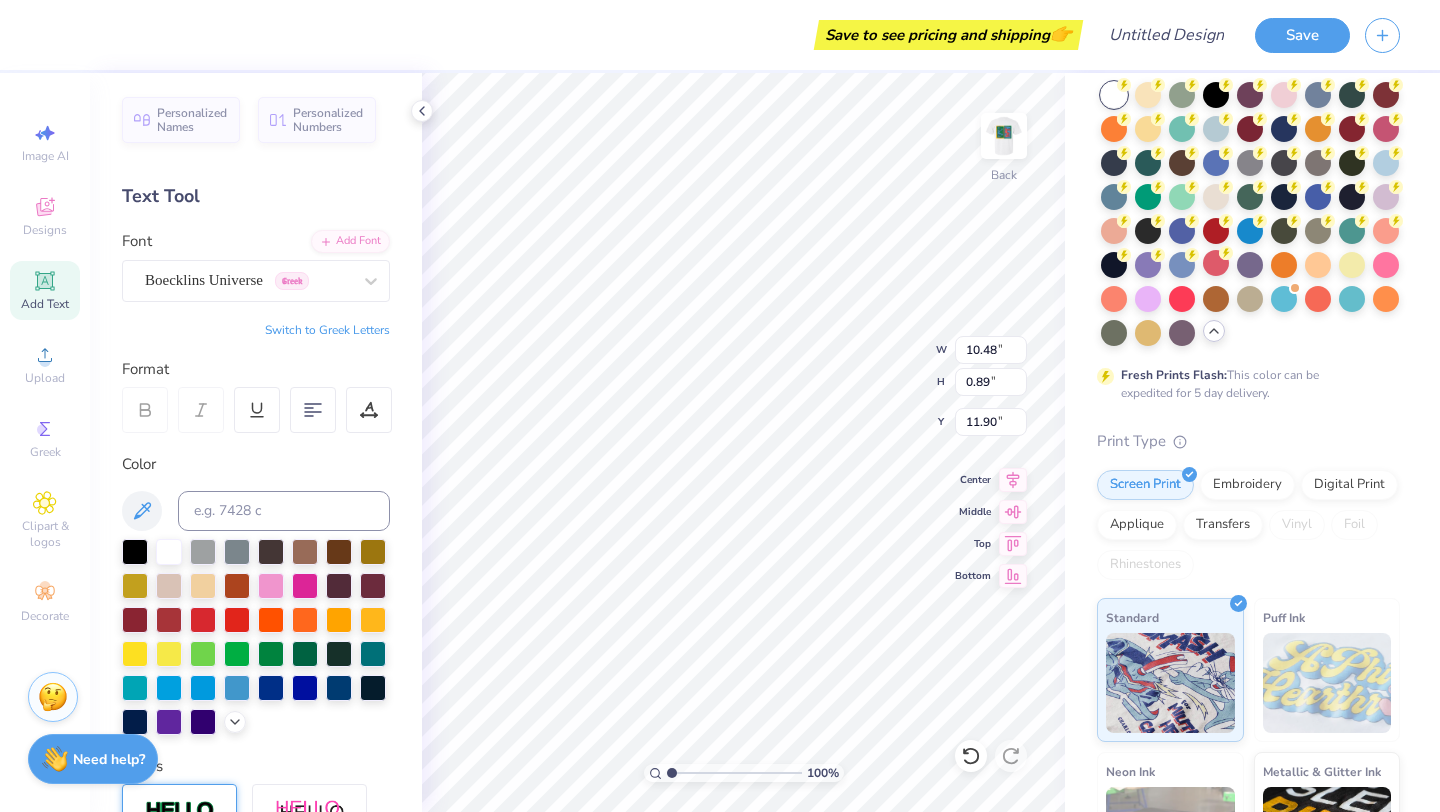 click on "Comfort Colors Adult Heavyweight T-Shirt Comfort Colors # C1717 Minimum Order:  24 +   Fresh Prints Flash:  This color can be expedited for 5 day delivery. Print Type Screen Print Embroidery Digital Print Applique Transfers Vinyl Foil Rhinestones Standard Puff Ink Neon Ink Metallic & Glitter Ink Glow in the Dark Ink Water based Ink" at bounding box center [1252, 508] 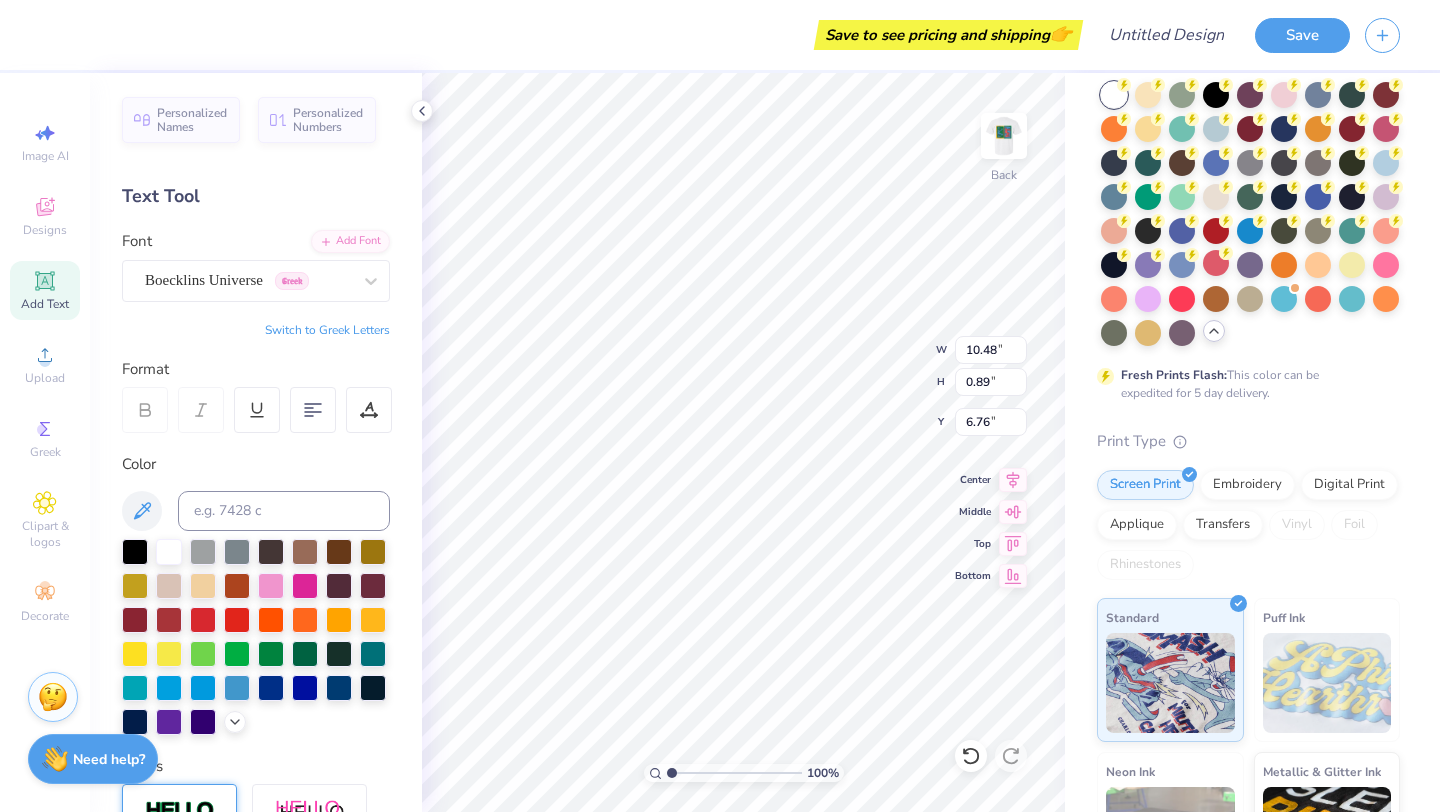 type on "6.76" 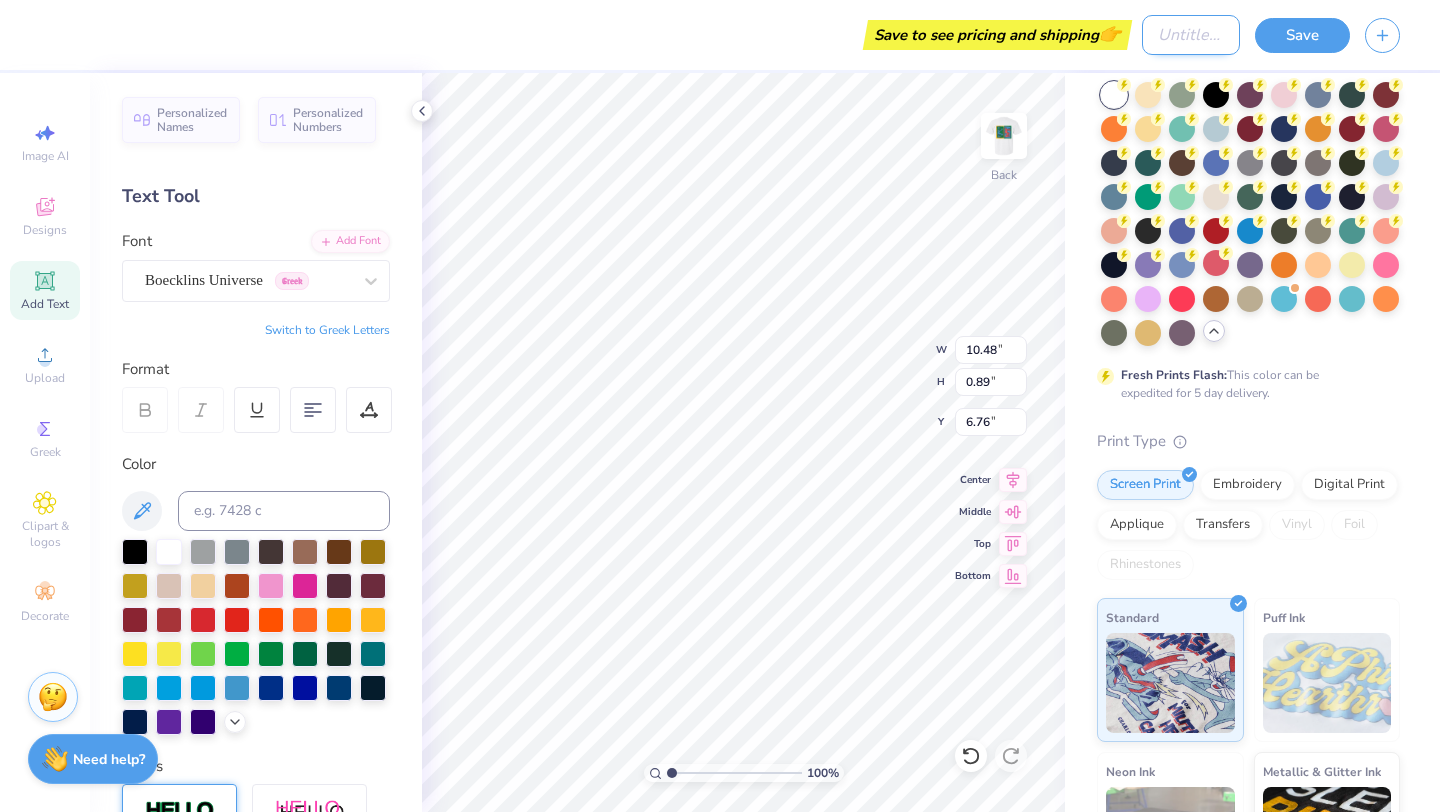 click on "Design Title" at bounding box center [1191, 35] 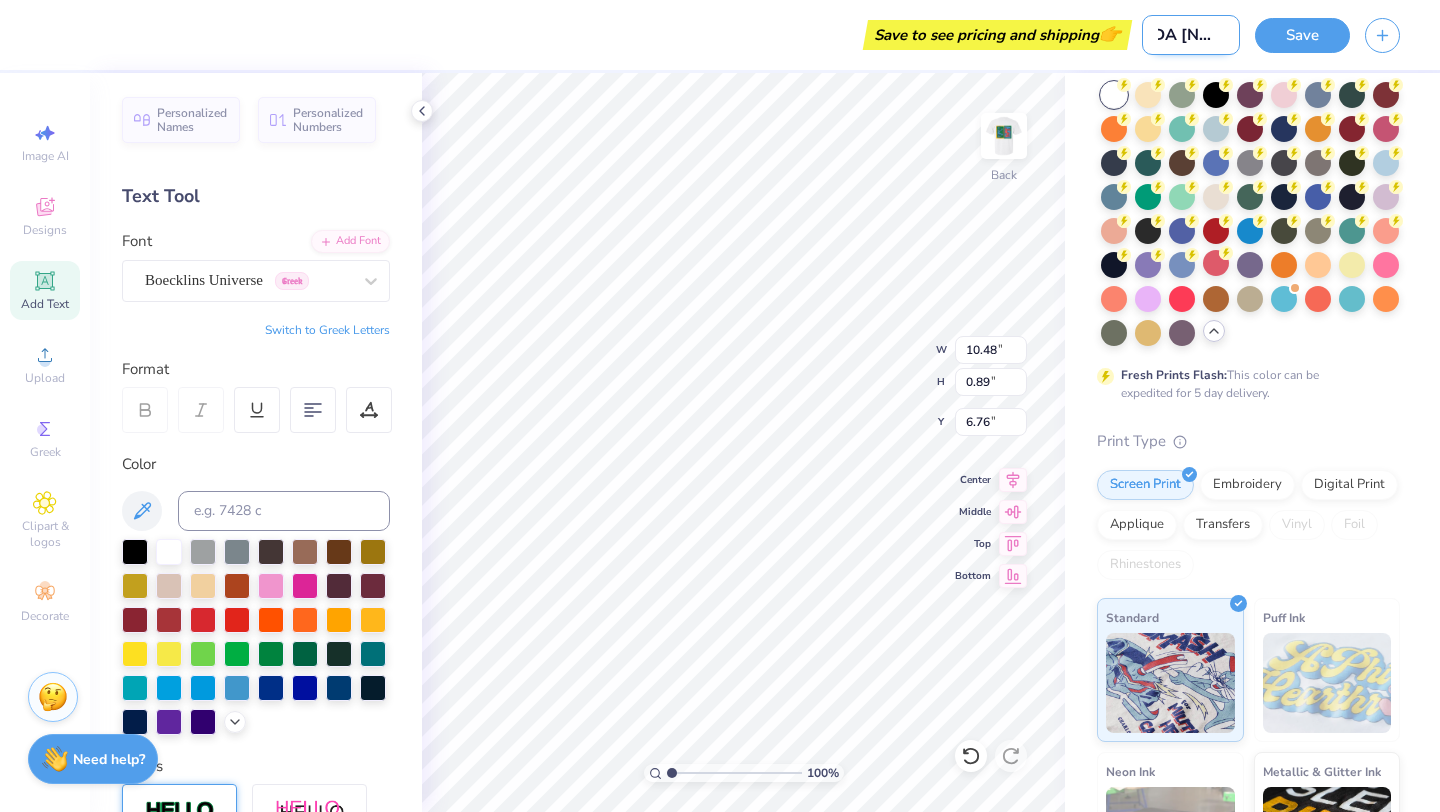 scroll, scrollTop: 0, scrollLeft: 15, axis: horizontal 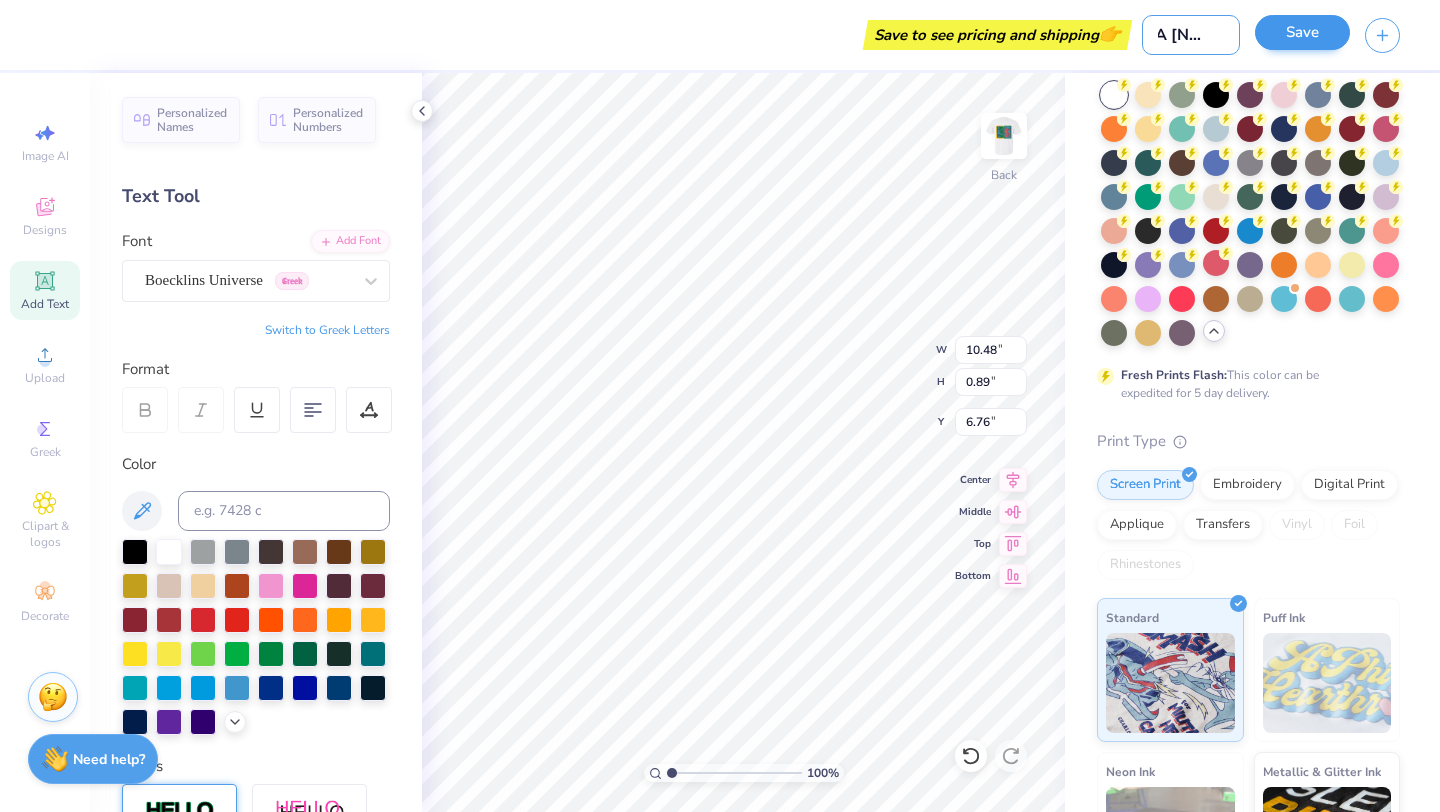 type on "DA [NAME] 1" 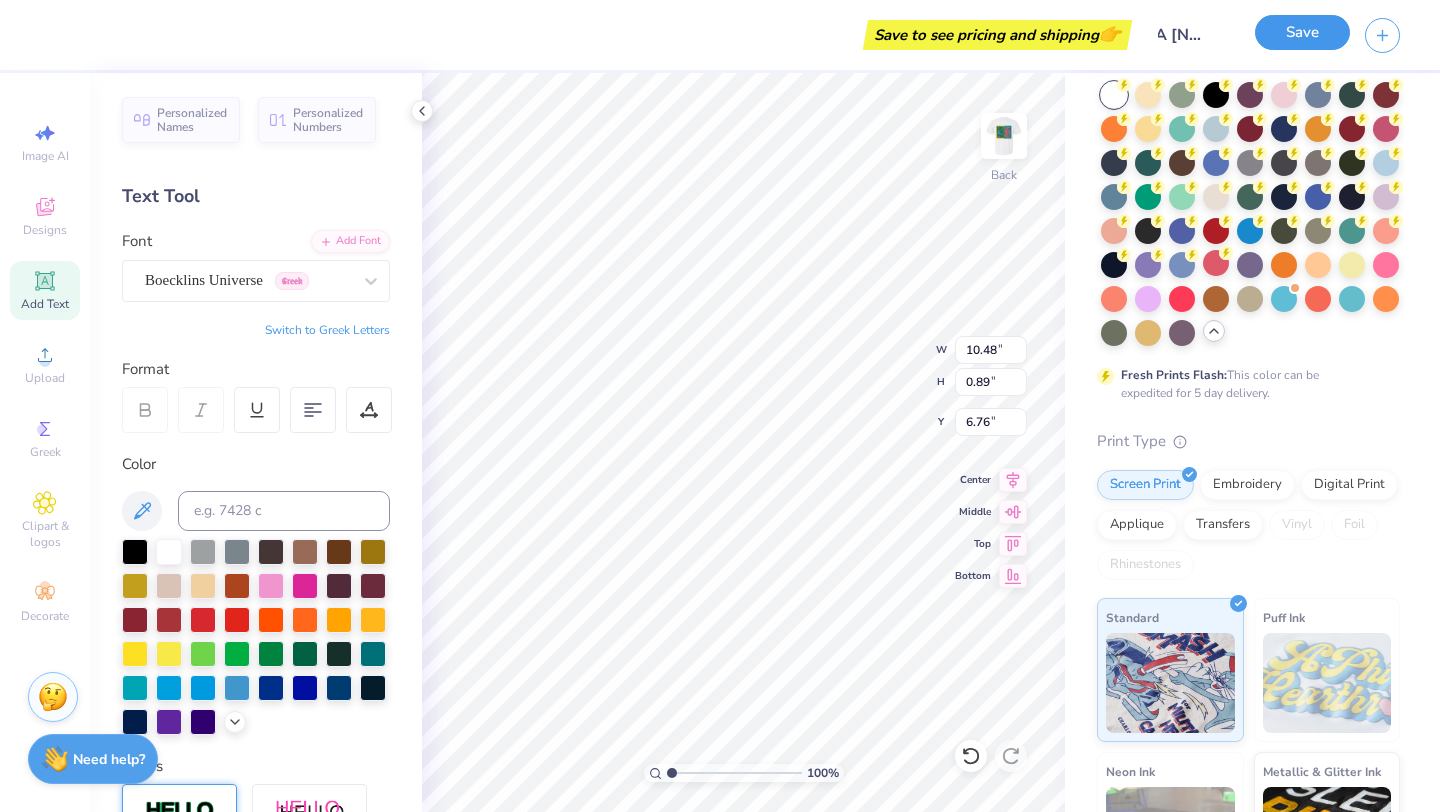 click on "Save" at bounding box center [1302, 32] 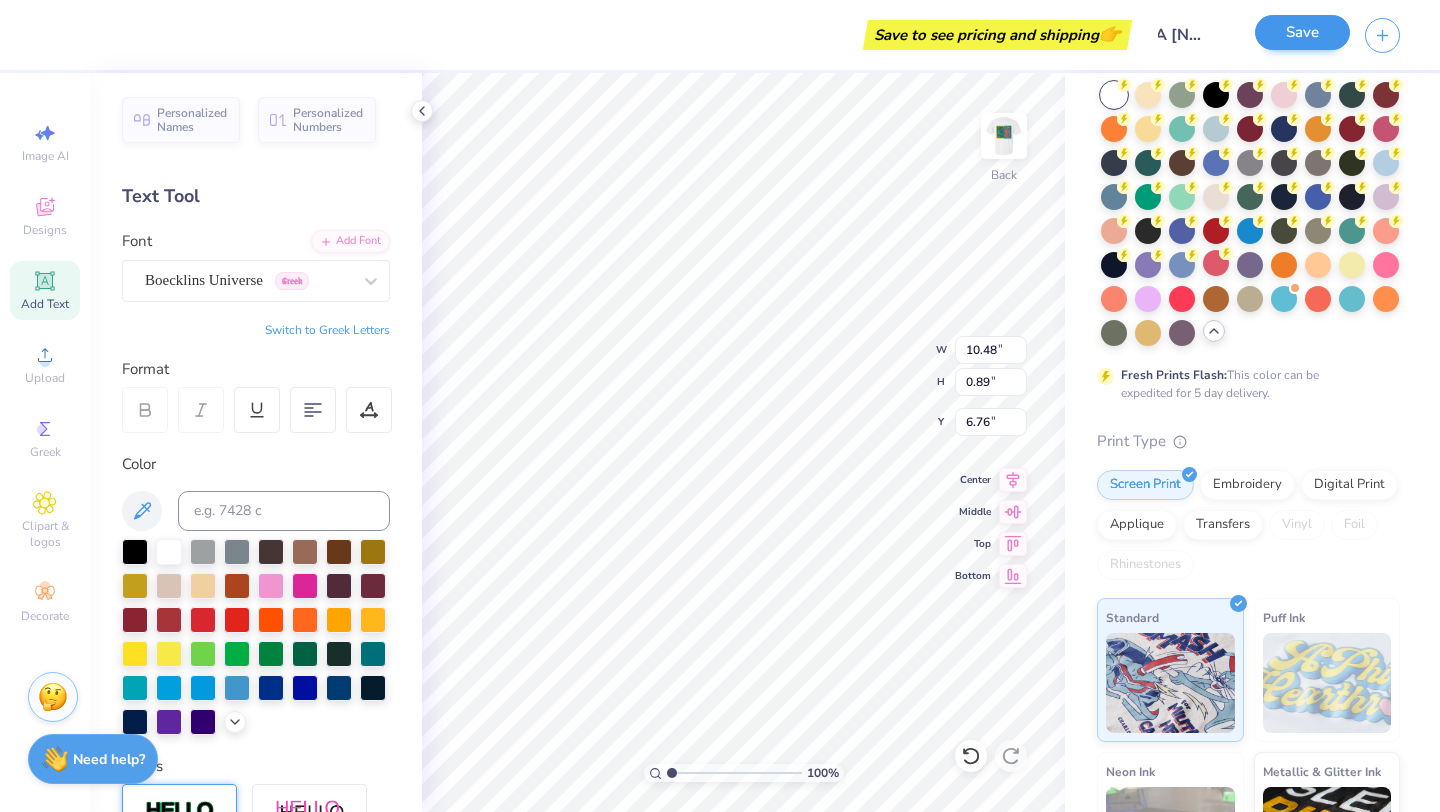scroll, scrollTop: 0, scrollLeft: 0, axis: both 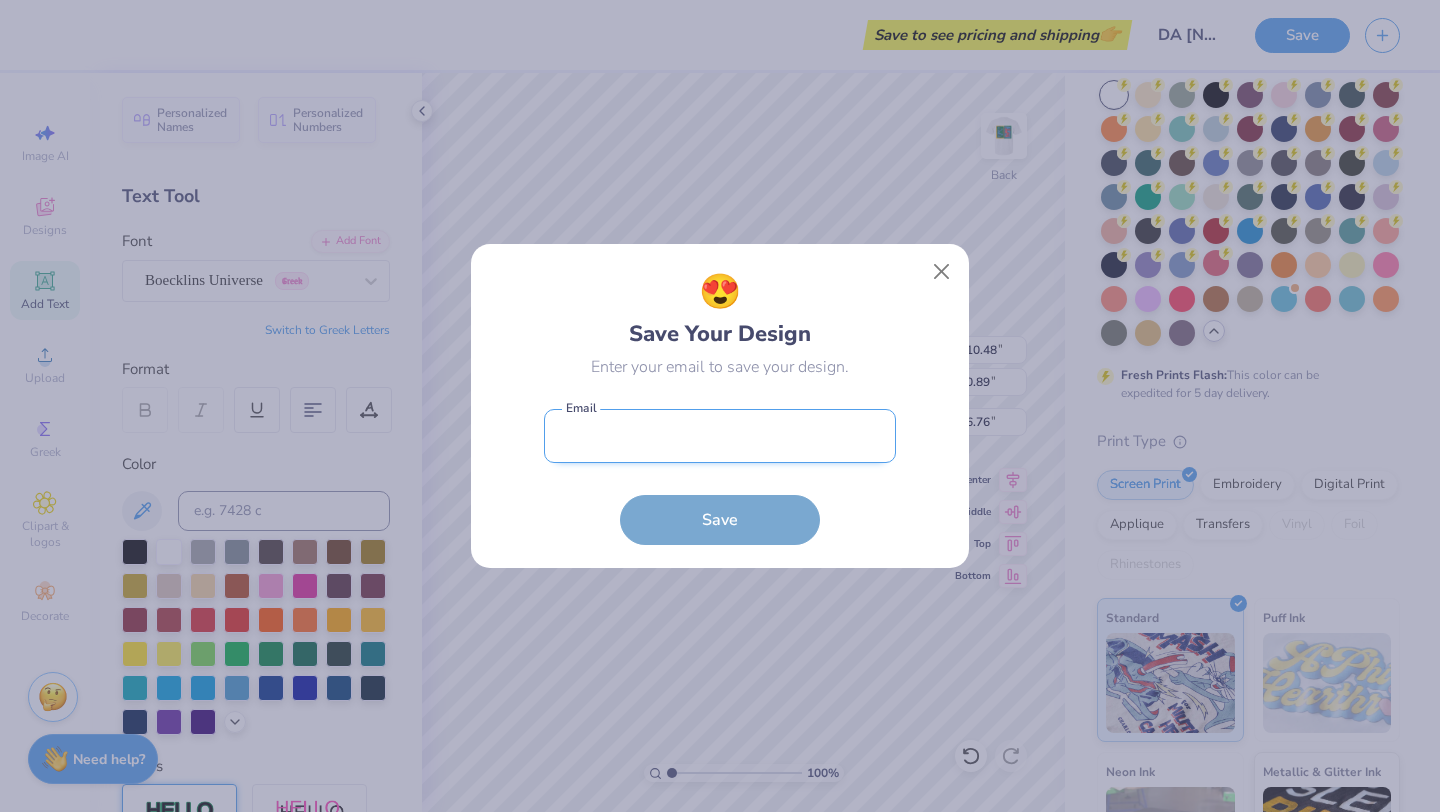 click at bounding box center [720, 436] 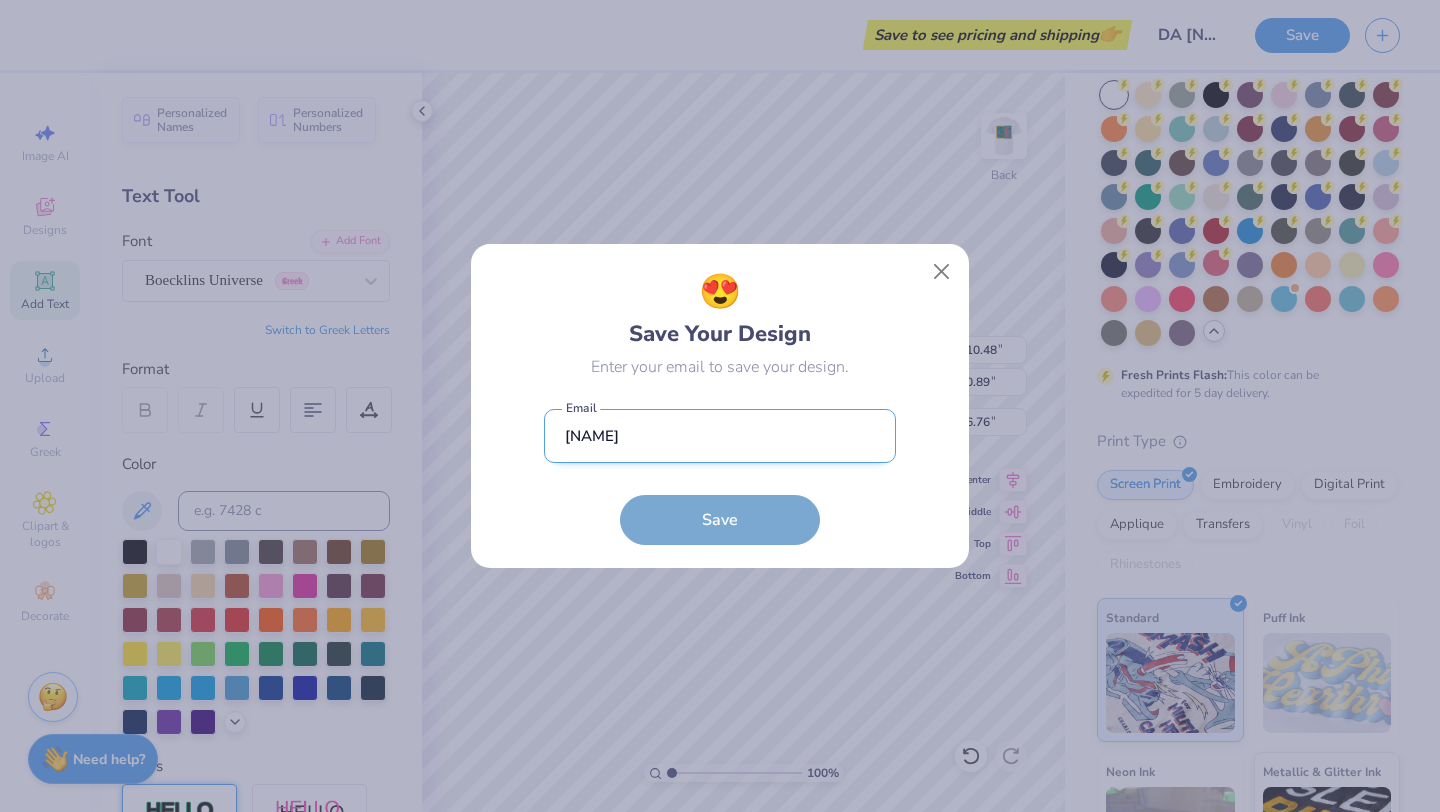 type on "[EMAIL]" 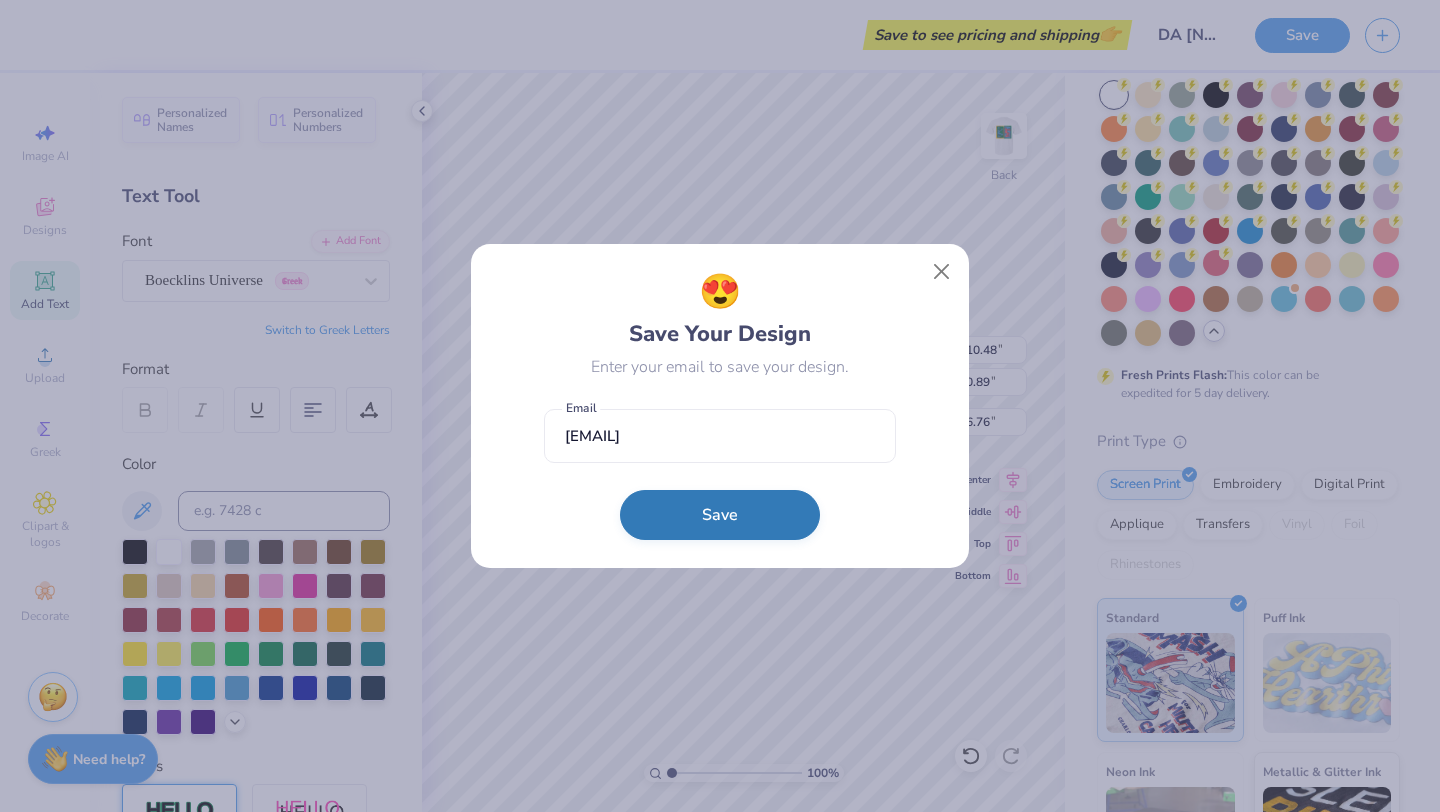 click on "Save" at bounding box center [720, 515] 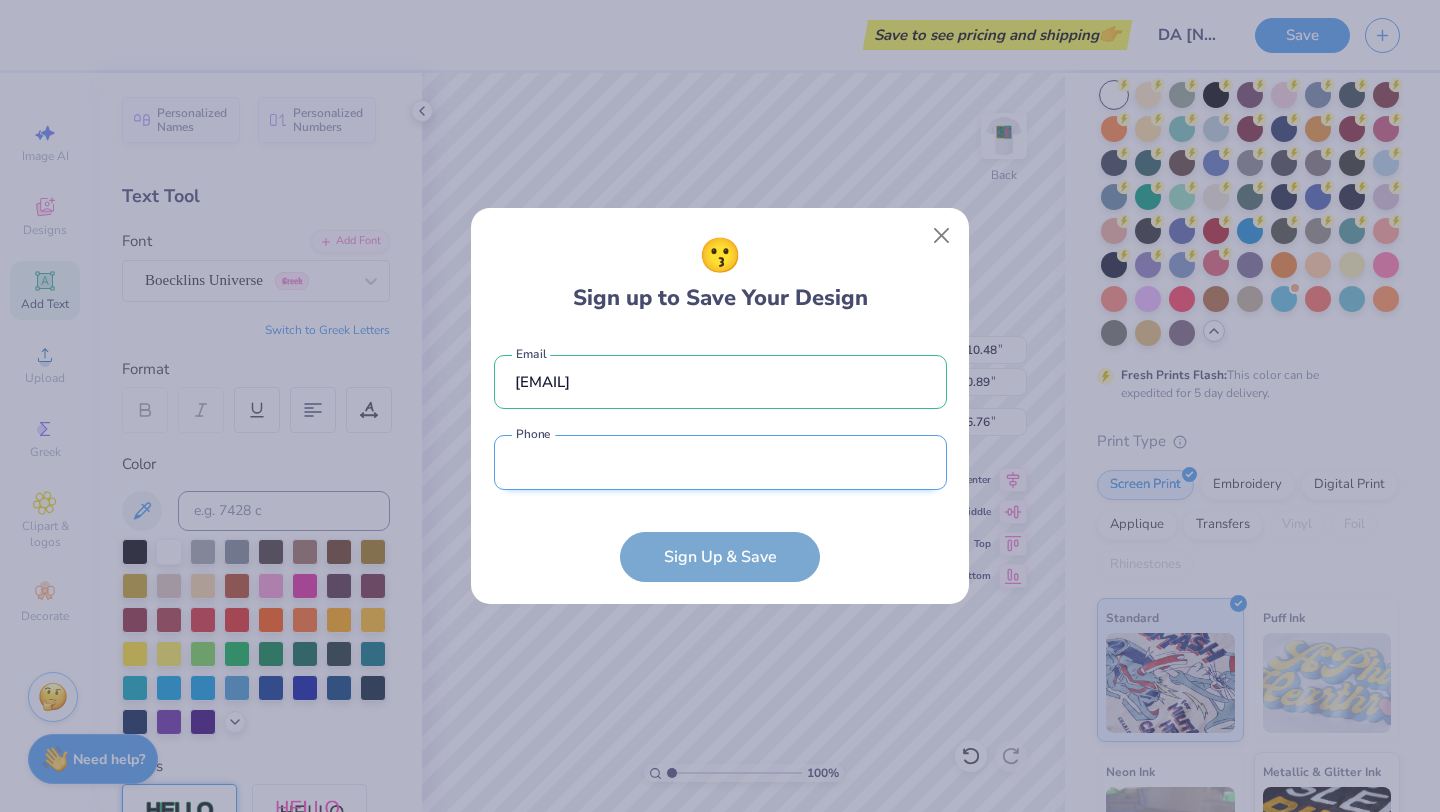 click at bounding box center (720, 462) 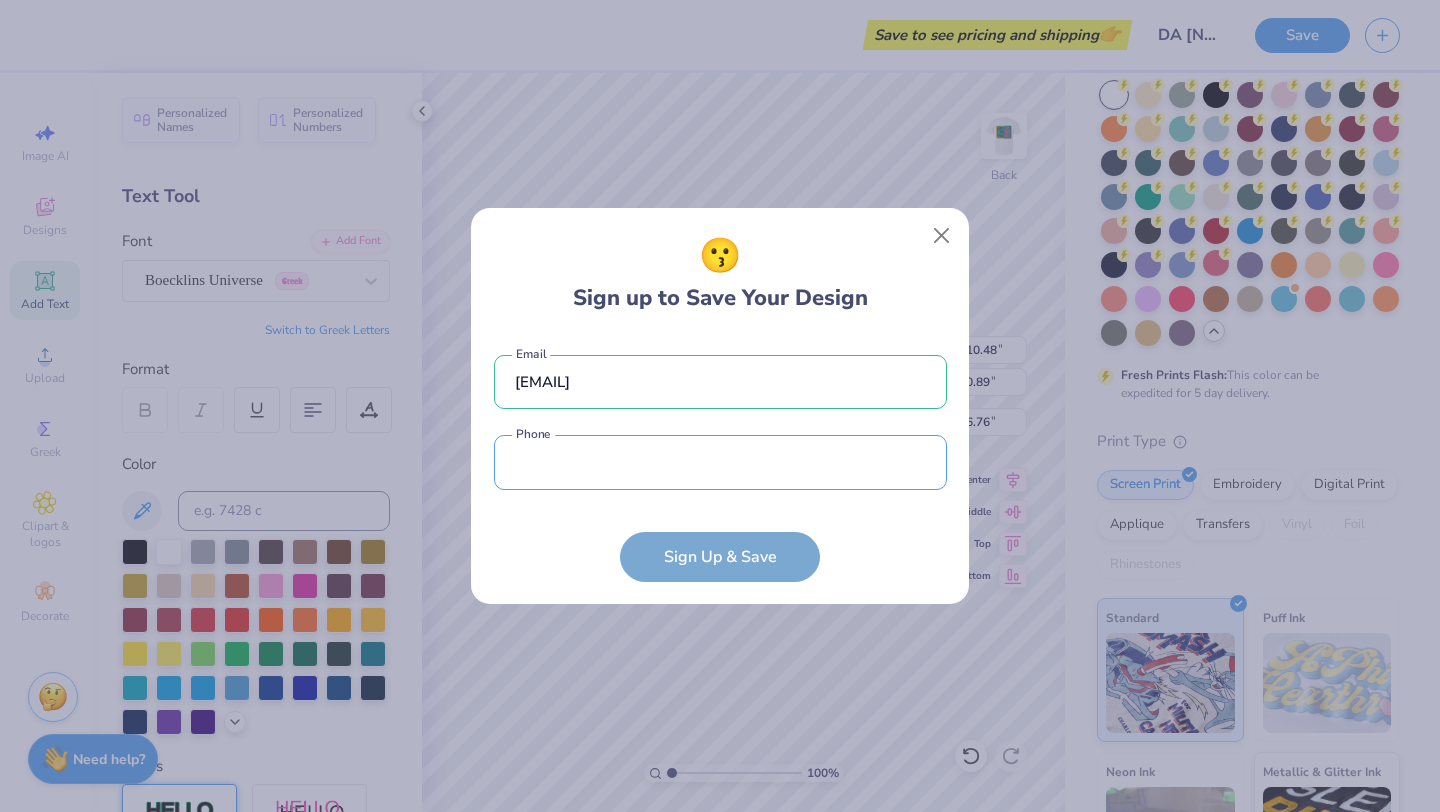 type on "([PHONE])" 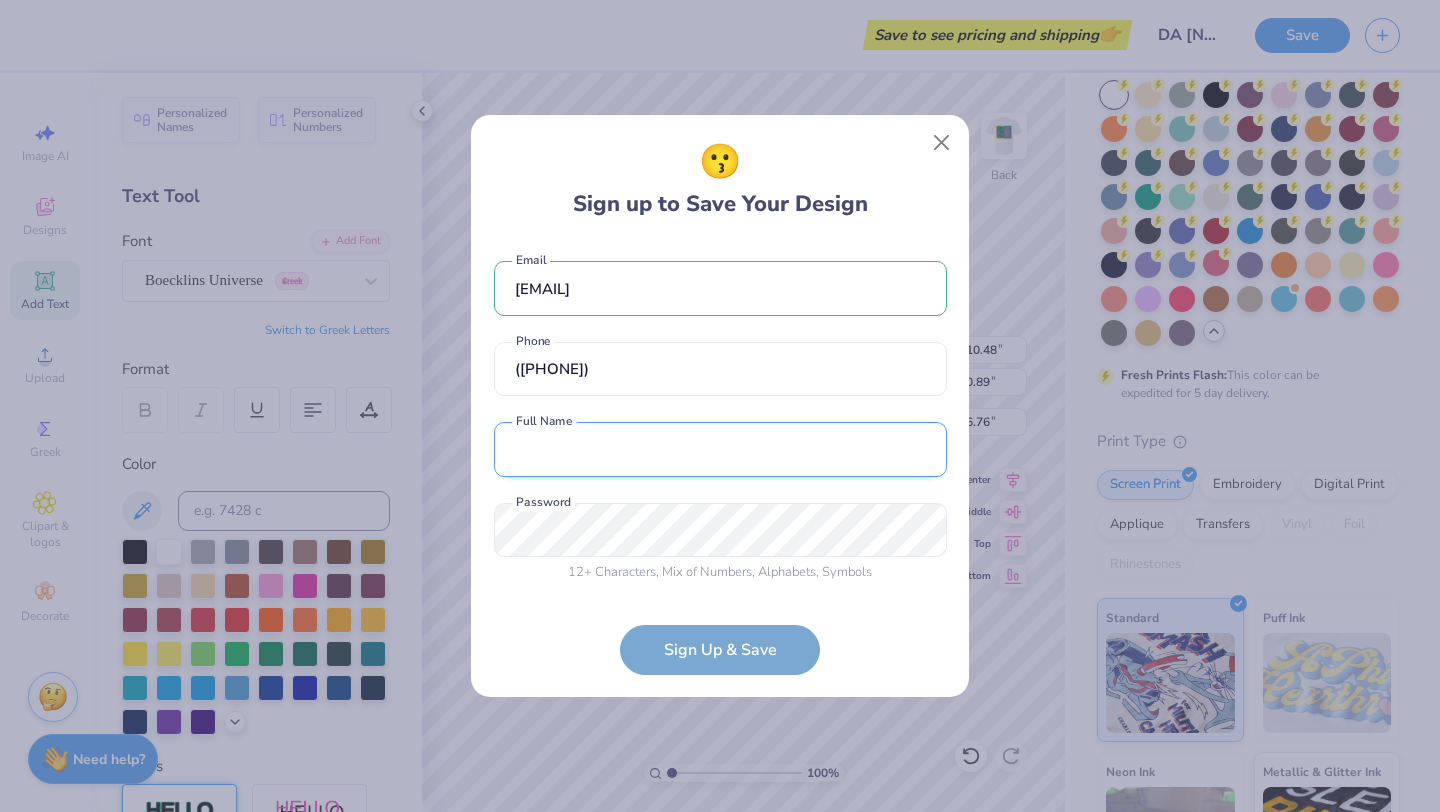 click at bounding box center (720, 449) 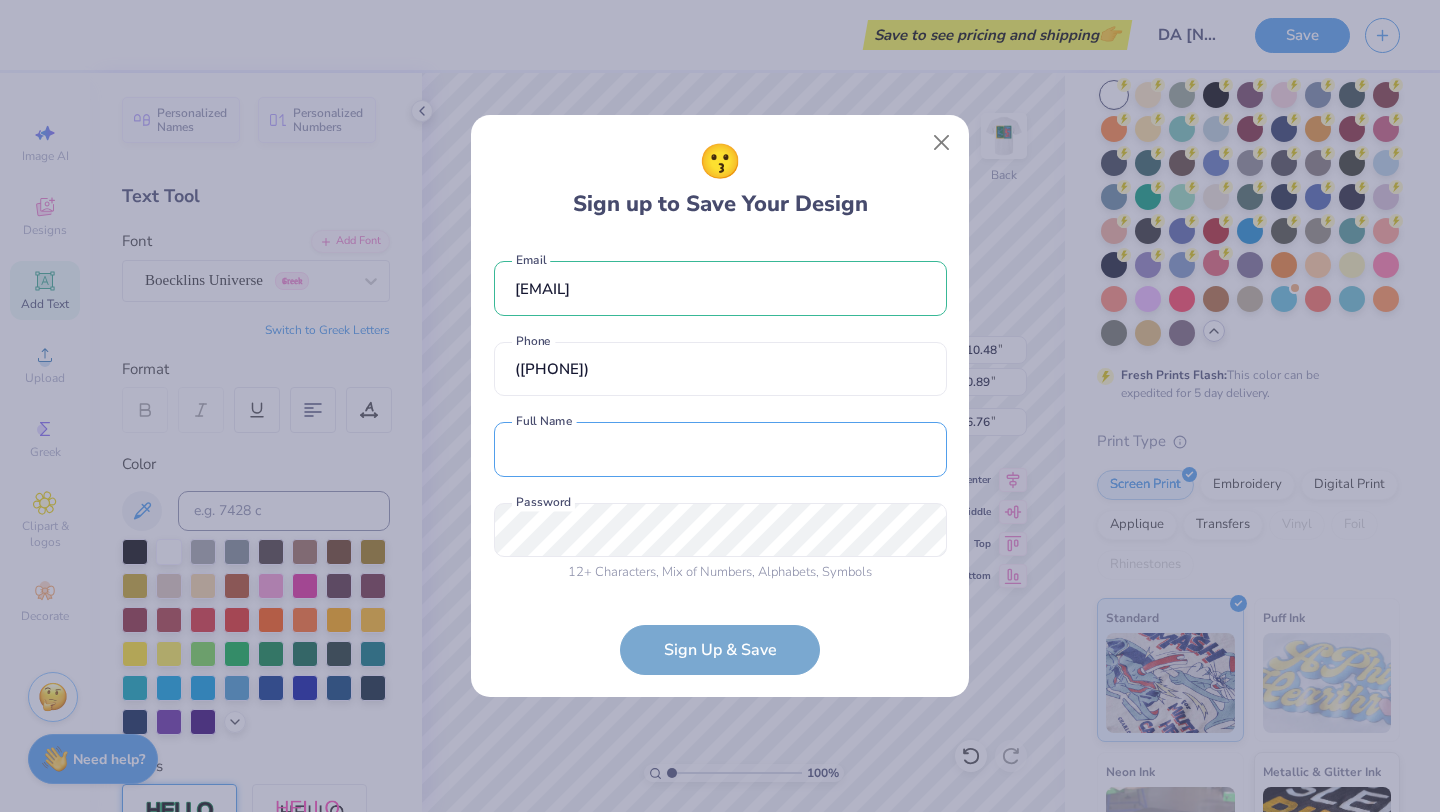 type on "[FIRST] [LAST]" 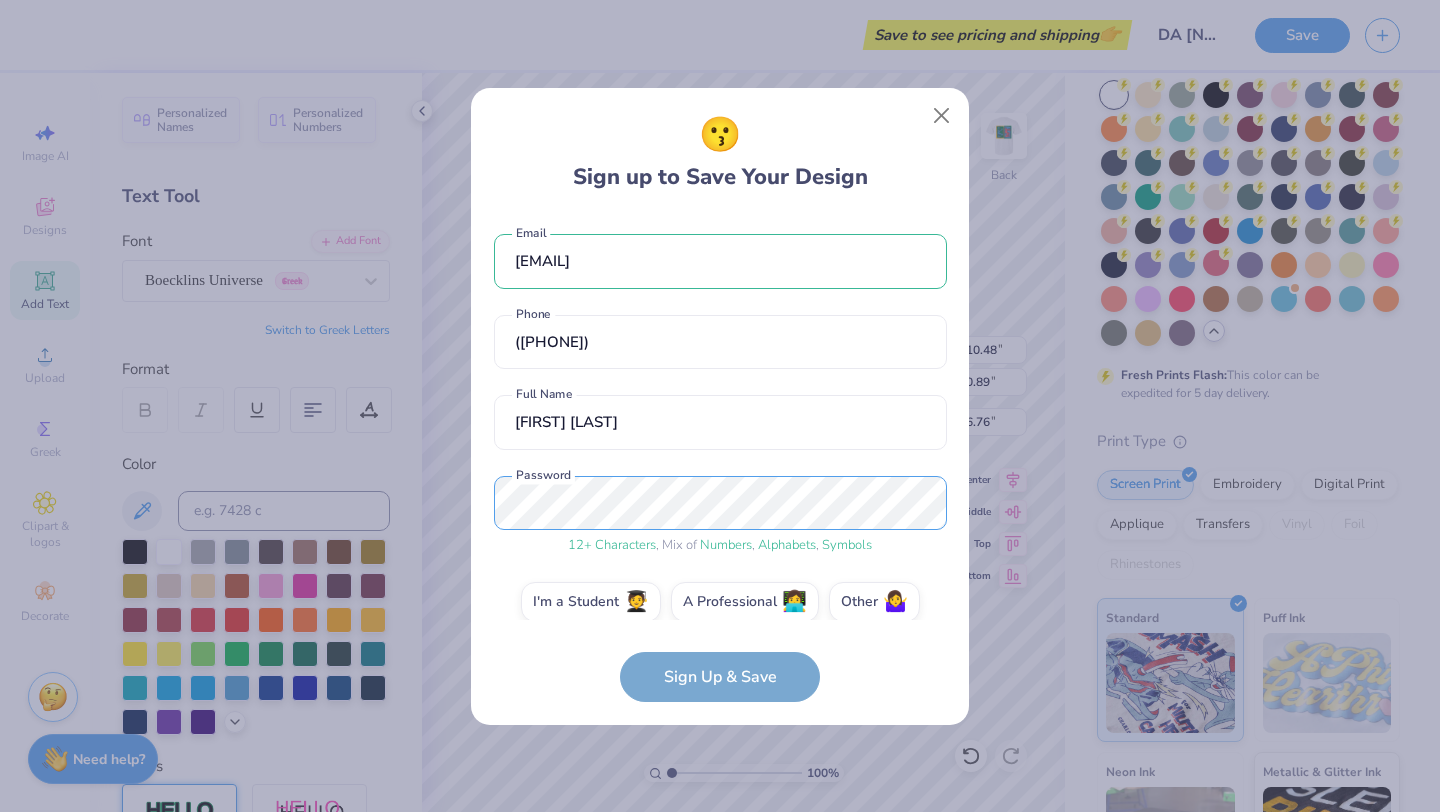 scroll, scrollTop: 21, scrollLeft: 0, axis: vertical 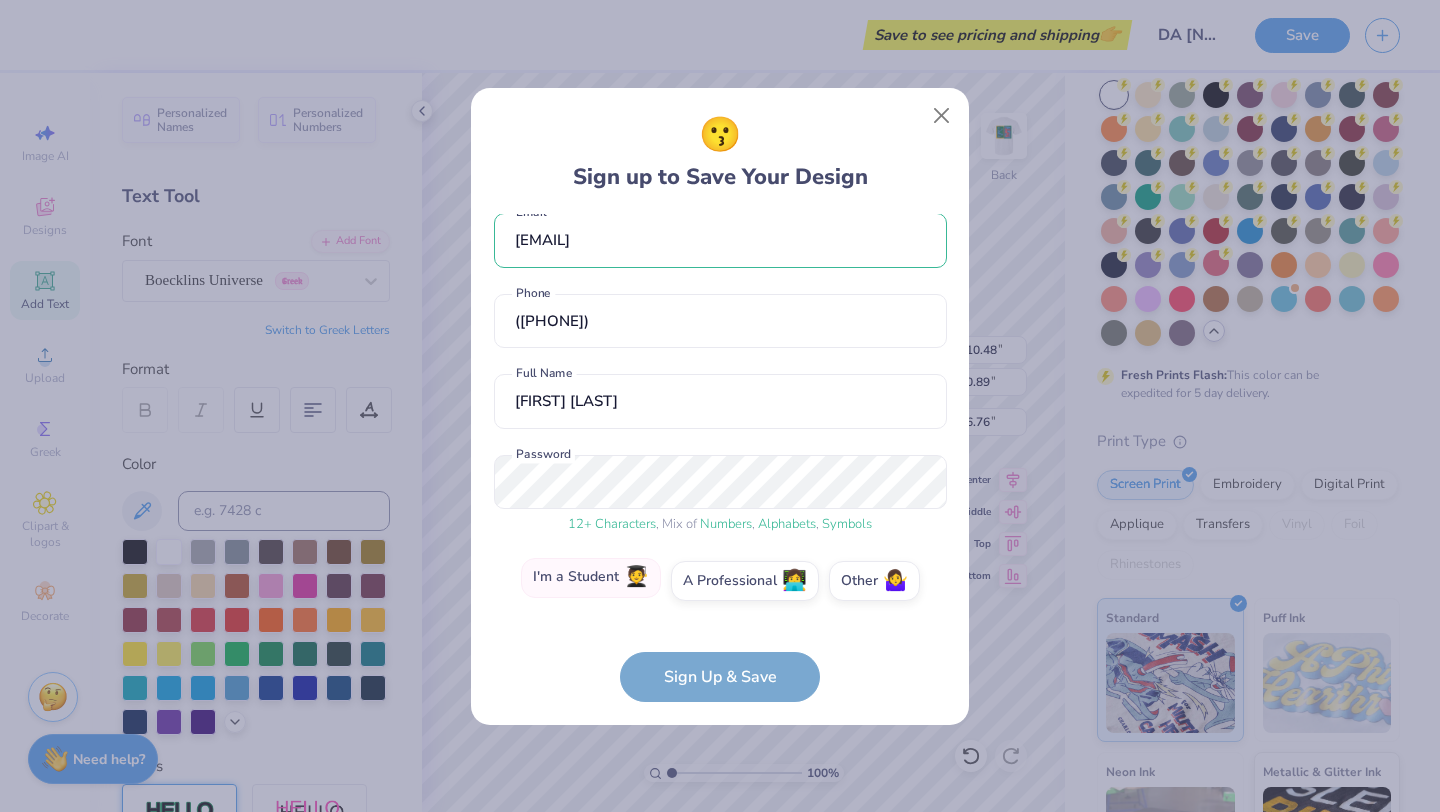 click on "I'm a Student 🧑‍🎓" at bounding box center [591, 578] 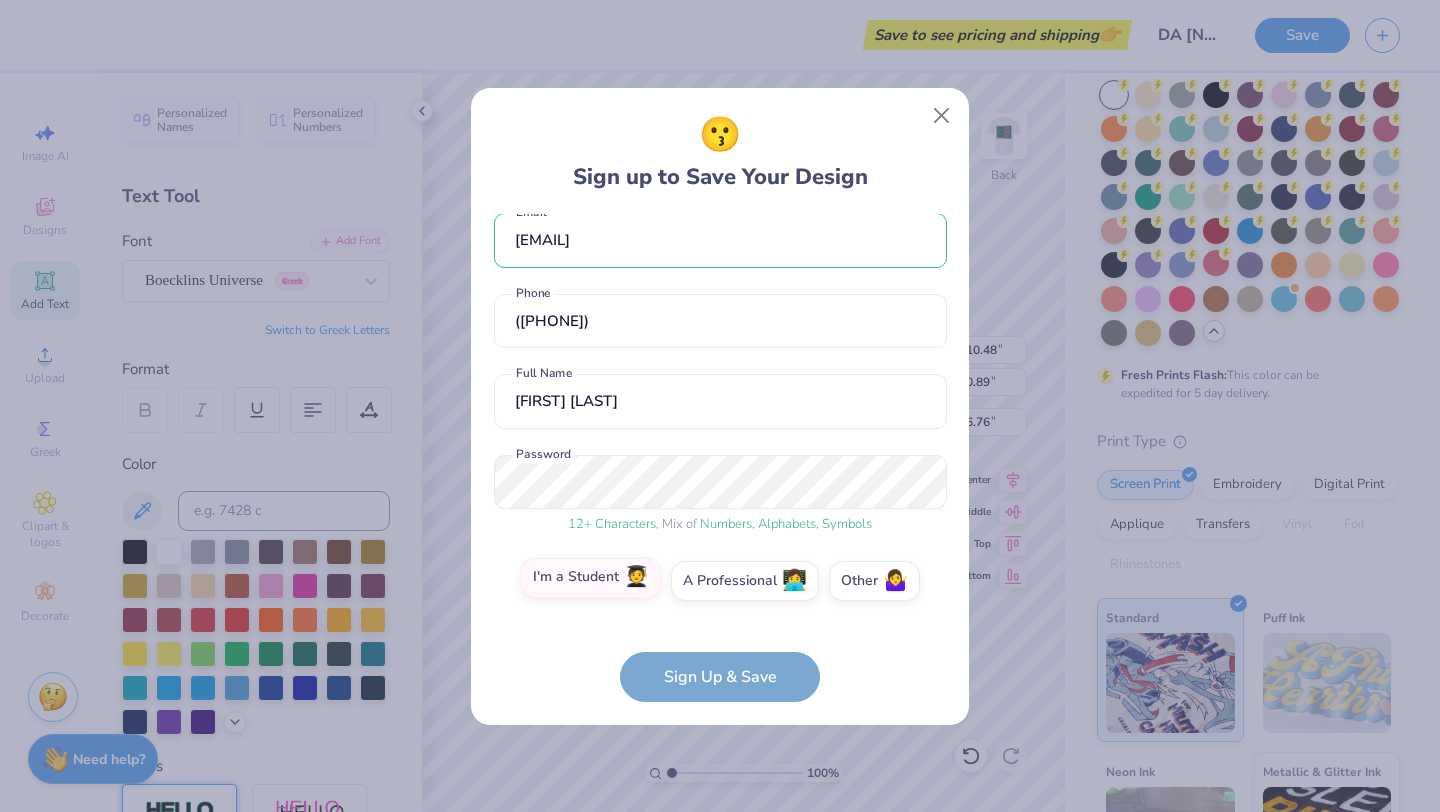 click on "I'm a Student 🧑‍🎓" at bounding box center [720, 606] 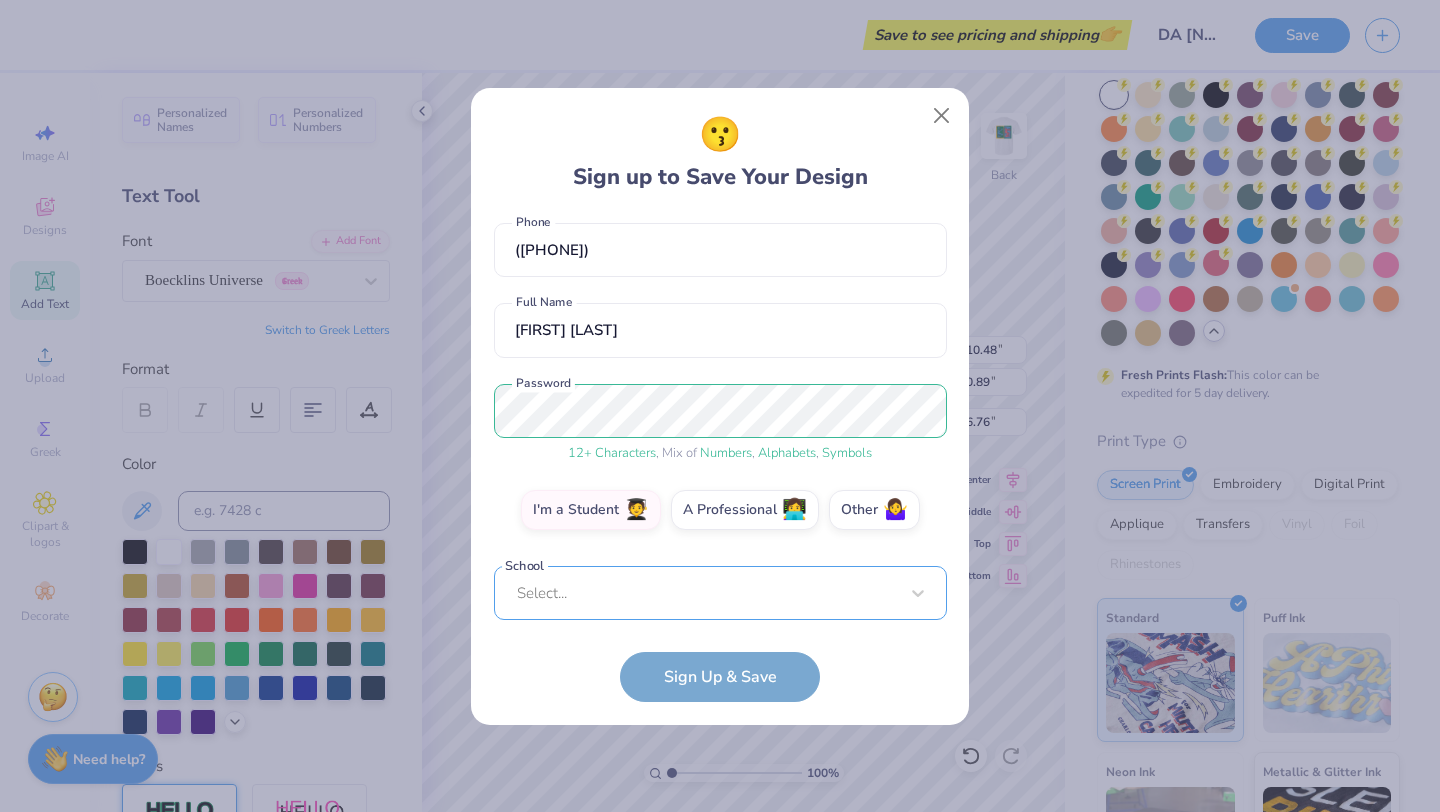 click on "Select..." at bounding box center [720, 593] 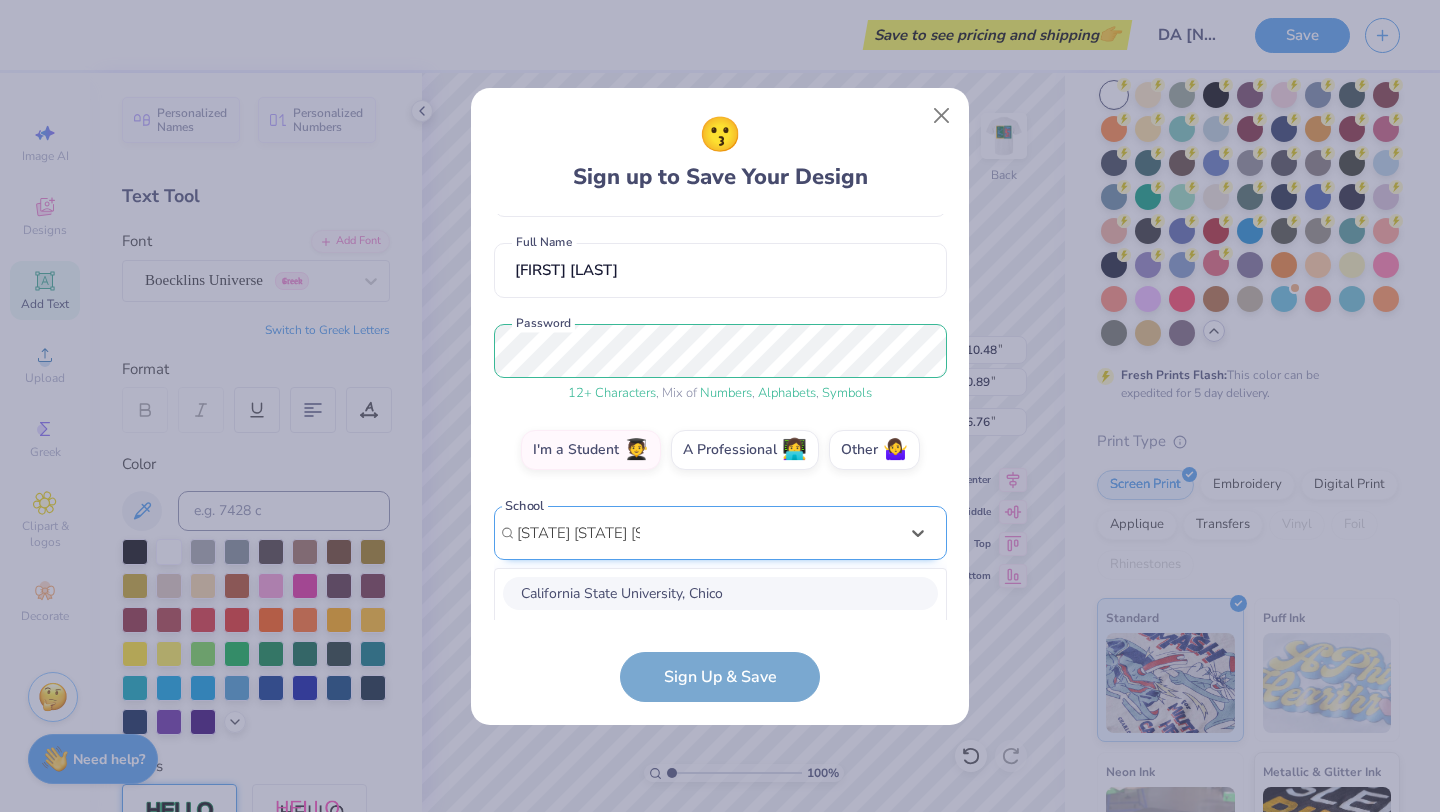 scroll, scrollTop: 402, scrollLeft: 0, axis: vertical 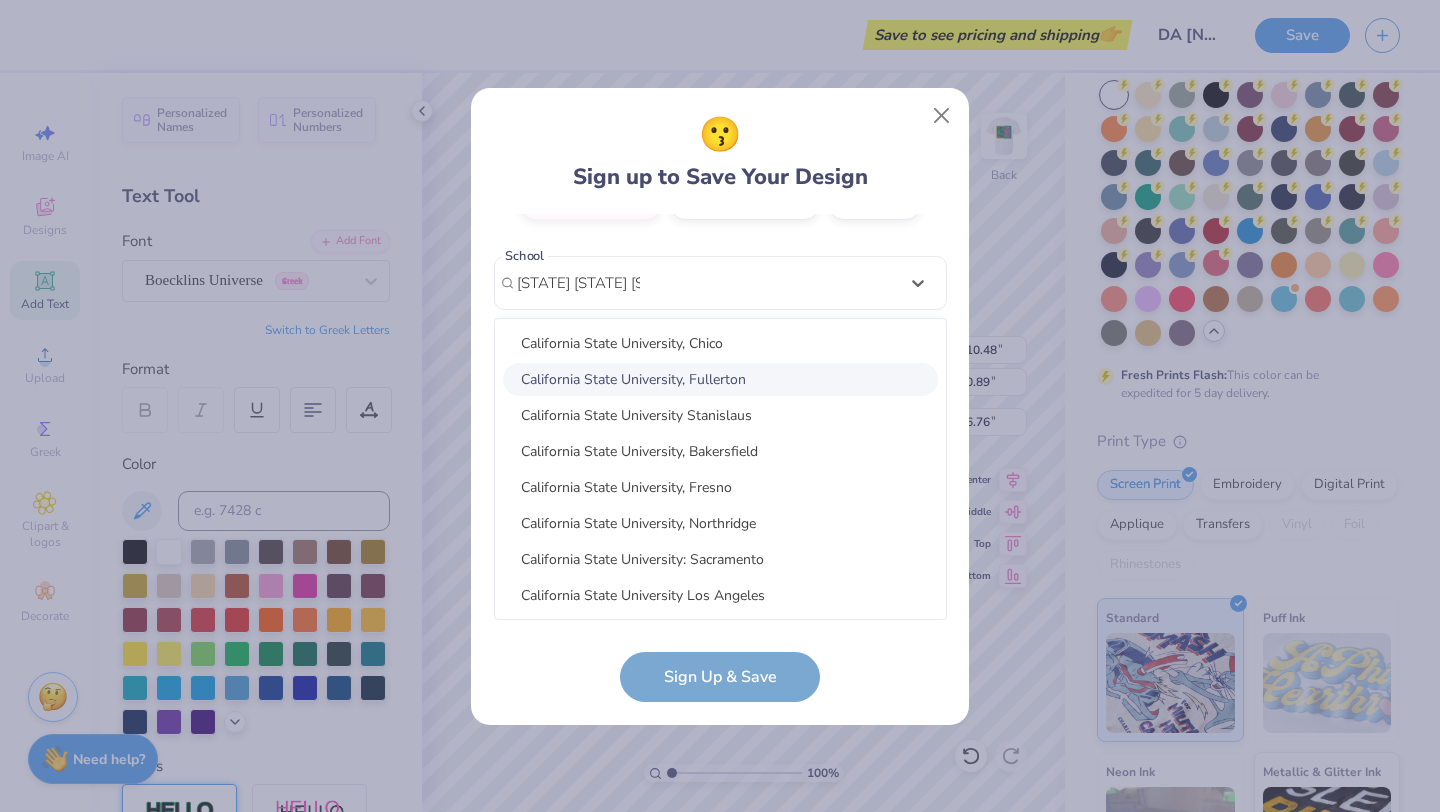click on "California State University, Fullerton" at bounding box center (720, 379) 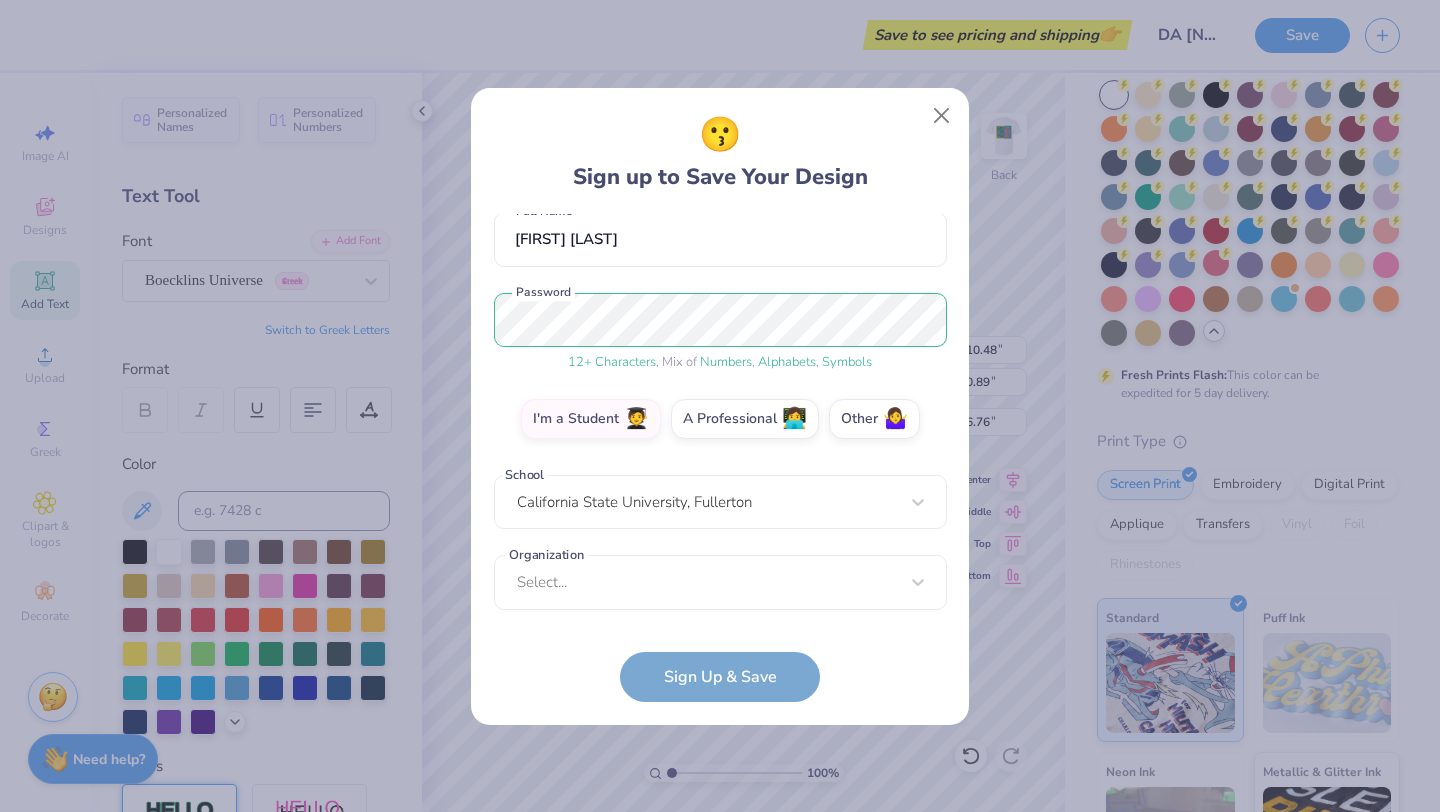 scroll, scrollTop: 182, scrollLeft: 0, axis: vertical 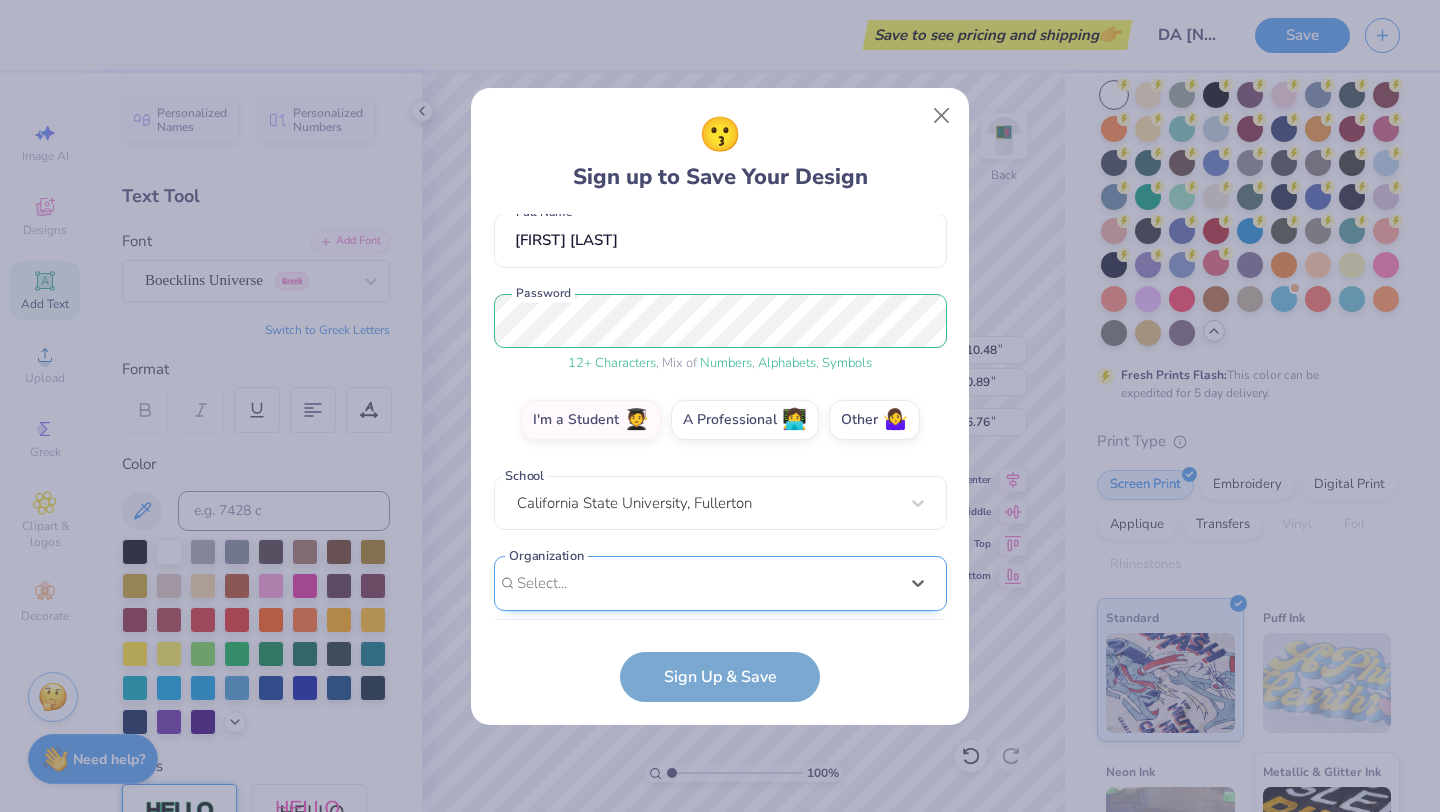 click on "option  focused, 8 of 15. 15 results available. Use Up and Down to choose options, press Enter to select the currently focused option, press Escape to exit the menu, press Tab to select the option and exit the menu. Select... 100 Collegiate Women 14 East Magazine 180 Degrees Consulting 202 Society 2025 class council 2025 Class Office 2026 Class Council 22 West Media 27 Heartbeats 314 Action 3D4E 4 Paws for Ability 4-H 45 Kings 49er Racing Club" at bounding box center [720, 738] 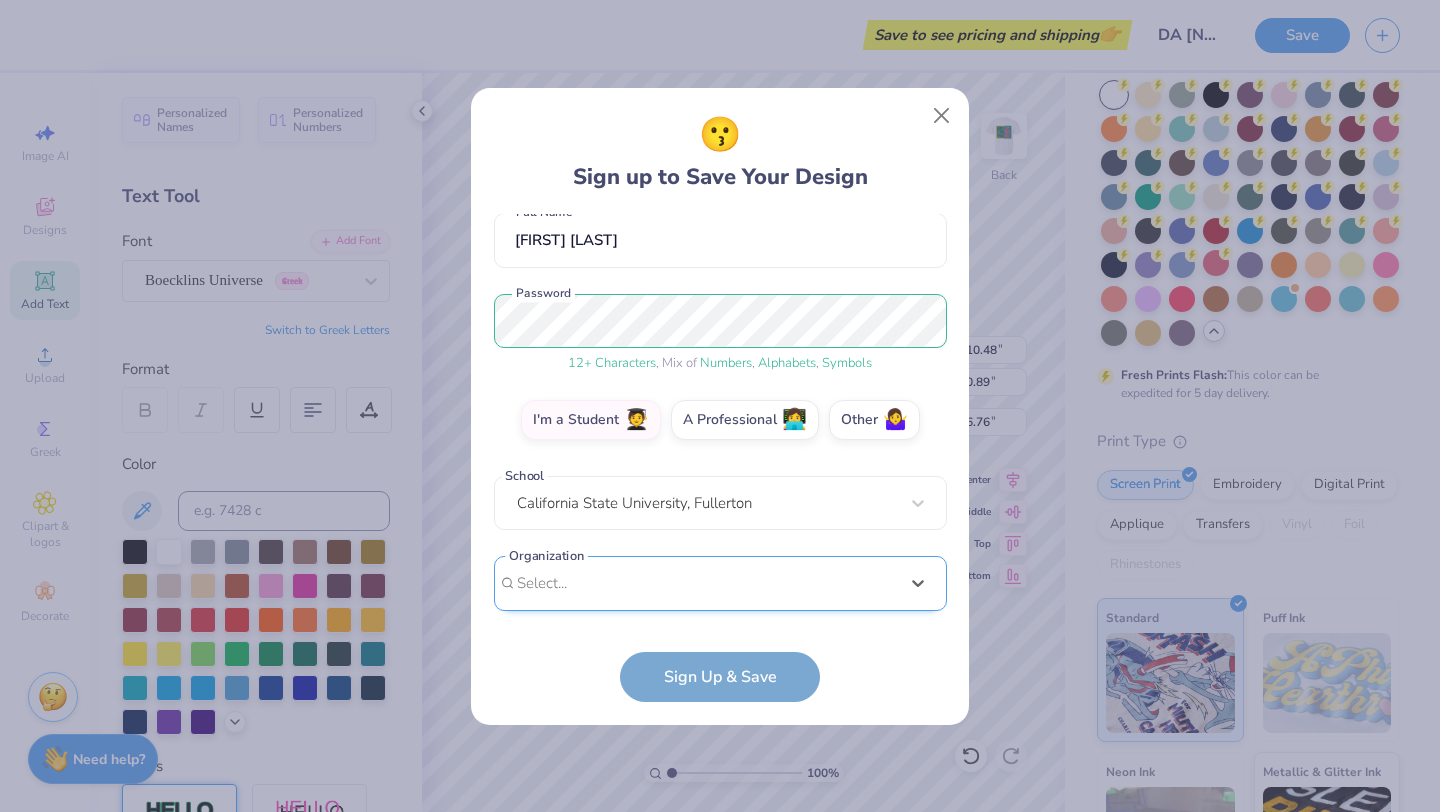click on "[EMAIL] ([PHONE]) [FULL NAME] [PASSWORD] I'm a Student 🧑‍🎓 A Professional 👩‍💻 Other 🤷‍♀️ School [UNIVERSITY] Organization   Select is focused ,type to refine list, press Down to open the menu,  Select... Organization cannot be null" at bounding box center (720, 417) 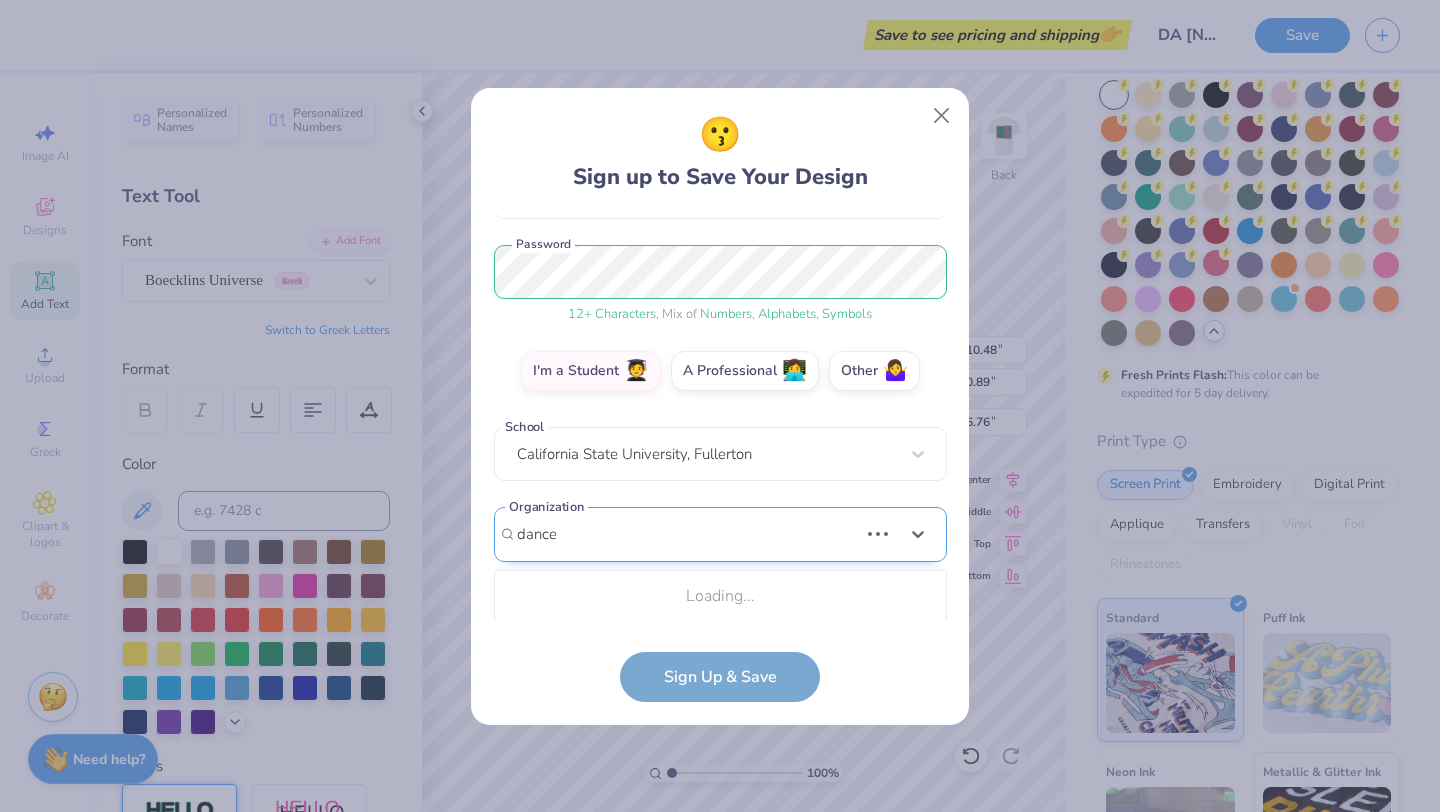 scroll, scrollTop: 232, scrollLeft: 0, axis: vertical 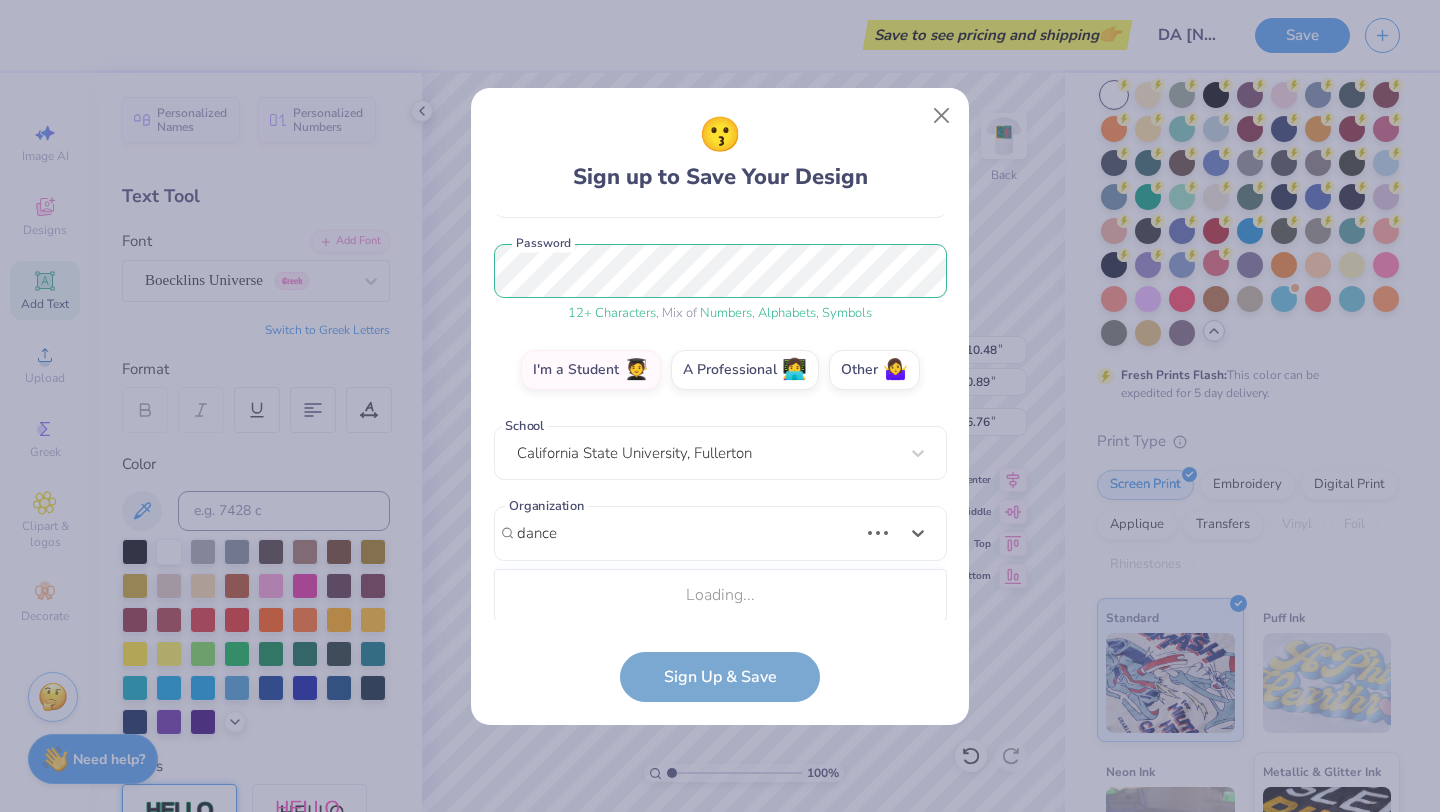 type on "dance" 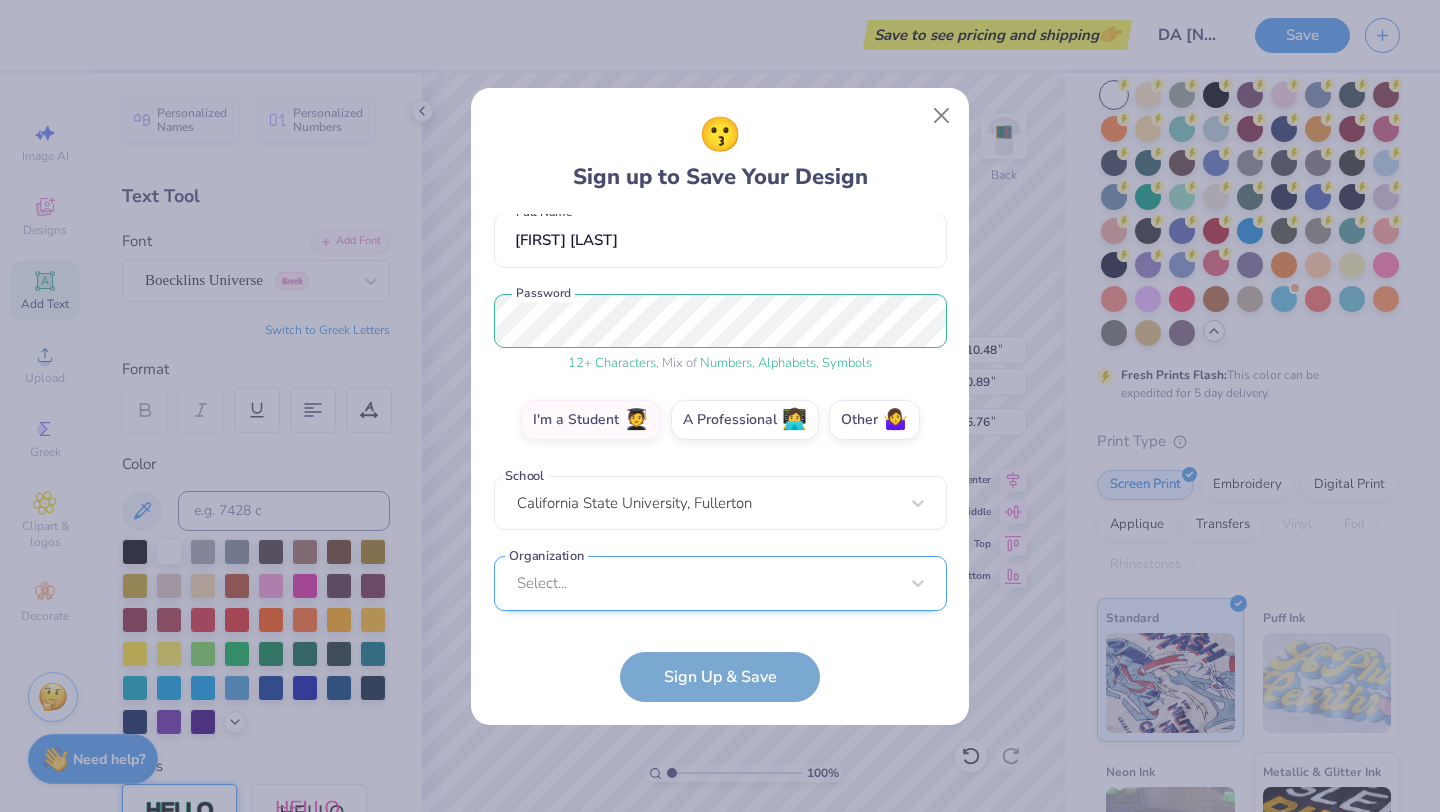 click on "Select..." at bounding box center [720, 583] 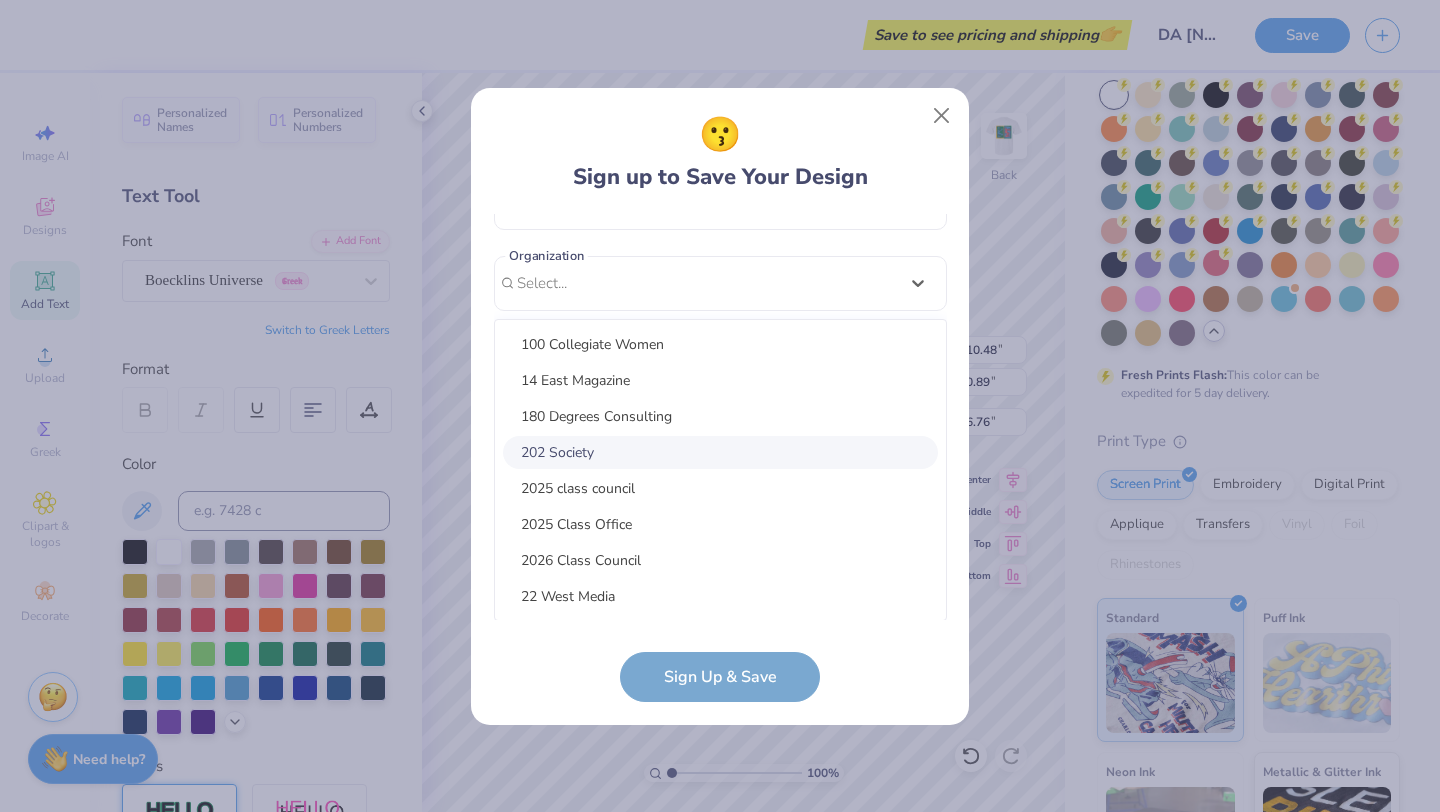 scroll, scrollTop: 253, scrollLeft: 0, axis: vertical 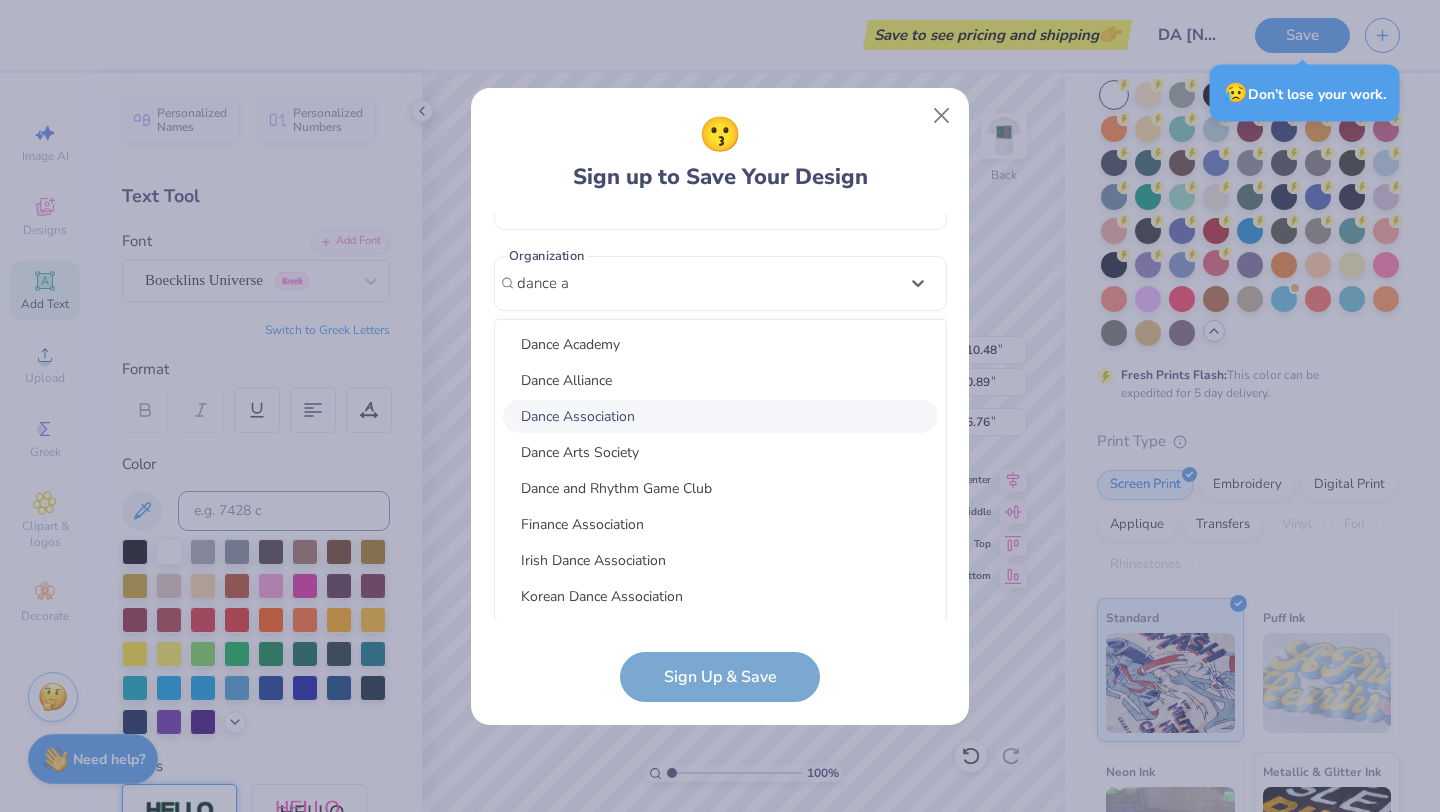 click on "Dance Association" at bounding box center (720, 416) 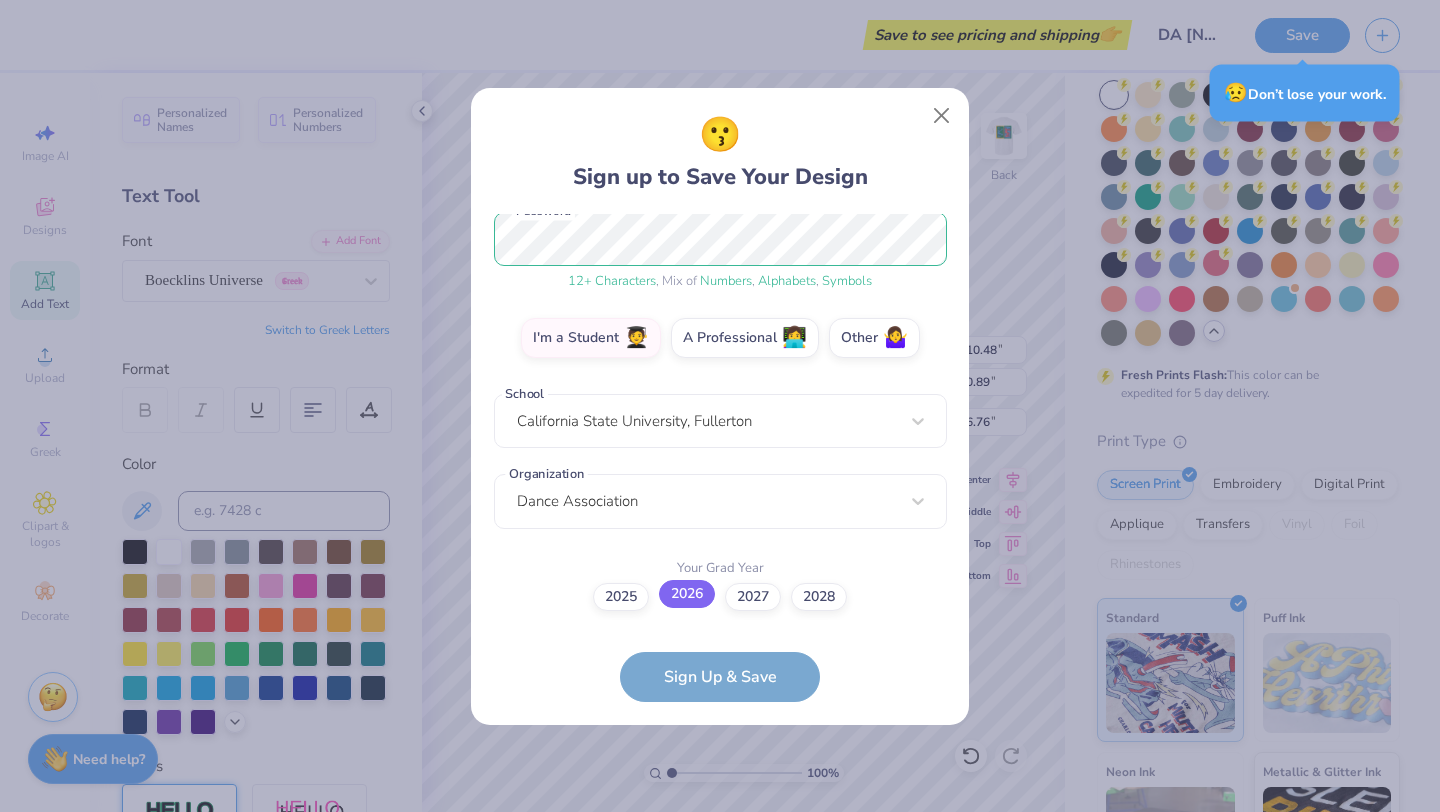 click on "2026" at bounding box center [687, 594] 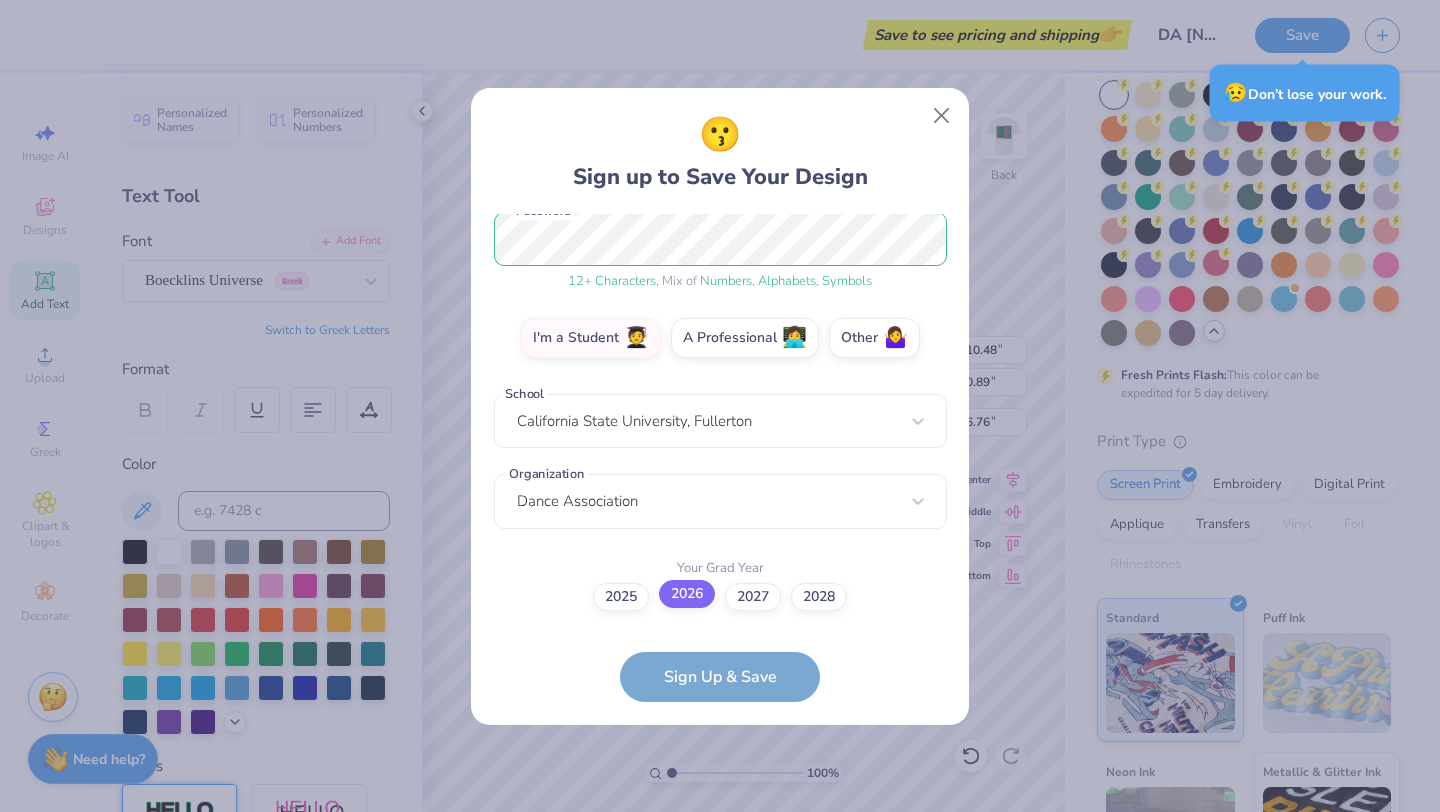 click on "2026" at bounding box center [720, 861] 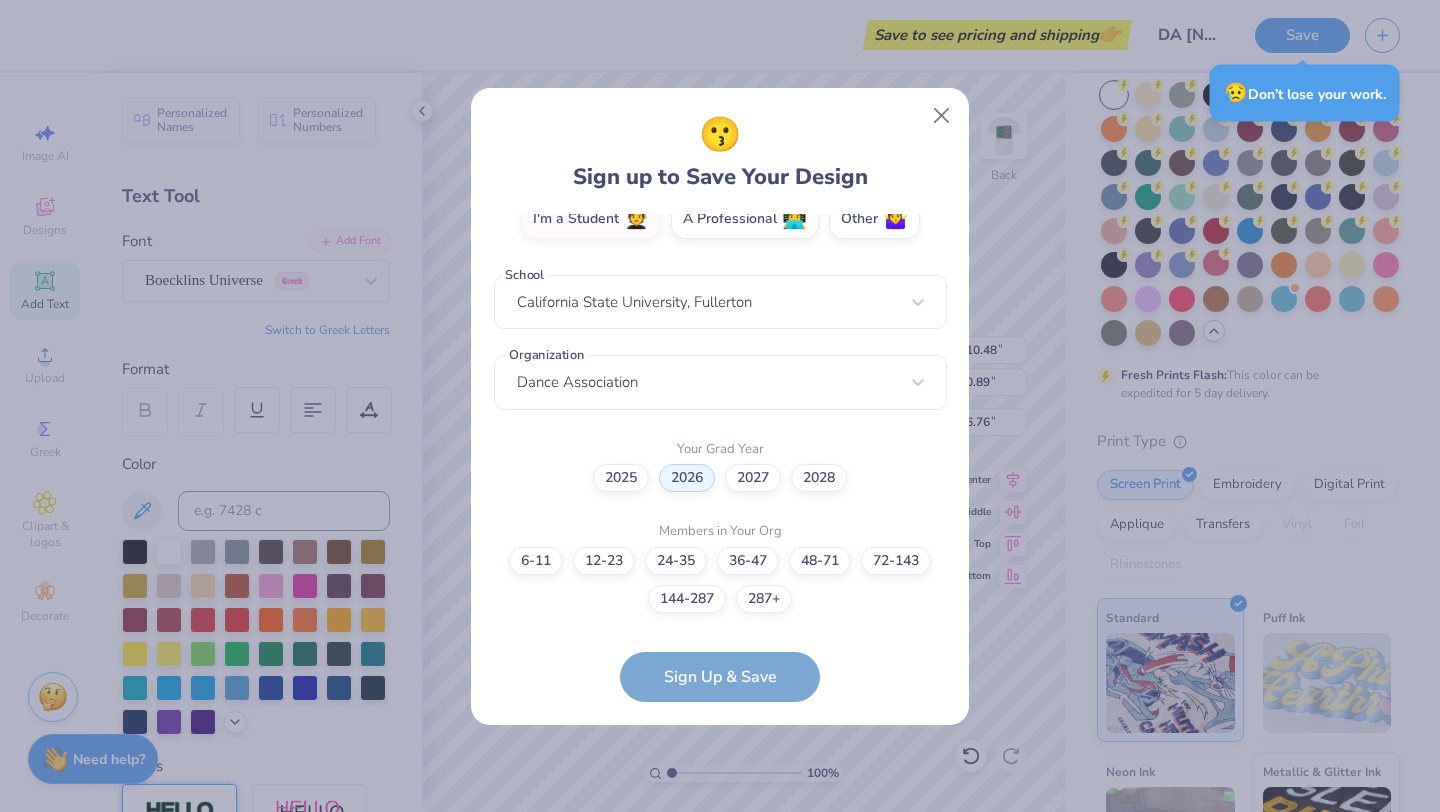 click on "devonhawkin.s2500@[EMAIL] ([PHONE]) [NAME] Full Name 12 + Characters , Mix of   Numbers ,   Alphabets ,   Symbols Password I'm a Student 🧑‍🎓 A Professional 👩‍💻 Other 🤷‍♀️ School [STATE] University, [CITY] Organization Dance Association Your Grad Year 2025 2026 2027 2028 Members in Your Org 6-11 12-23 24-35 36-47 48-71 72-143 144-287 287+ Sign Up & Save" at bounding box center [720, 458] 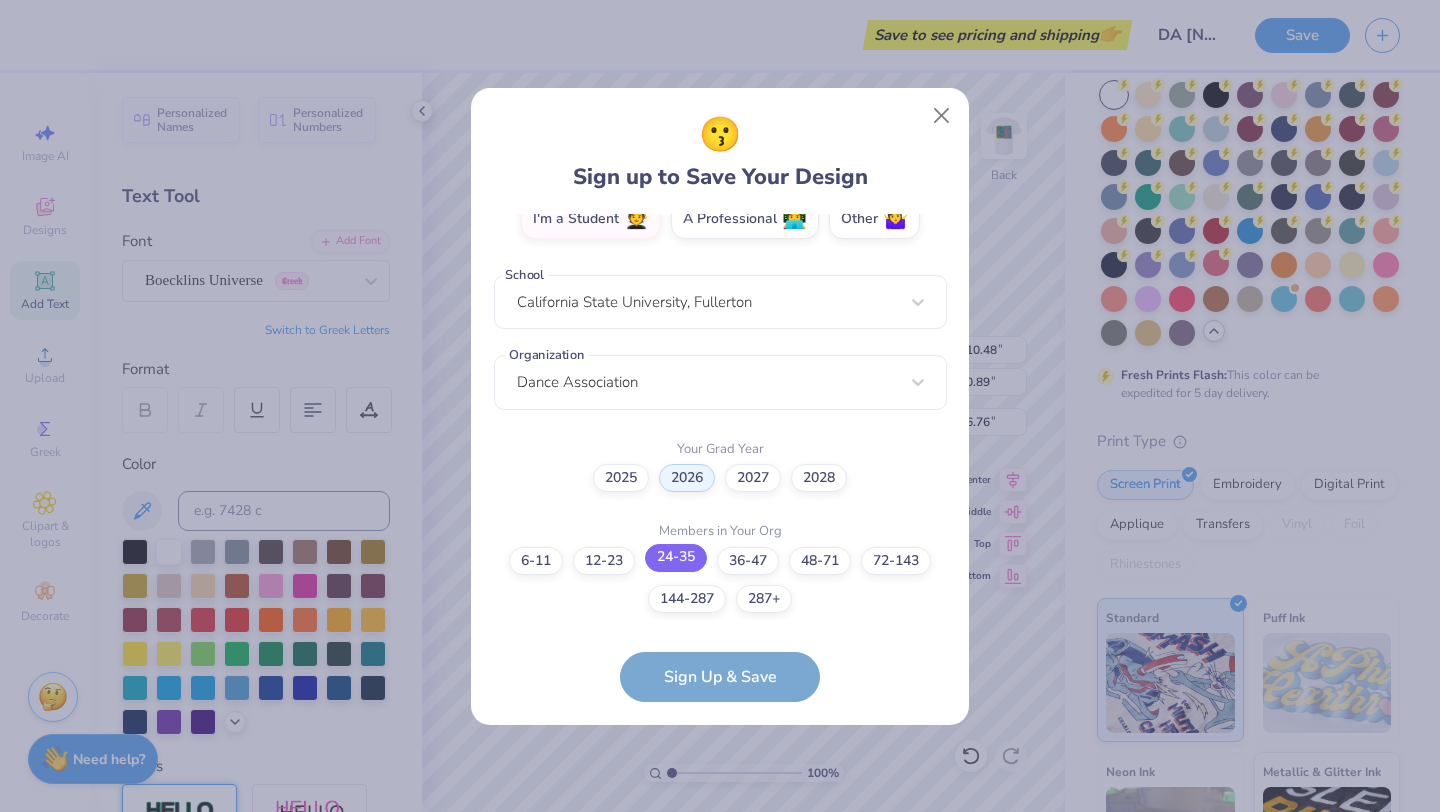 click on "24-35" at bounding box center (676, 558) 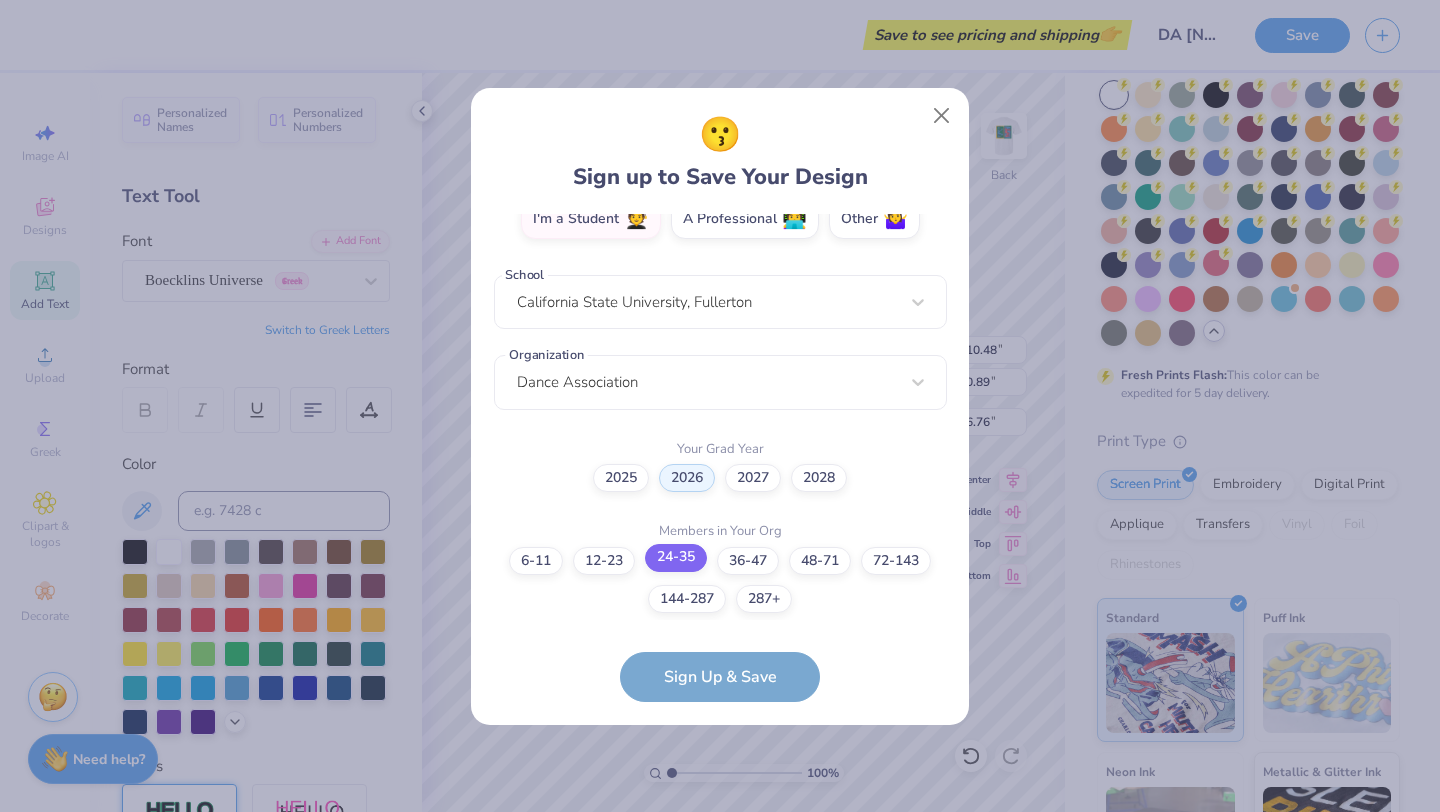 click on "24-35" at bounding box center [720, 962] 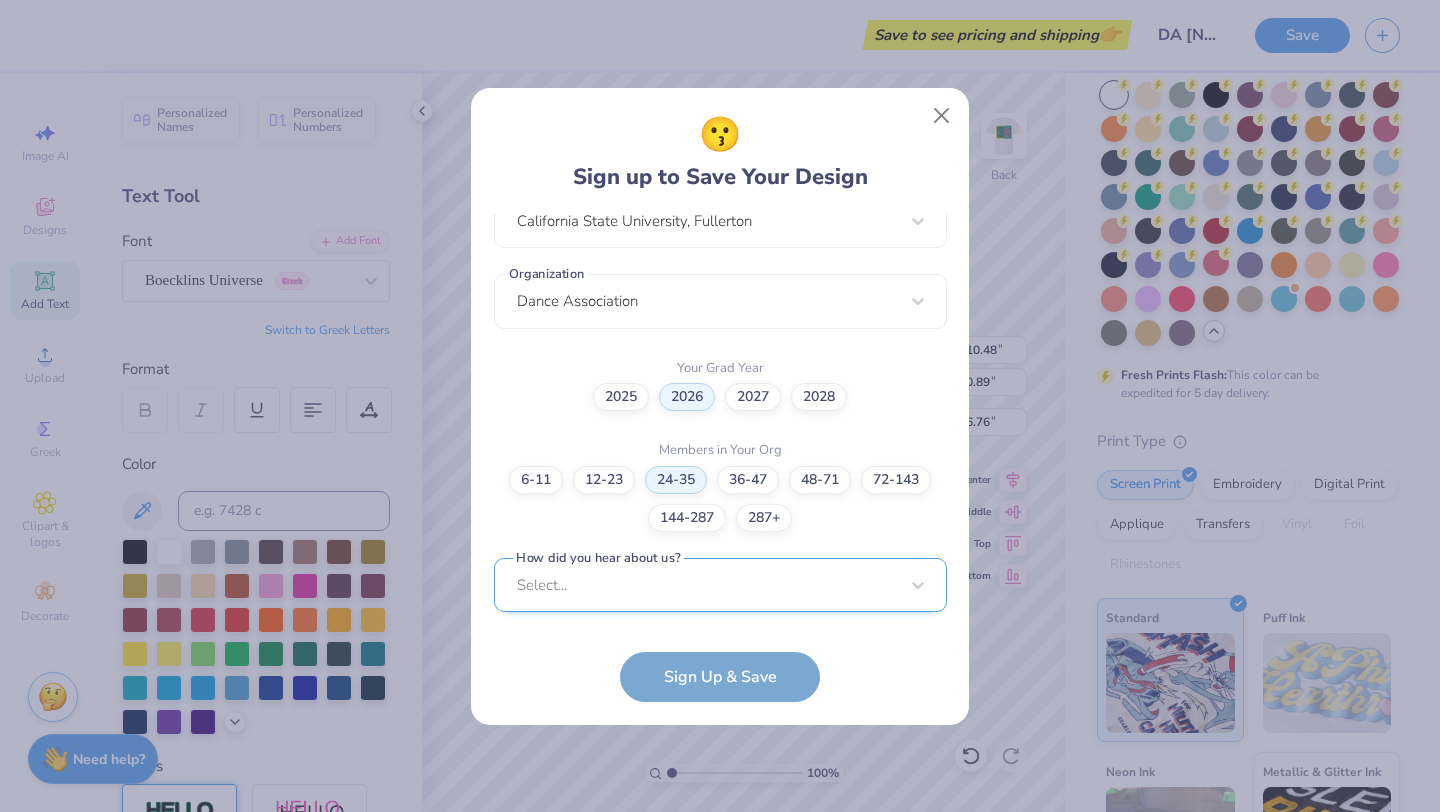 click on "Select..." at bounding box center [720, 585] 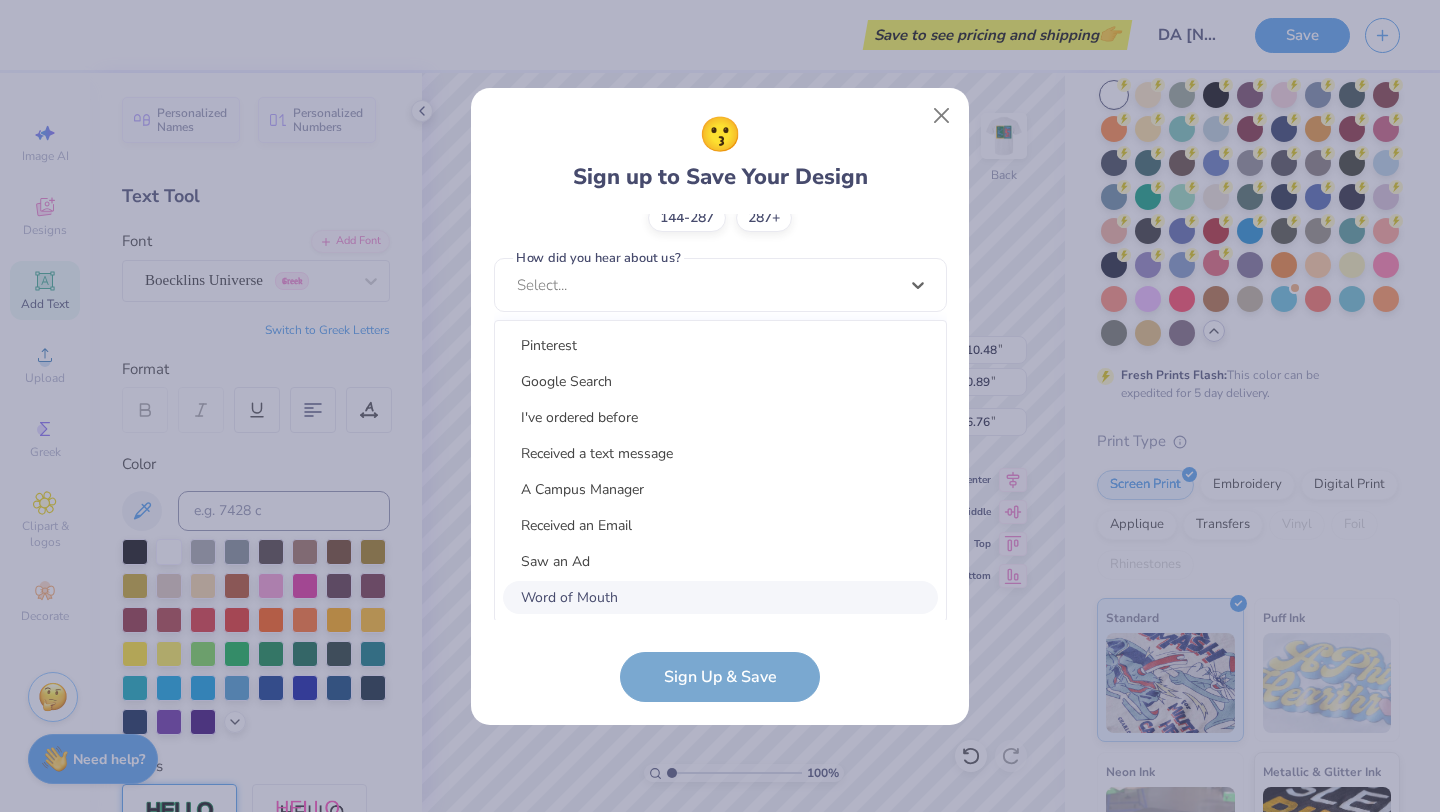 click on "Word of Mouth" at bounding box center [720, 597] 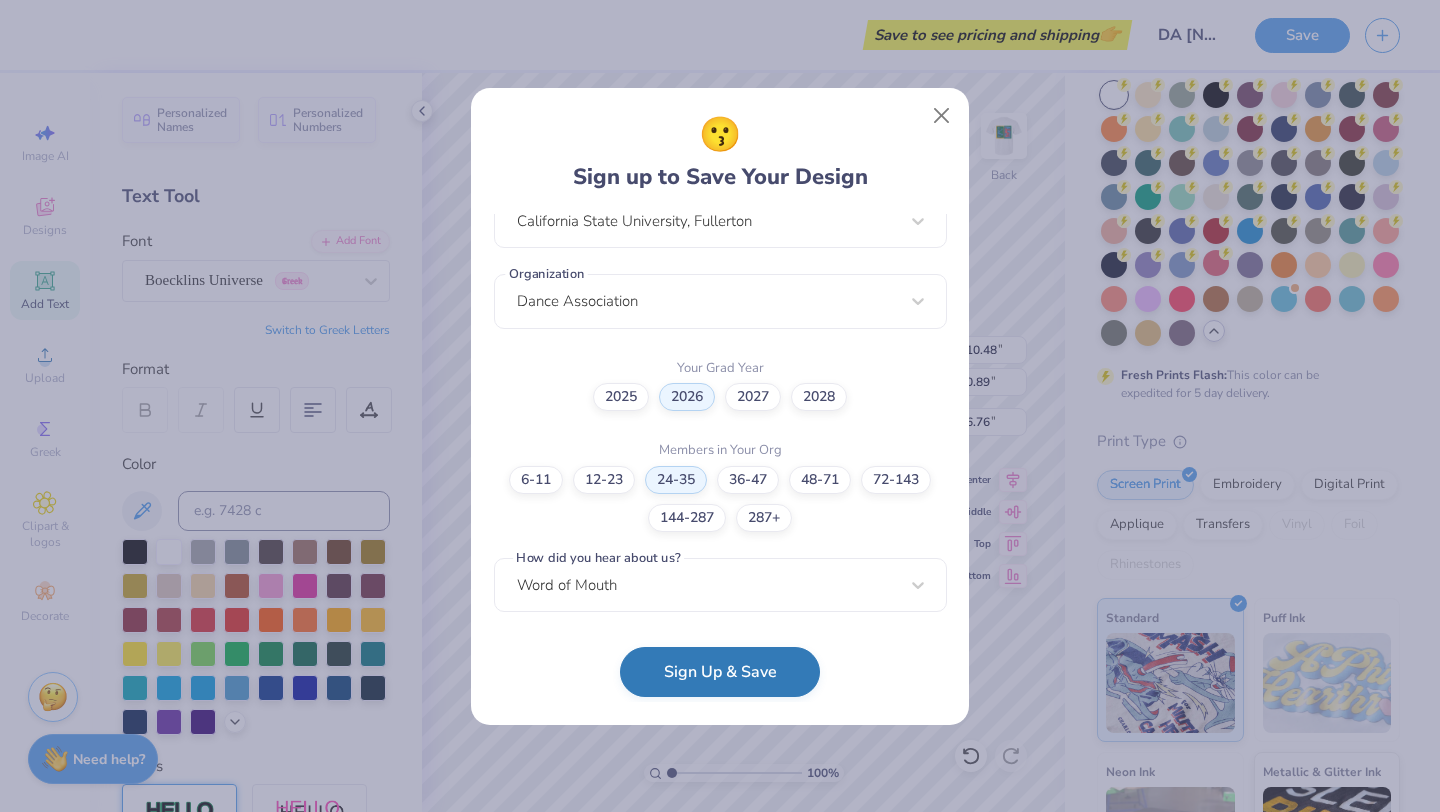 click on "Sign Up & Save" at bounding box center [720, 672] 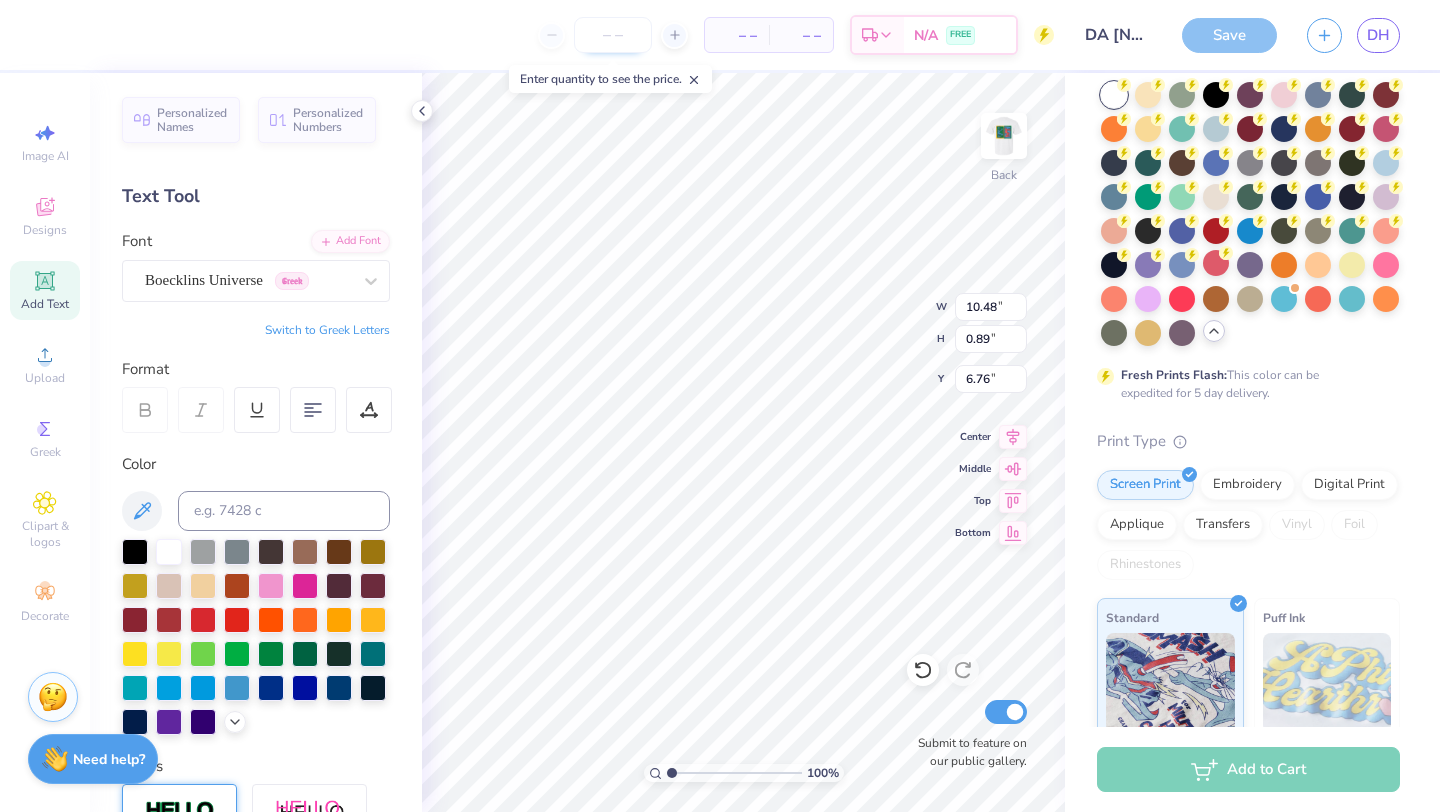 click at bounding box center (613, 35) 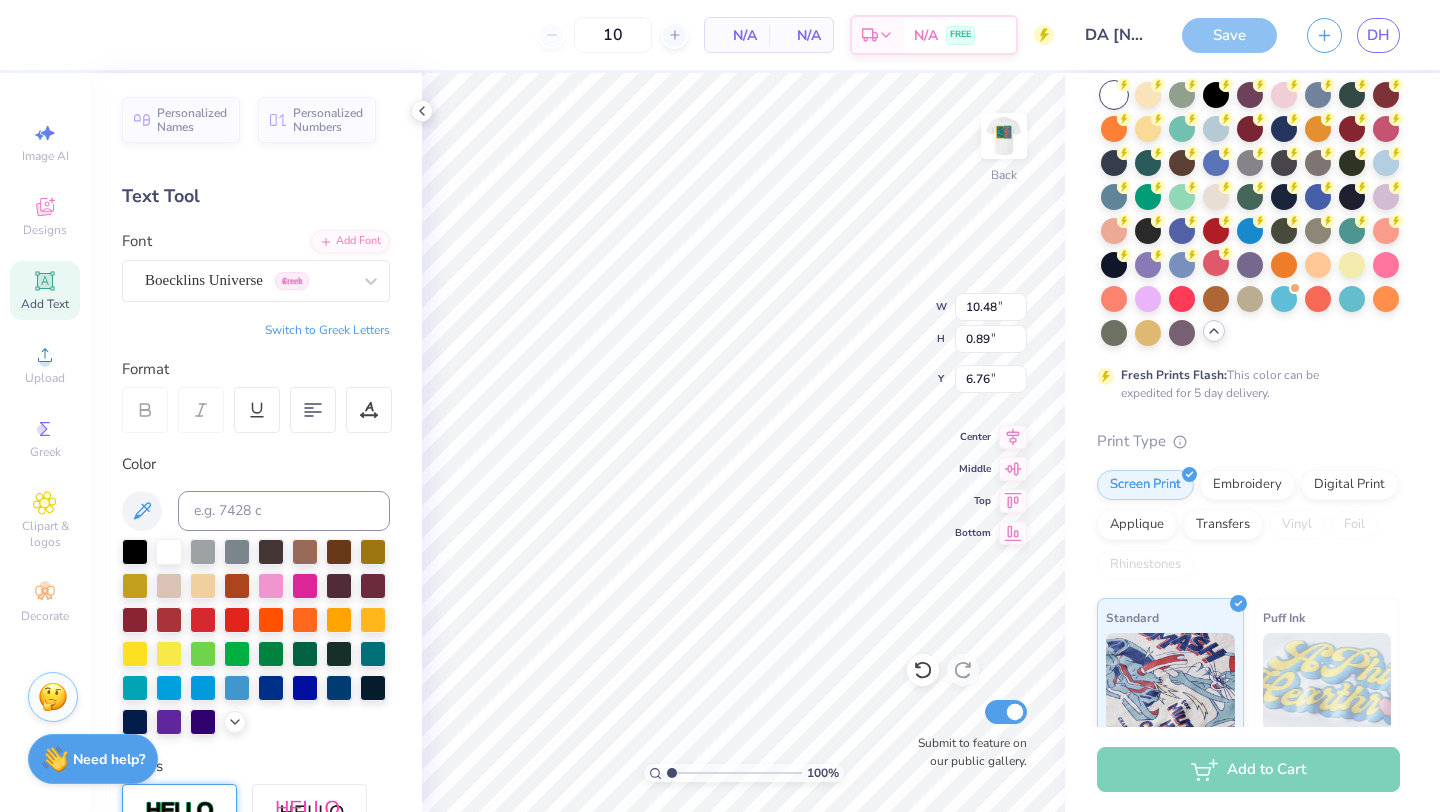 click on "N/A" at bounding box center (737, 35) 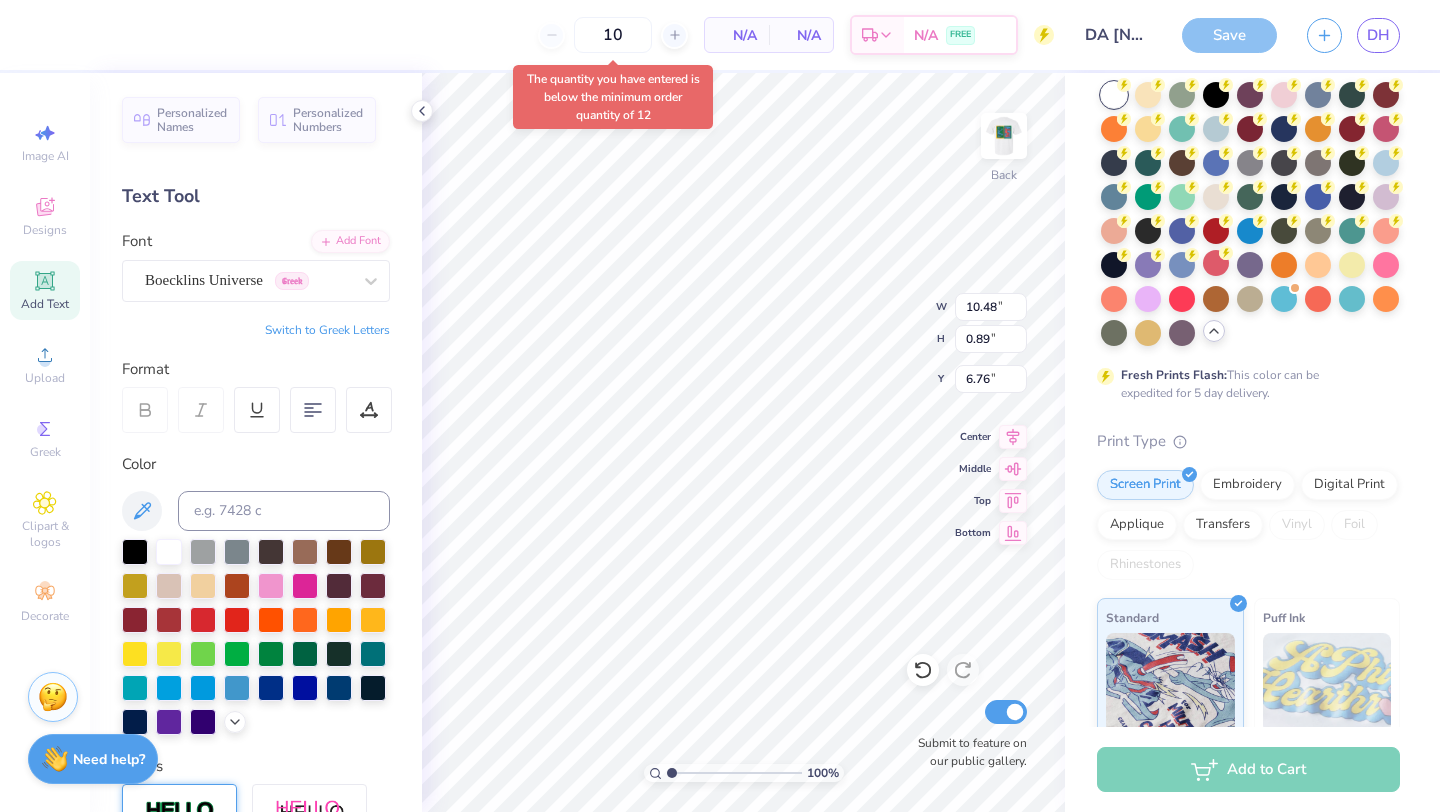 type on "12" 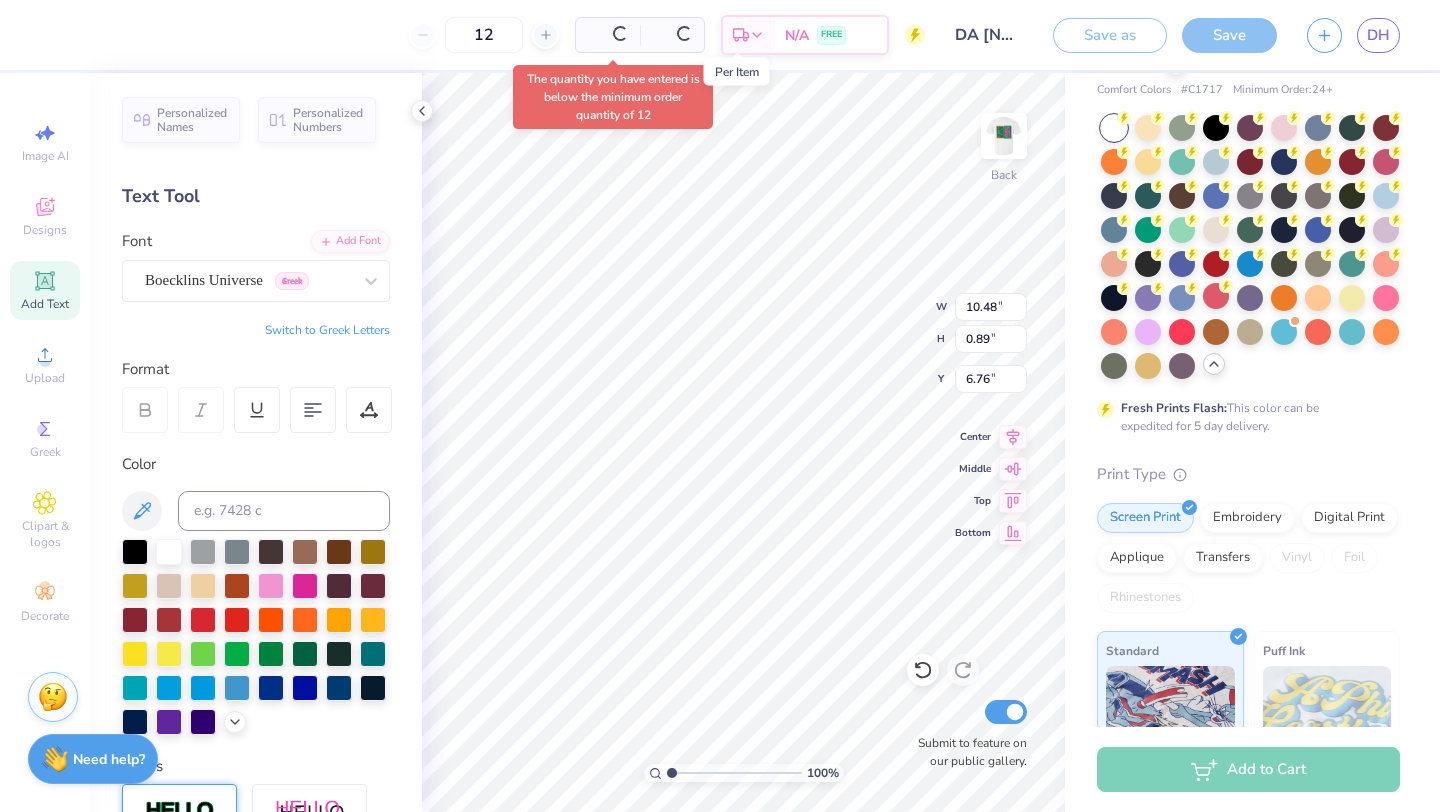scroll, scrollTop: 140, scrollLeft: 0, axis: vertical 